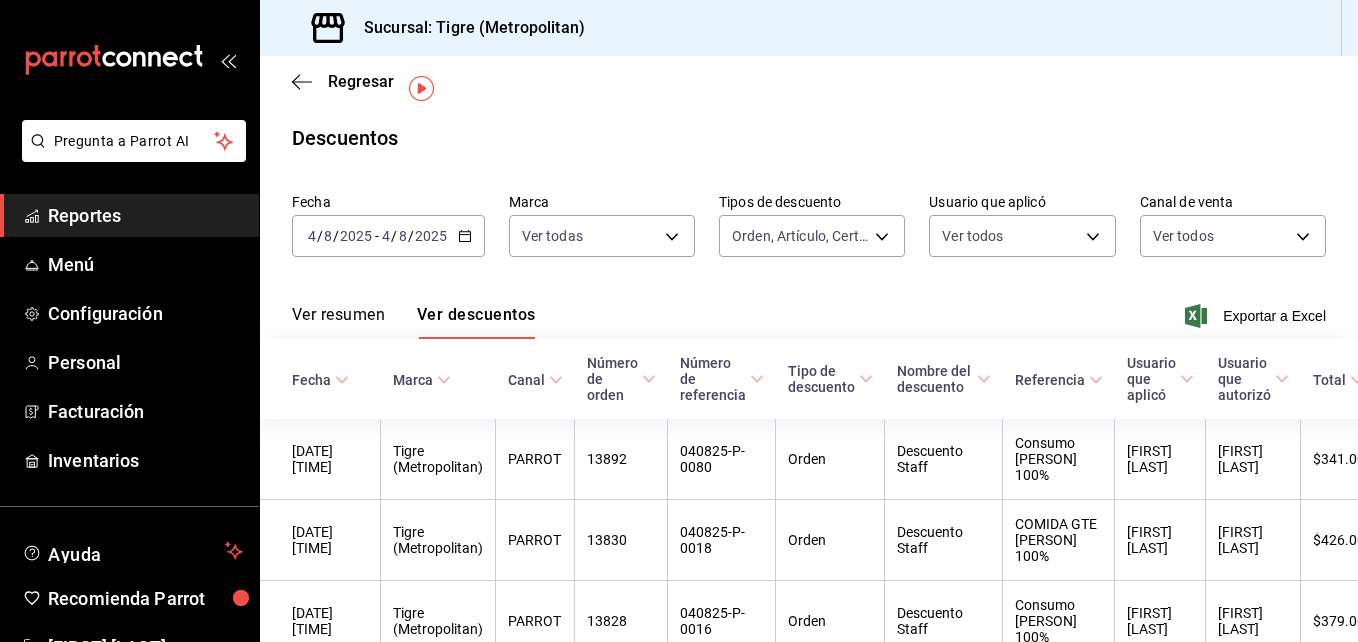 scroll, scrollTop: 0, scrollLeft: 0, axis: both 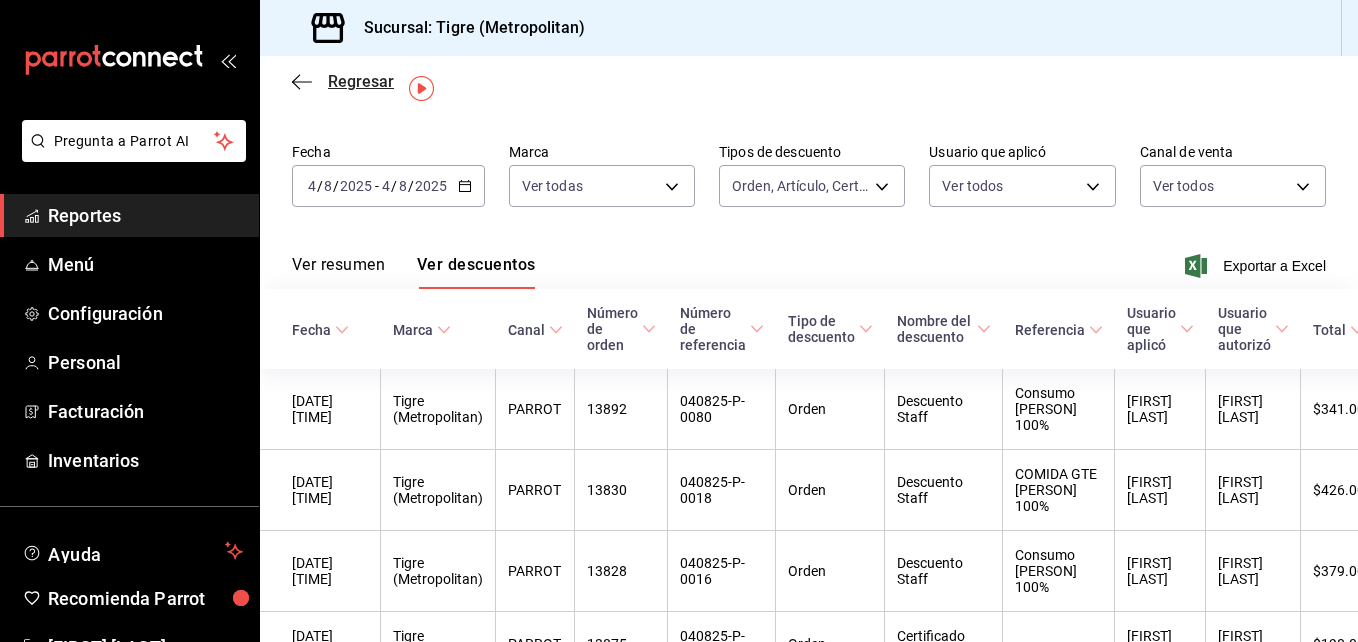 click 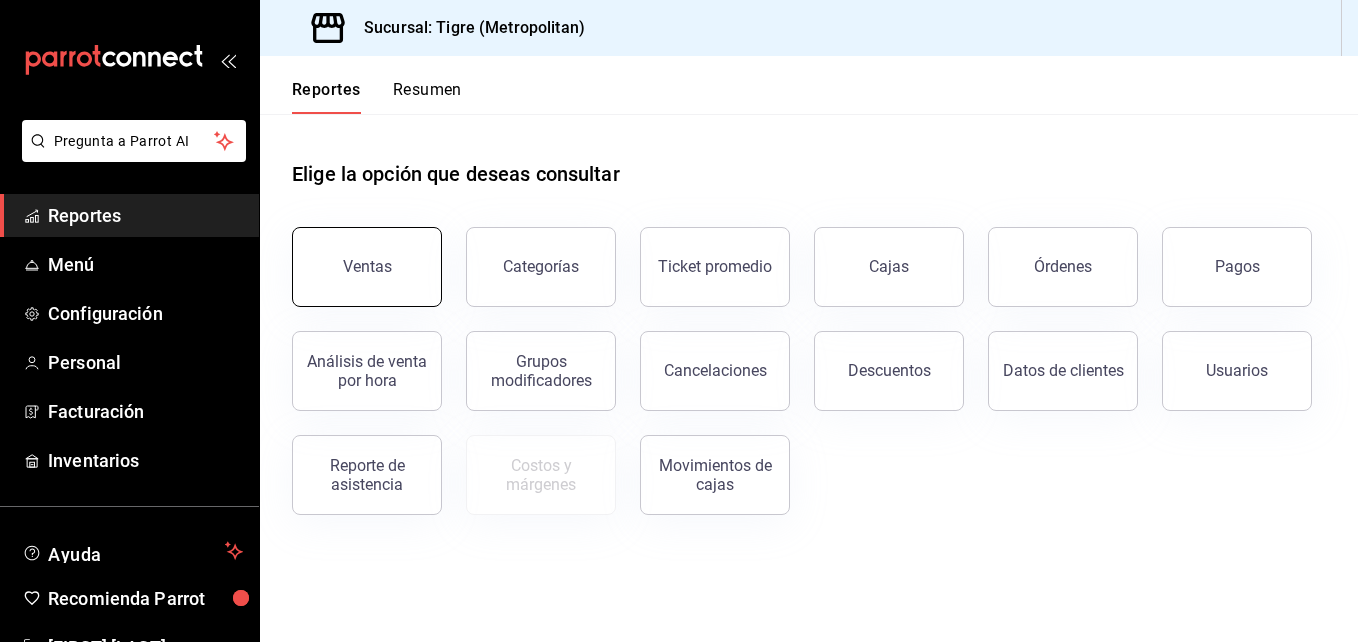 click on "Ventas" at bounding box center (367, 266) 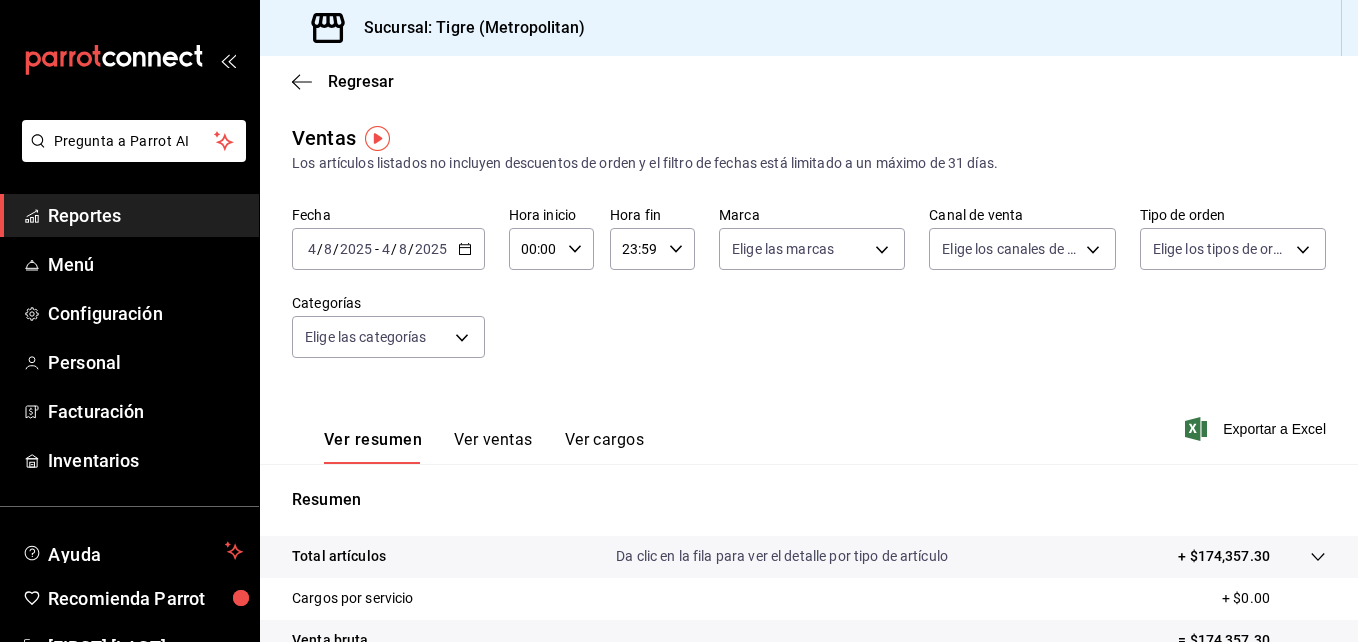 click 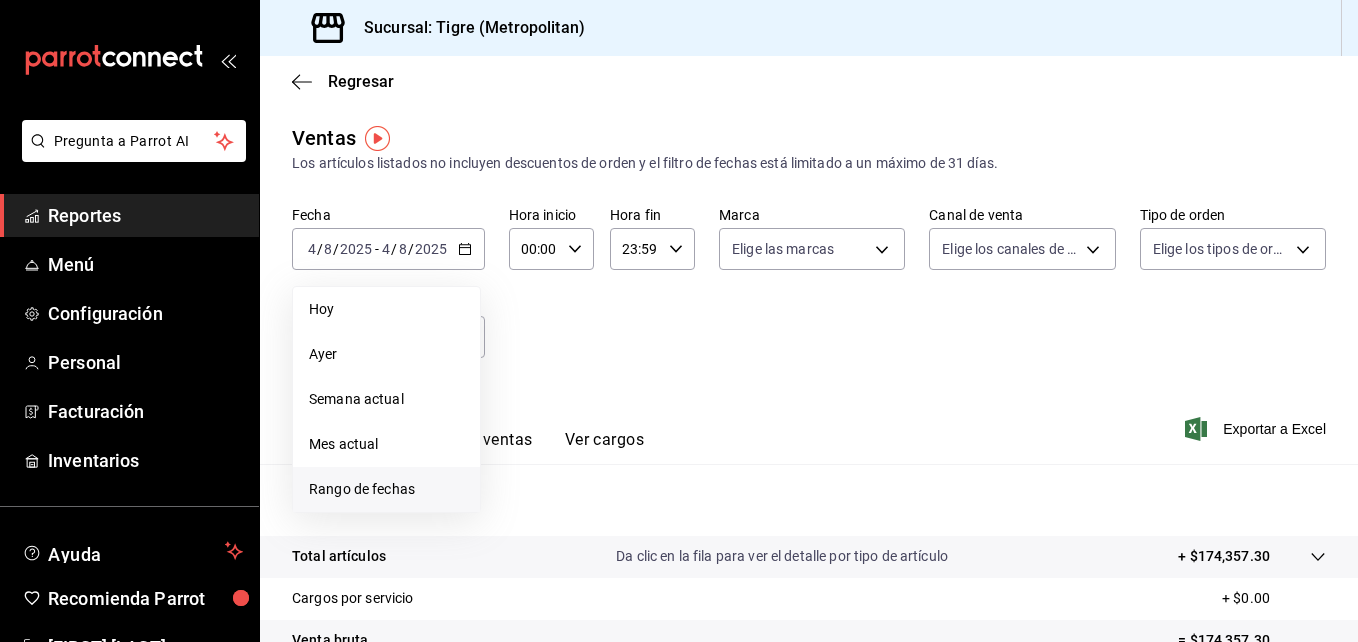 click on "Rango de fechas" at bounding box center (386, 489) 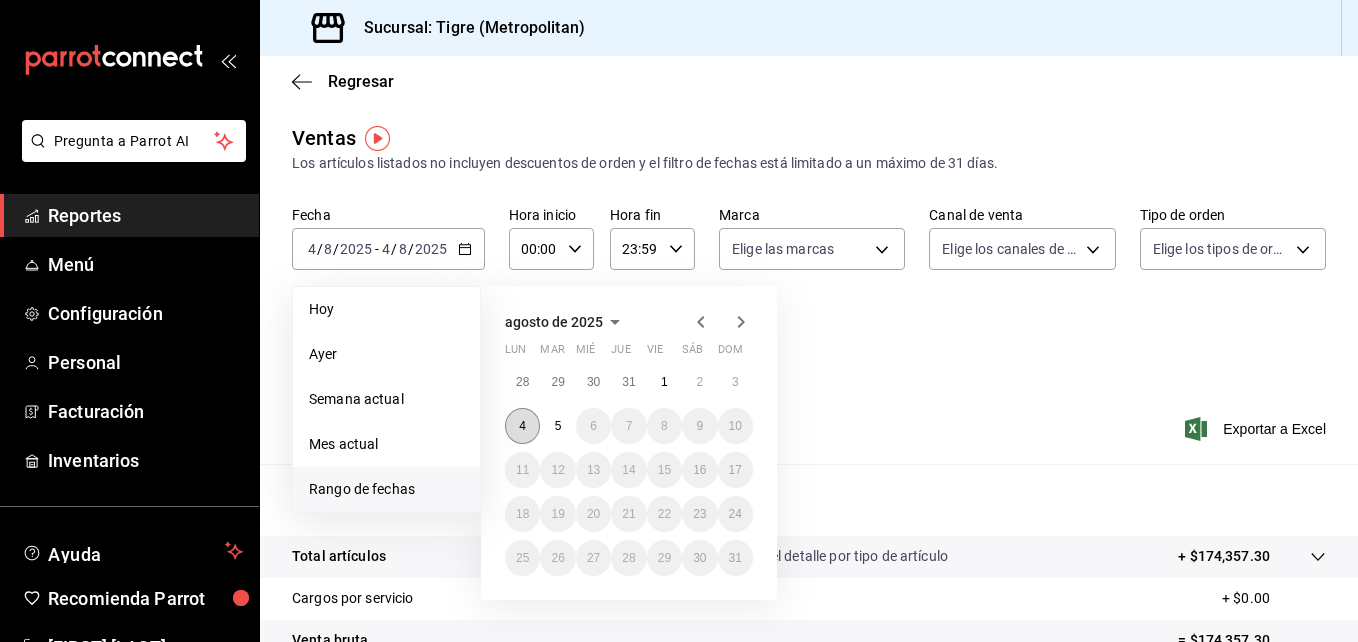click on "4" at bounding box center (522, 426) 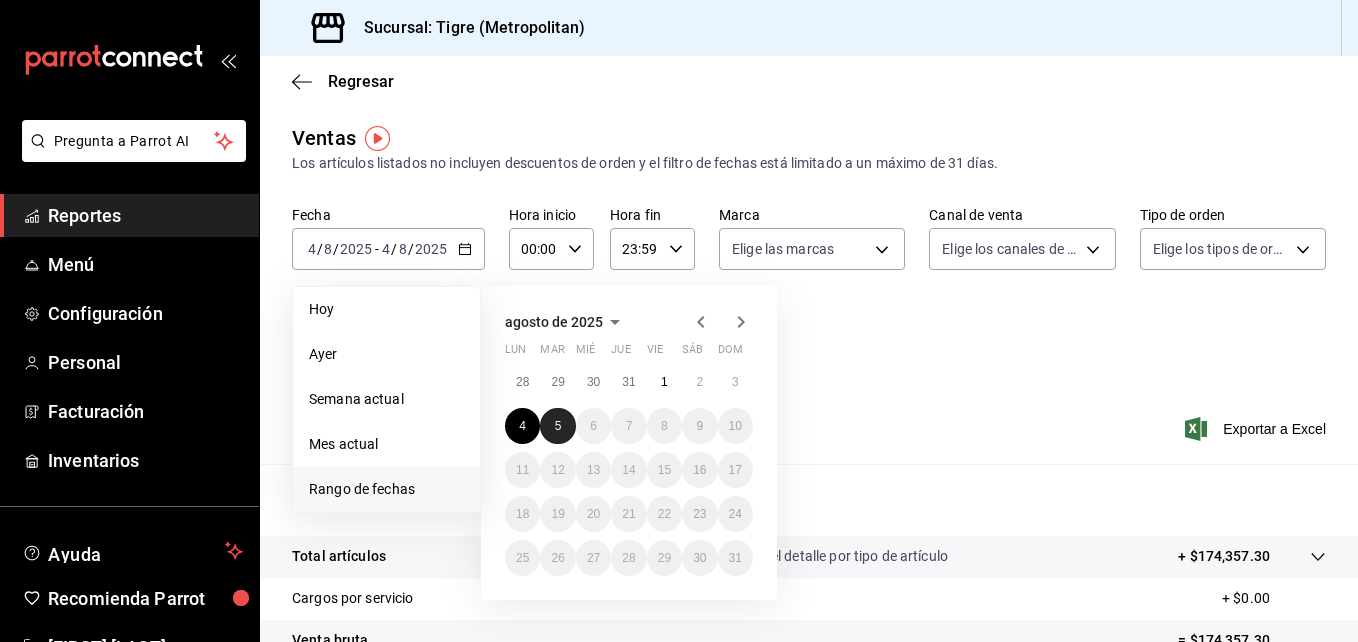 click on "5" at bounding box center [557, 426] 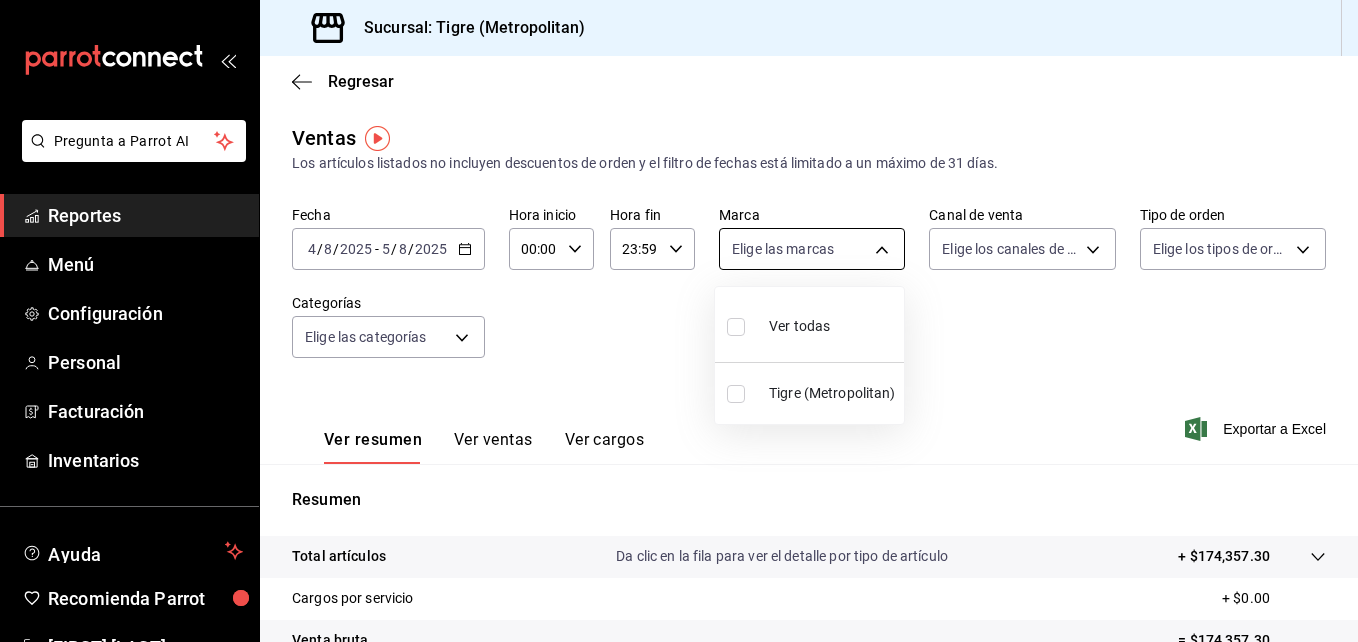 click on "Pregunta a Parrot AI Reportes   Menú   Configuración   Personal   Facturación   Inventarios   Ayuda Recomienda Parrot   [FIRST] [LAST]   Sugerir nueva función   Sucursal: Tigre (Metropolitan) Regresar Ventas Los artículos listados no incluyen descuentos de orden y el filtro de fechas está limitado a un máximo de 31 días. Fecha [DATE] [DATE] / [DATE] / [DATE] - [DATE] / [DATE] / [DATE] Hora inicio 00:00 Hora inicio Hora fin 23:59 Hora fin Marca Elige las marcas Canal de venta Elige los canales de venta Tipo de orden Elige los tipos de orden Categorías Elige las categorías Ver resumen Ver ventas Ver cargos Exportar a Excel Resumen Total artículos Da clic en la fila para ver el detalle por tipo de artículo + $174,357.30 Cargos por servicio + $0.00 Venta bruta = $174,357.30 Descuentos totales - $2,500.80 Certificados de regalo - $8,527.00 Venta total = $163,329.50 Impuestos - $22,528.21 Venta neta = $140,801.29 Pregunta a Parrot AI Reportes   Menú   Configuración   Personal   Facturación   Inventarios" at bounding box center (679, 321) 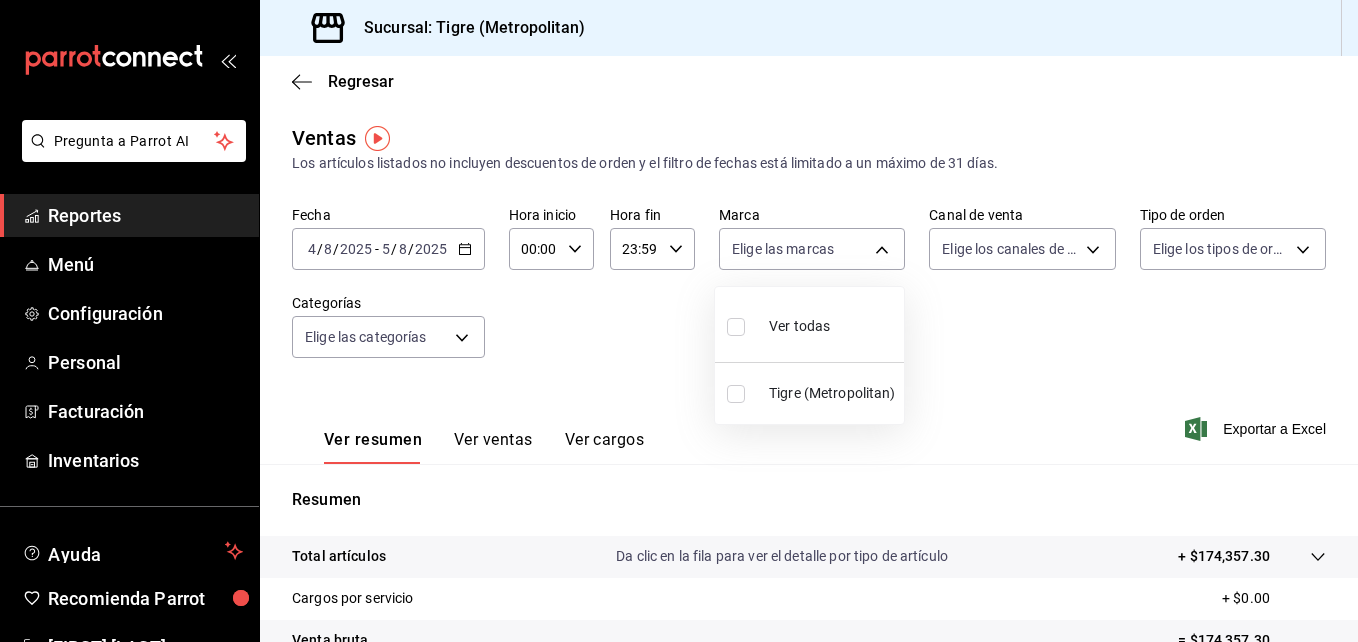 click at bounding box center (736, 327) 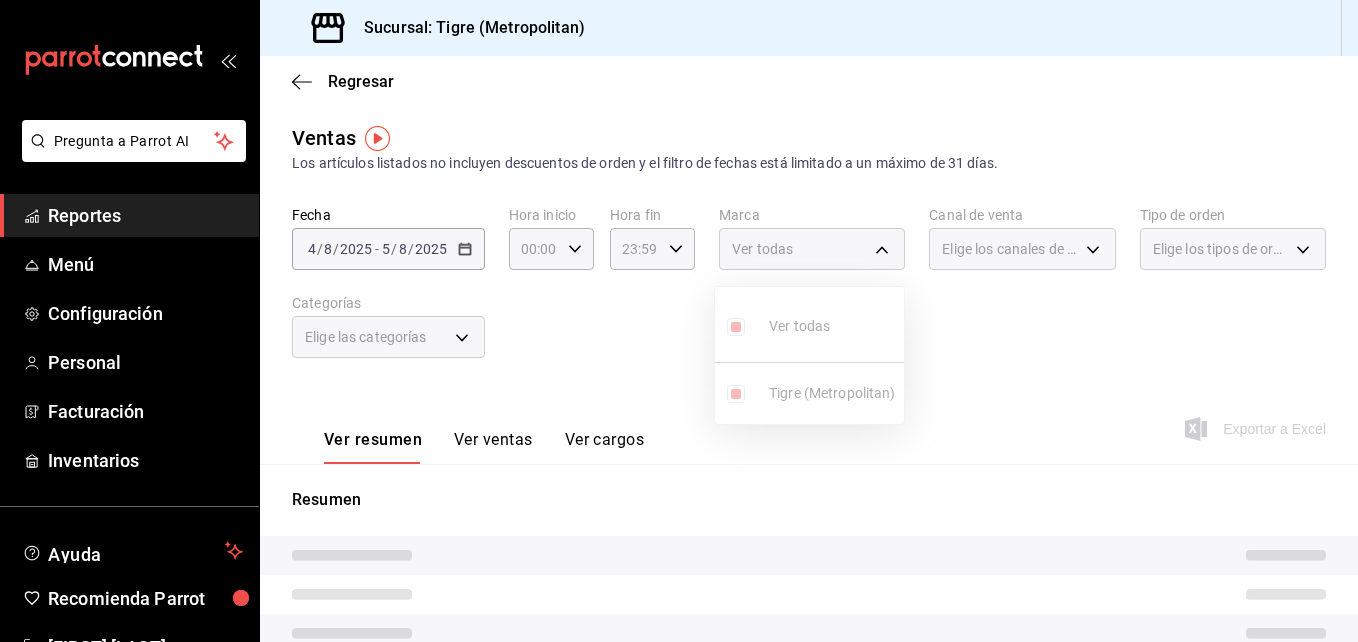 click at bounding box center [679, 321] 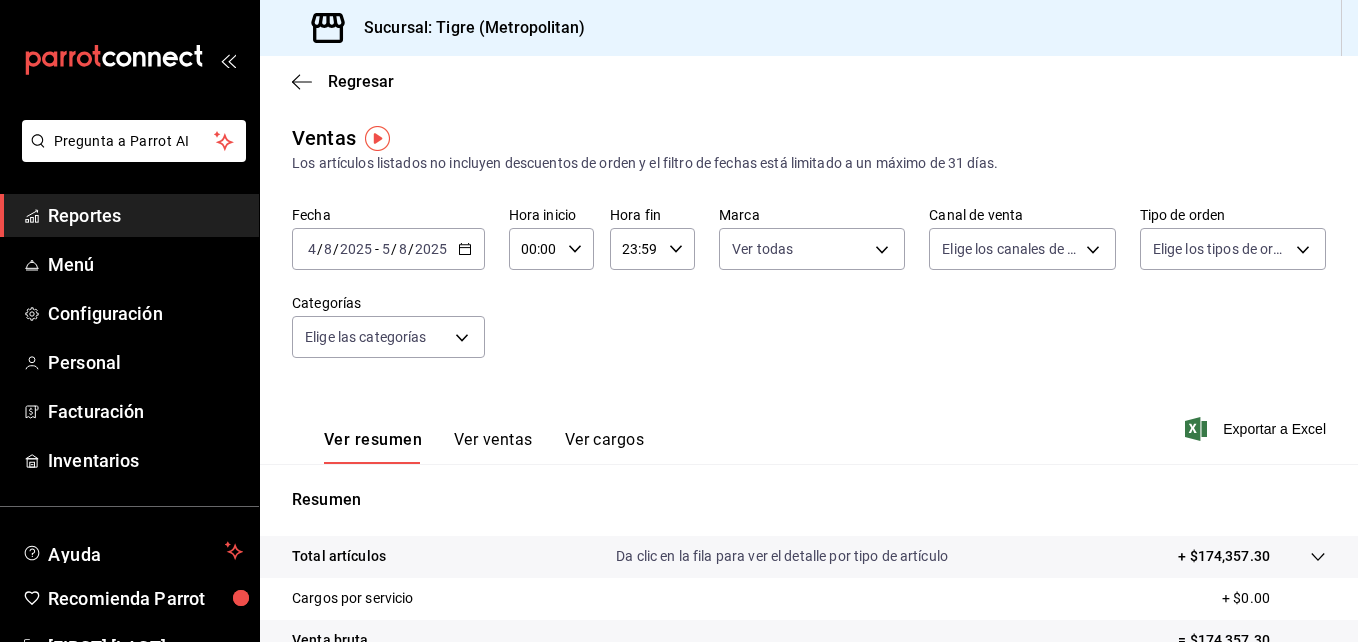 click on "Pregunta a Parrot AI Reportes   Menú   Configuración   Personal   Facturación   Inventarios   Ayuda Recomienda Parrot   [FIRST] [LAST]   Sugerir nueva función   Sucursal: Tigre (Metropolitan) Regresar Ventas Los artículos listados no incluyen descuentos de orden y el filtro de fechas está limitado a un máximo de 31 días. Fecha [DATE] [DATE] / [DATE] / [DATE] - [DATE] / [DATE] / [DATE] Hora inicio 00:00 Hora inicio Hora fin 23:59 Hora fin Marca Ver todas [UUID] Canal de venta Elige los canales de venta Tipo de orden Elige los tipos de orden Categorías Elige las categorías Ver resumen Ver ventas Ver cargos Exportar a Excel Resumen Total artículos Da clic en la fila para ver el detalle por tipo de artículo + $174,357.30 Cargos por servicio + $0.00 Venta bruta = $174,357.30 Descuentos totales - $2,500.80 Certificados de regalo - $8,527.00 Venta total = $163,329.50 Impuestos - $22,528.21 Venta neta = $140,801.29 Pregunta a Parrot AI Reportes   Menú   Configuración   Personal" at bounding box center (679, 321) 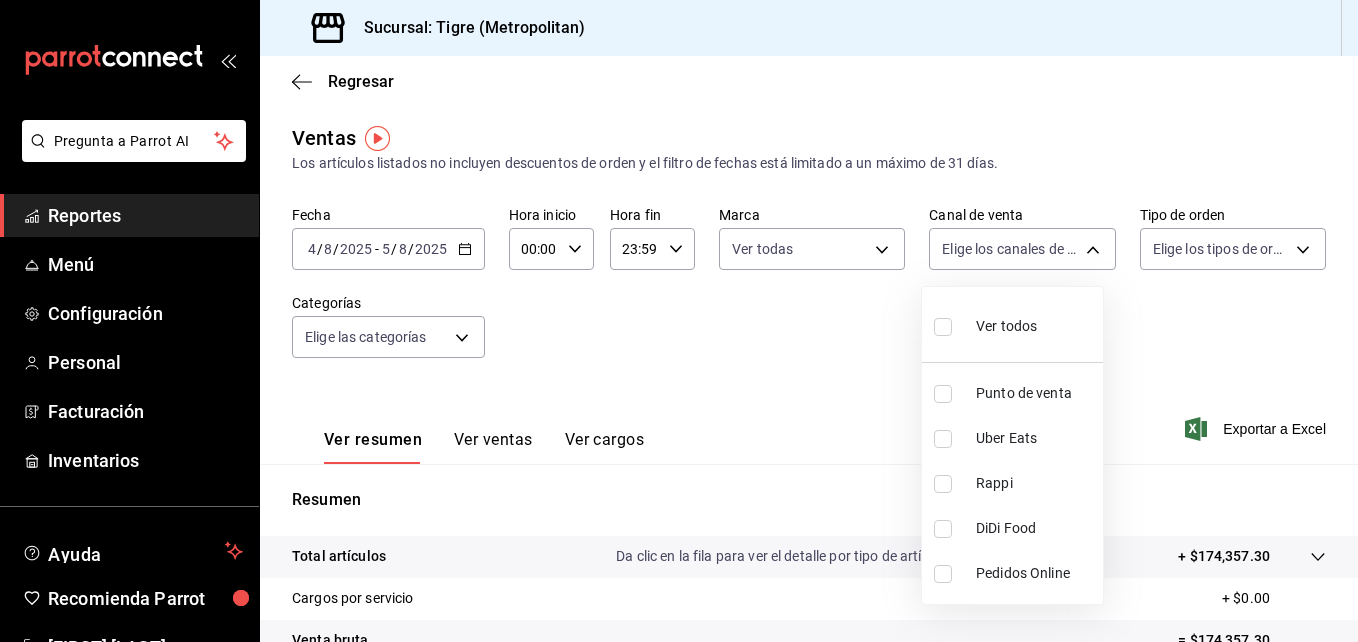 click at bounding box center (943, 327) 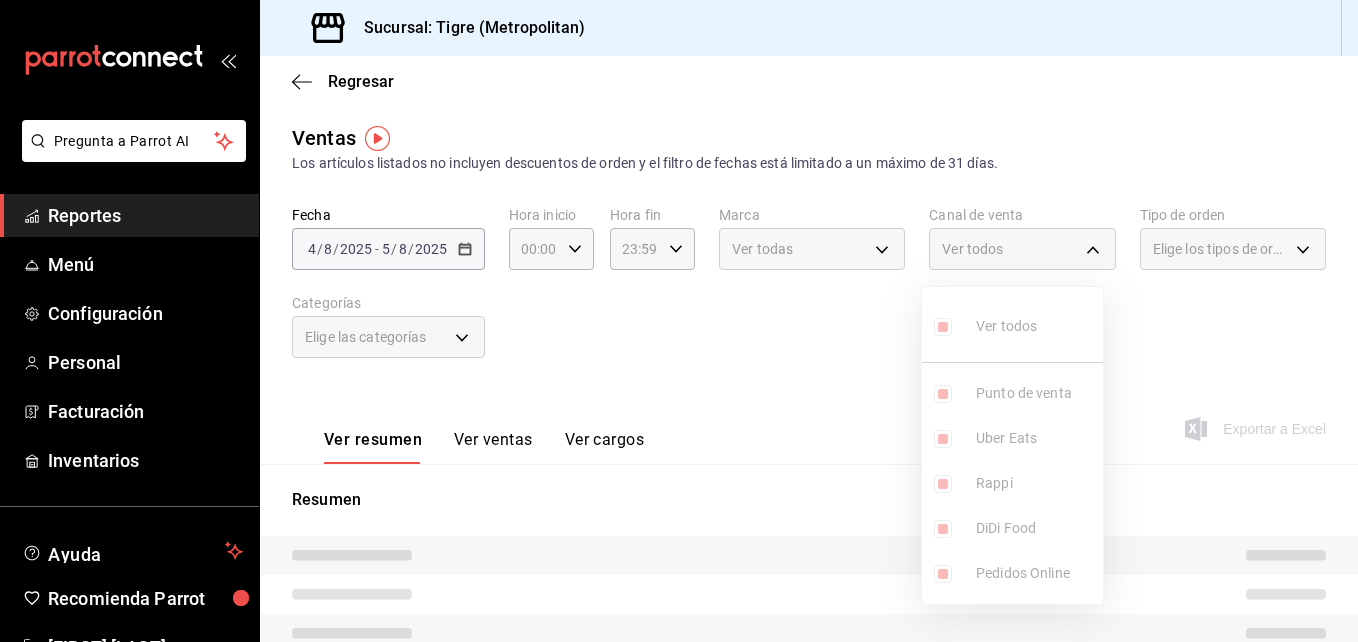 click at bounding box center (679, 321) 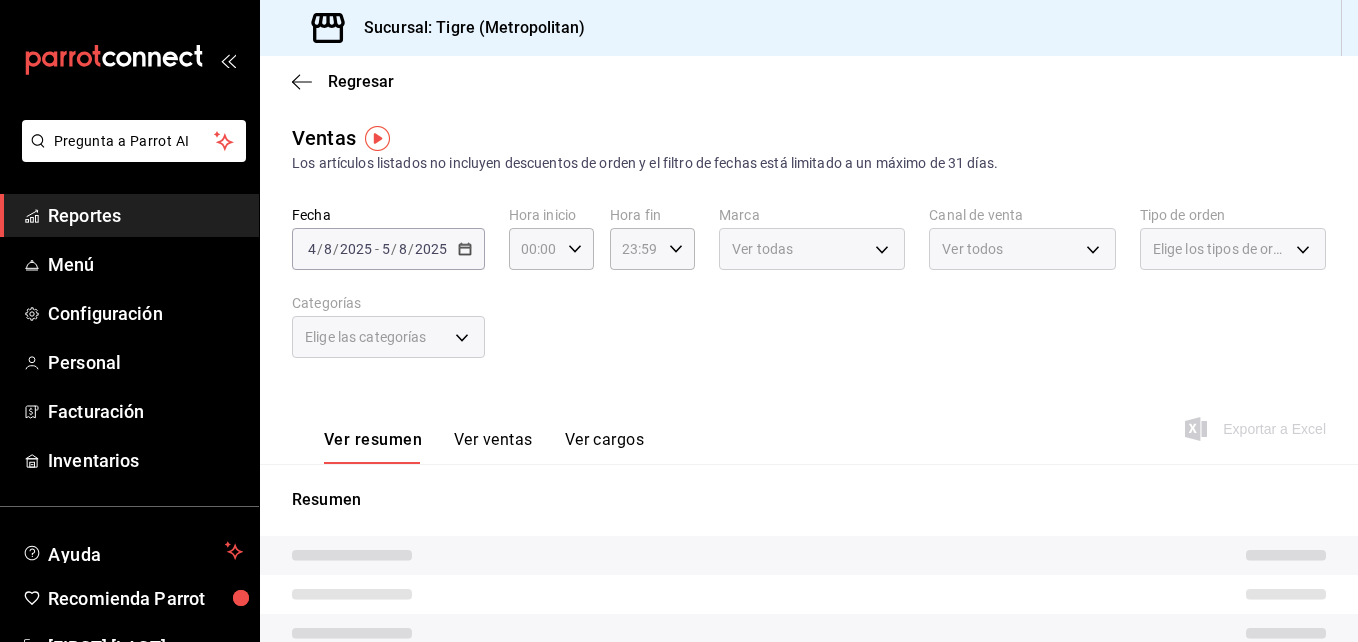 click on "Elige los tipos de orden" at bounding box center (1233, 249) 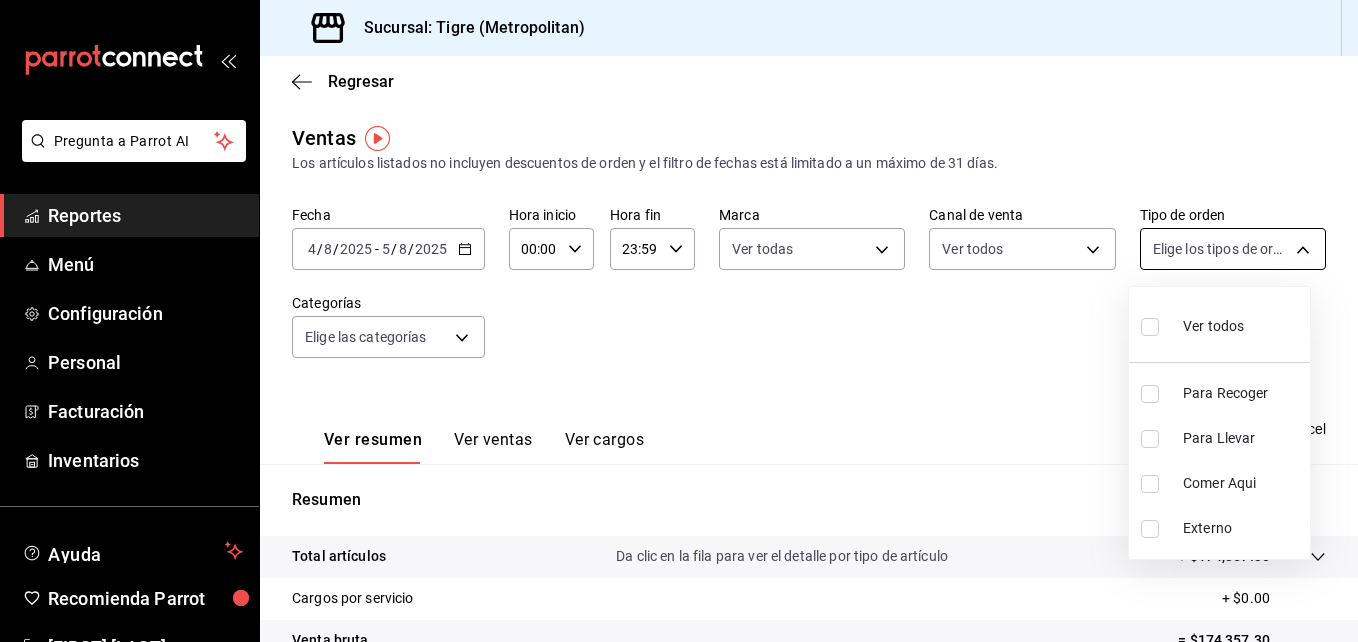 click on "Pregunta a Parrot AI Reportes   Menú   Configuración   Personal   Facturación   Inventarios   Ayuda Recomienda Parrot   [FIRST] [LAST]   Sugerir nueva función   Sucursal: Tigre (Metropolitan) Regresar Ventas Los artículos listados no incluyen descuentos de orden y el filtro de fechas está limitado a un máximo de 31 días. Fecha [DATE] [DATE] - [DATE] [DATE] Hora inicio 00:00 Hora inicio Hora fin 23:59 Hora fin Marca Ver todas [UUID] Canal de venta Ver todos PARROT,UBER_EATS,RAPPI,DIDI_FOOD,ONLINE Tipo de orden Elige los tipos de orden Categorías Elige las categorías Ver resumen Ver ventas Ver cargos Exportar a Excel Resumen Total artículos Da clic en la fila para ver el detalle por tipo de artículo + $174,357.30 Cargos por servicio + $0.00 Venta bruta = $174,357.30 Descuentos totales - $2,500.80 Certificados de regalo - $8,527.00 Venta total = $163,329.50 Impuestos - $22,528.21 Venta neta = $140,801.29 Pregunta a Parrot AI Reportes   Menú" at bounding box center [679, 321] 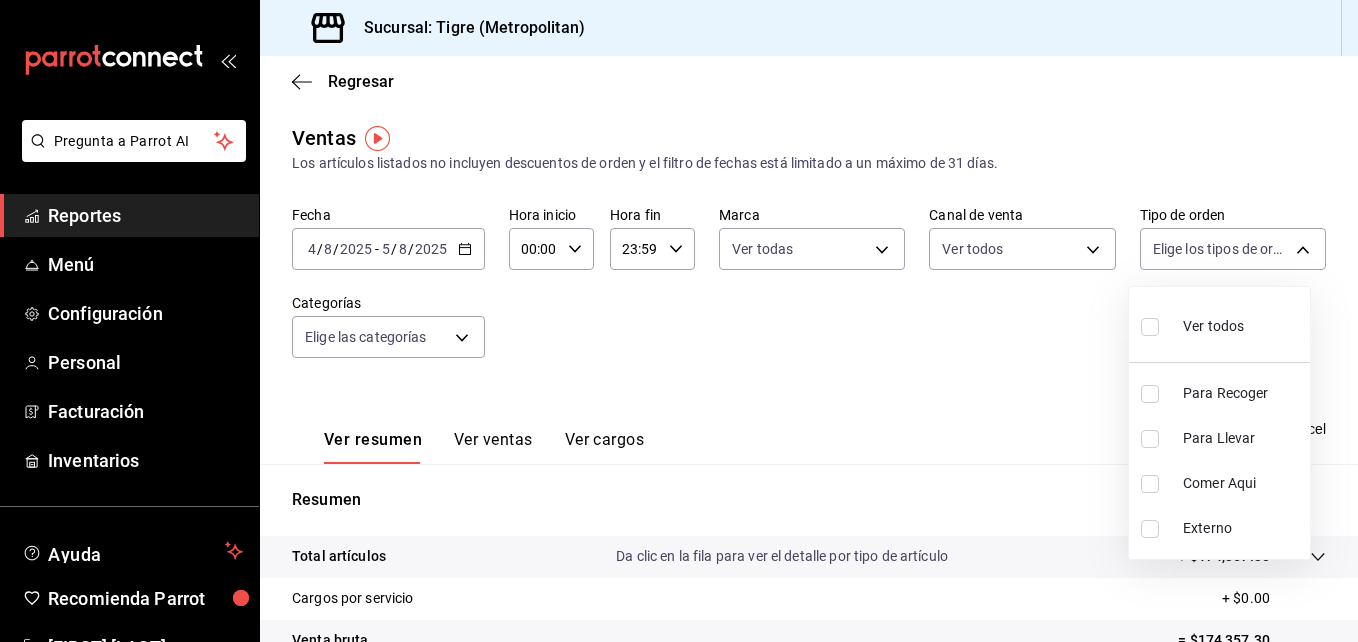 click at bounding box center [1150, 327] 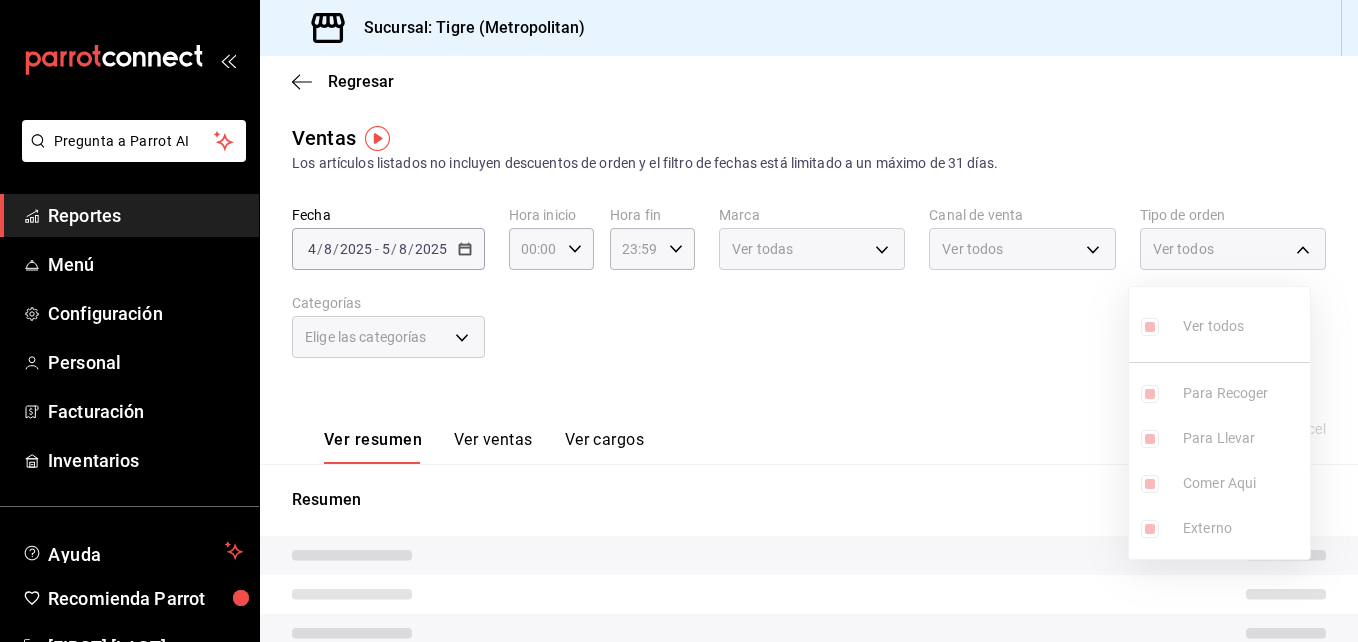 click at bounding box center [679, 321] 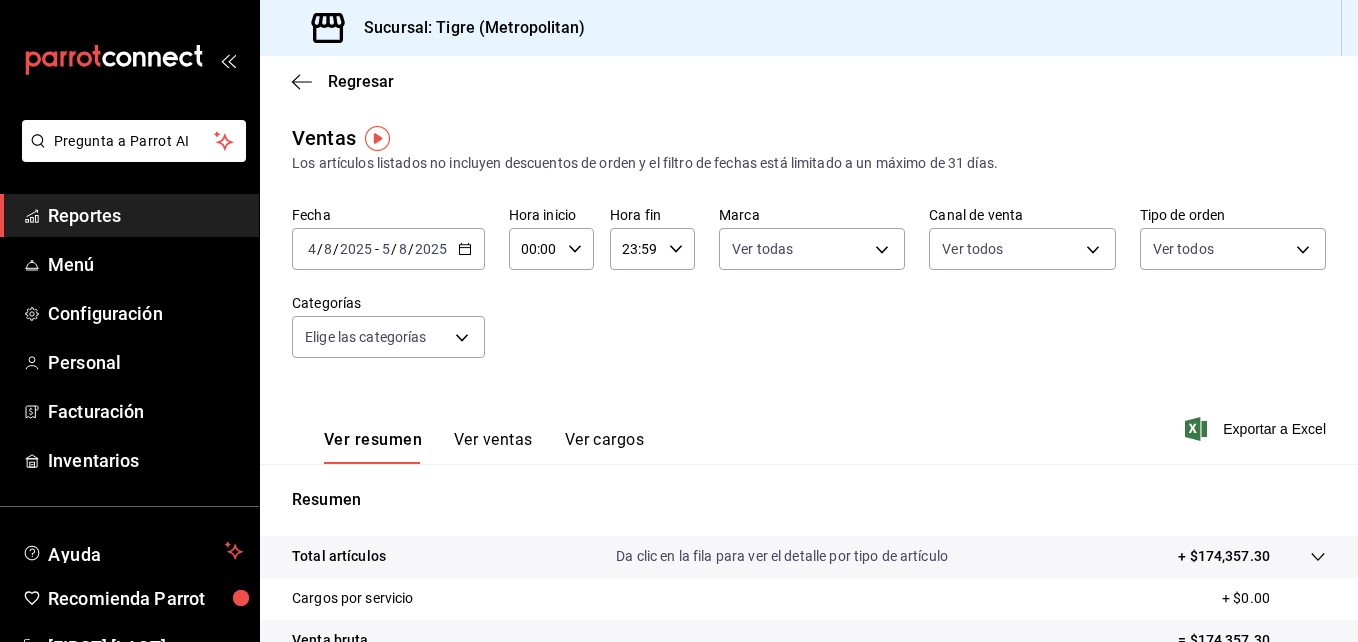 click 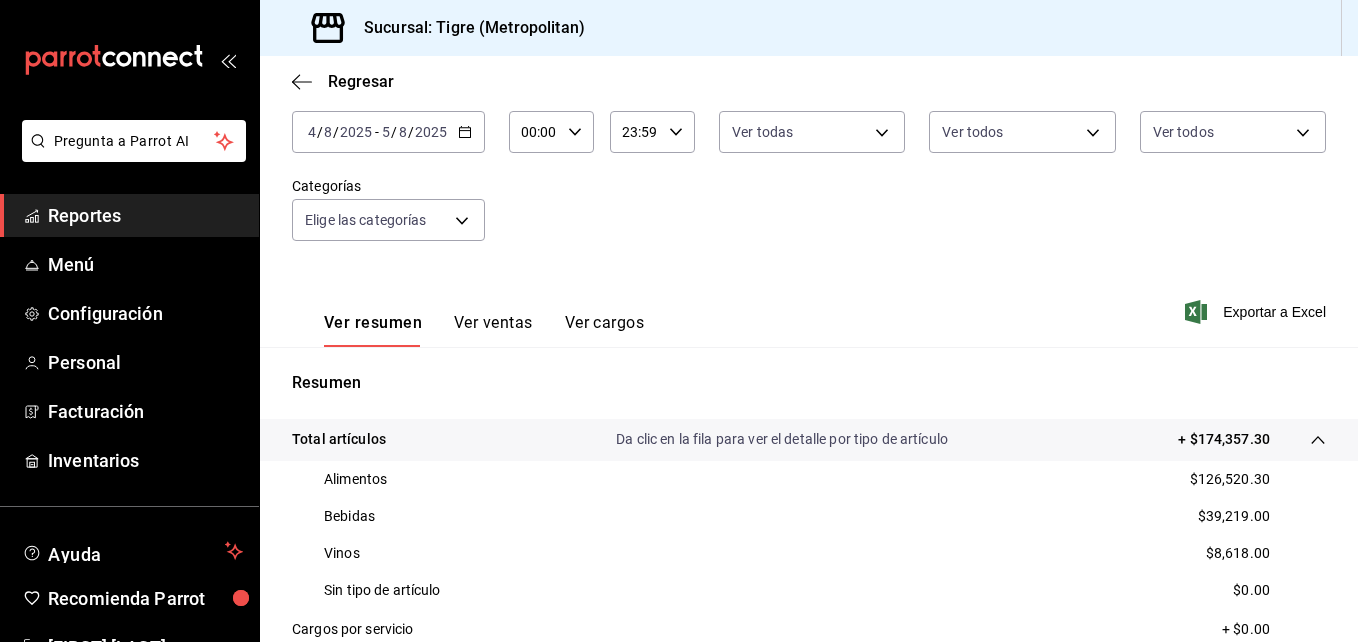 scroll, scrollTop: 120, scrollLeft: 0, axis: vertical 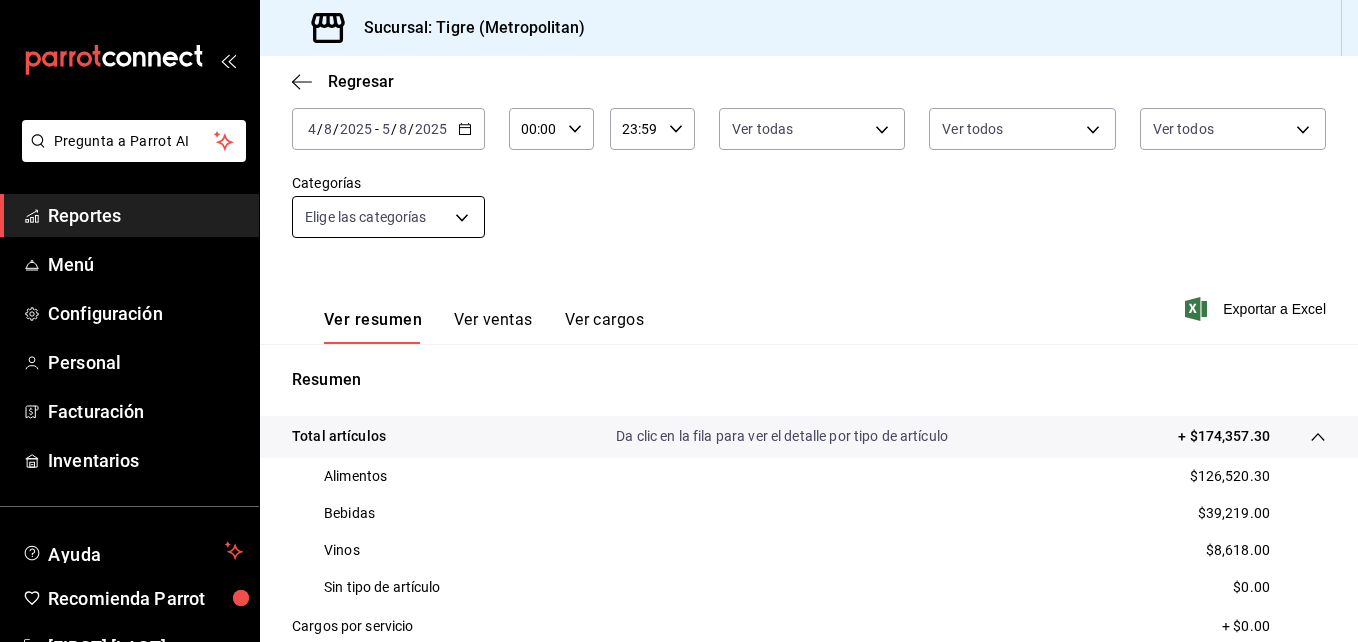 click on "Pregunta a Parrot AI Reportes   Menú   Configuración   Personal   Facturación   Inventarios   Ayuda Recomienda Parrot   Noe Espindola   Sugerir nueva función   Sucursal: Tigre (Metropolitan) Regresar Ventas Los artículos listados no incluyen descuentos de orden y el filtro de fechas está limitado a un máximo de 31 días. Fecha 2025-08-04 4 / 8 / 2025 - 2025-08-05 5 / 8 / 2025 Hora inicio 00:00 Hora inicio Hora fin 23:59 Hora fin Marca Ver todas d2a20516-989b-40fe-838d-c8b0b31ef0ff Canal de venta Ver todos PARROT,UBER_EATS,RAPPI,DIDI_FOOD,ONLINE Tipo de orden Ver todos f7df4de8-9964-48c4-9e53-dd040d652eda,4cfece08-abf2-465c-953c-59dc98a97bb2,5a16a703-5d23-45cc-98da-f4387ee19197,EXTERNAL Categorías Elige las categorías Ver resumen Ver ventas Ver cargos Exportar a Excel Resumen Total artículos Da clic en la fila para ver el detalle por tipo de artículo + $174,357.30 Alimentos $126,520.30 Bebidas $39,219.00 Vinos $8,618.00 Sin tipo de artículo $0.00 Cargos por servicio + $0.00 Venta bruta - $2,500.80" at bounding box center (679, 321) 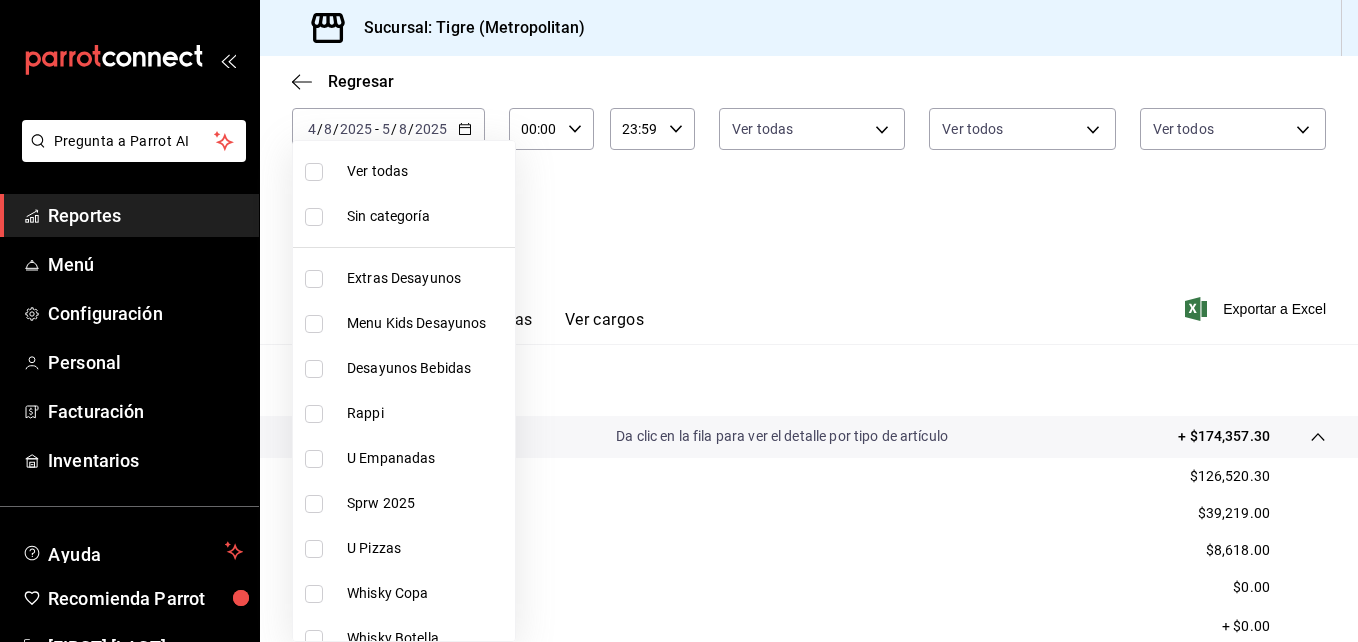 scroll, scrollTop: 438, scrollLeft: 0, axis: vertical 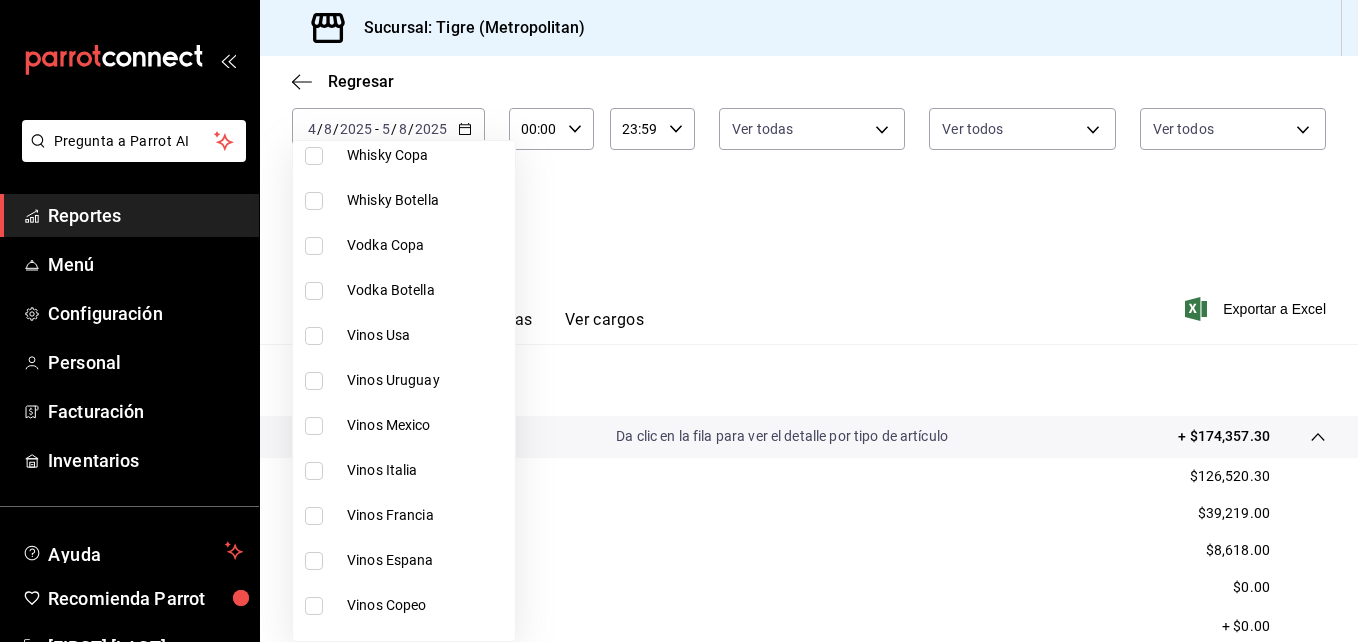 click at bounding box center (314, 336) 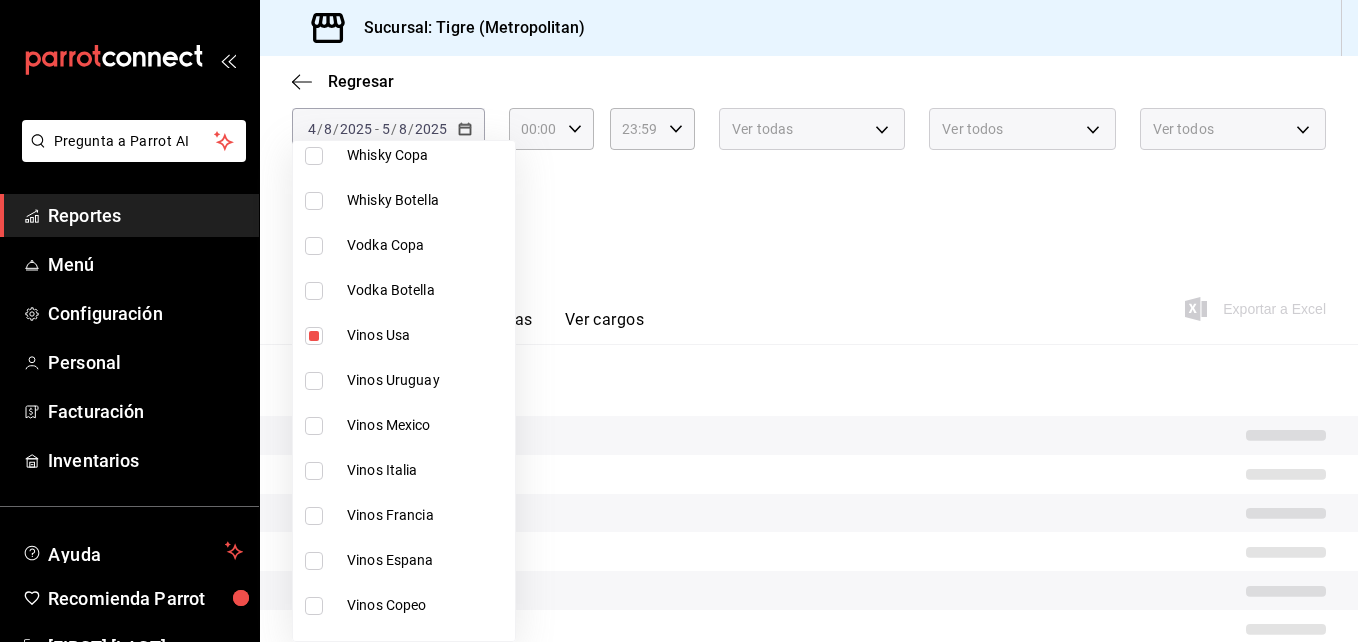 click at bounding box center [314, 381] 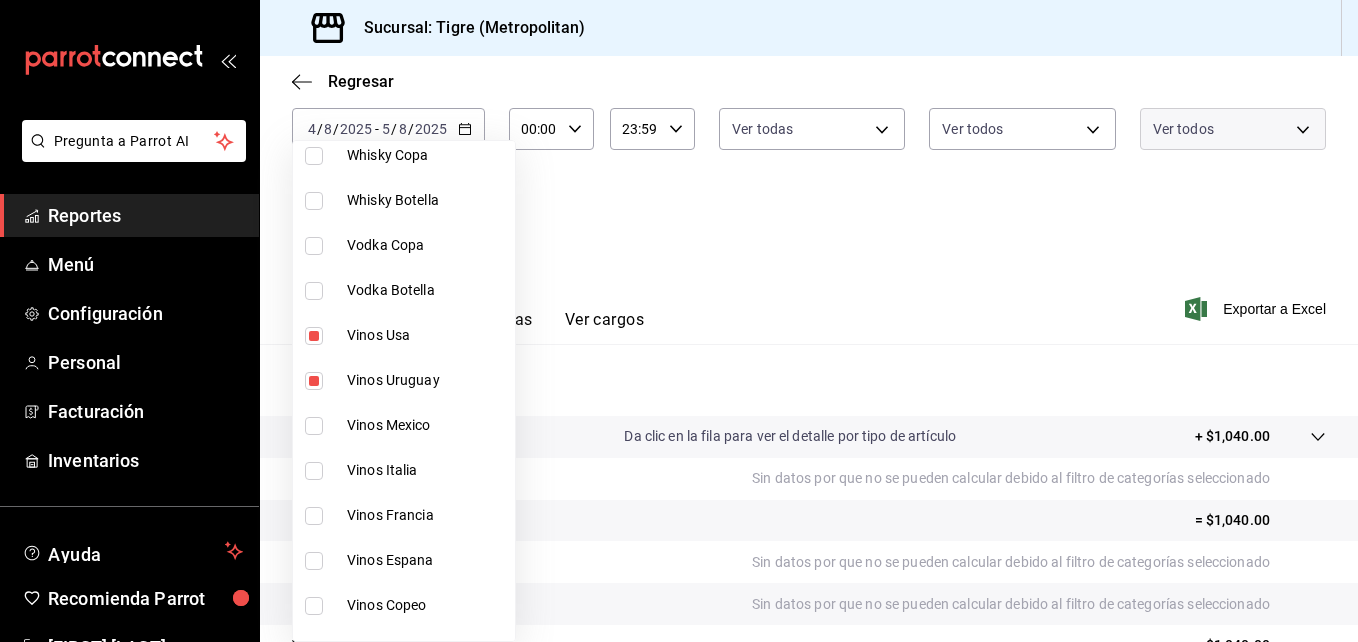 type on "0d350b28-2fd3-479d-aea3-3b197f57f2a2,6cc0ca04-caef-4251-9f5a-60f930f66248" 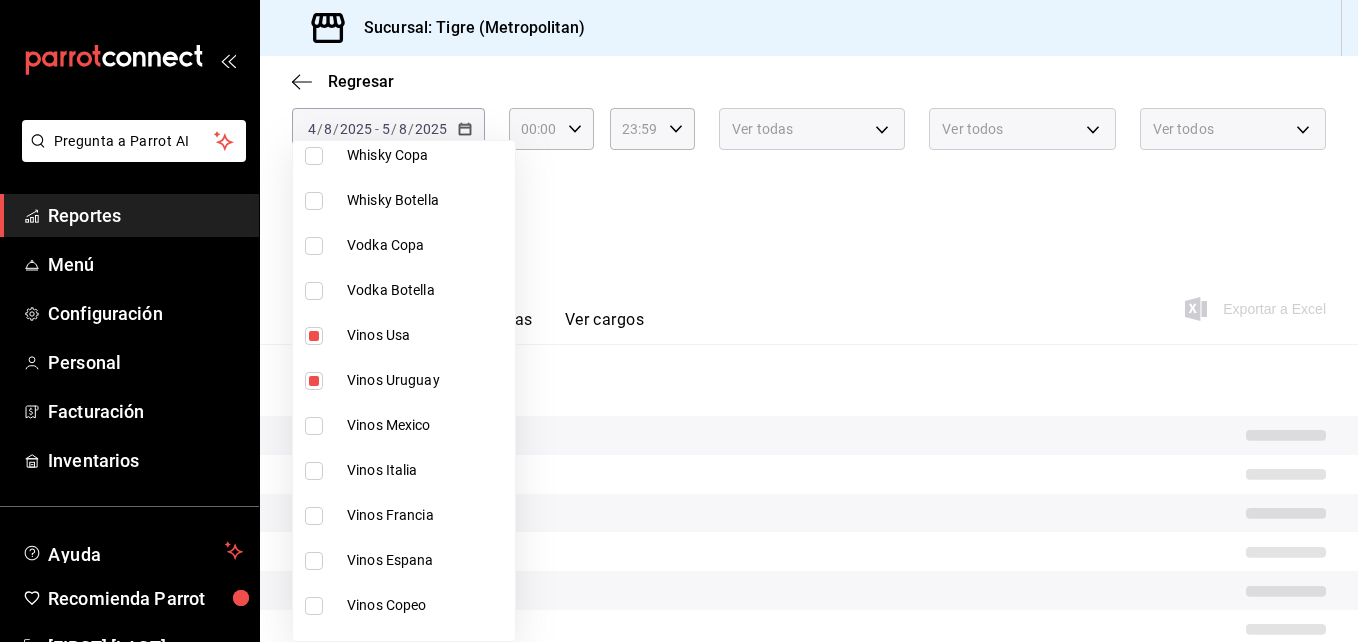 click at bounding box center [314, 426] 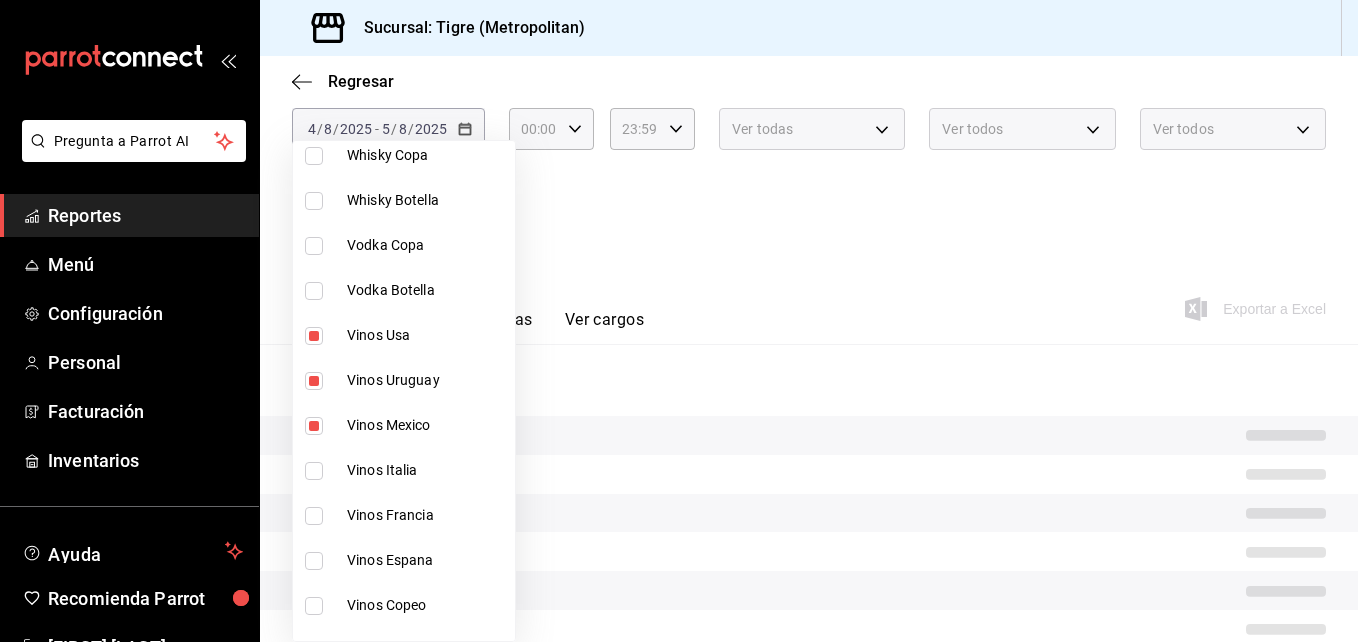 click at bounding box center (314, 471) 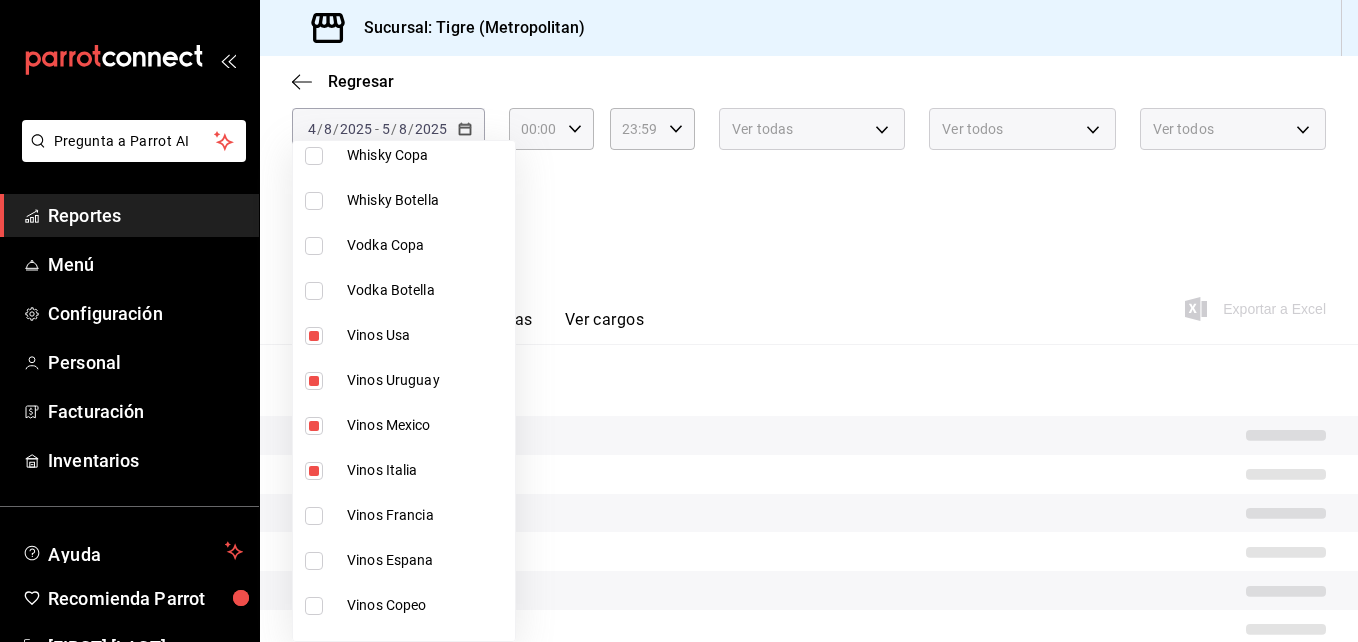 click at bounding box center (314, 516) 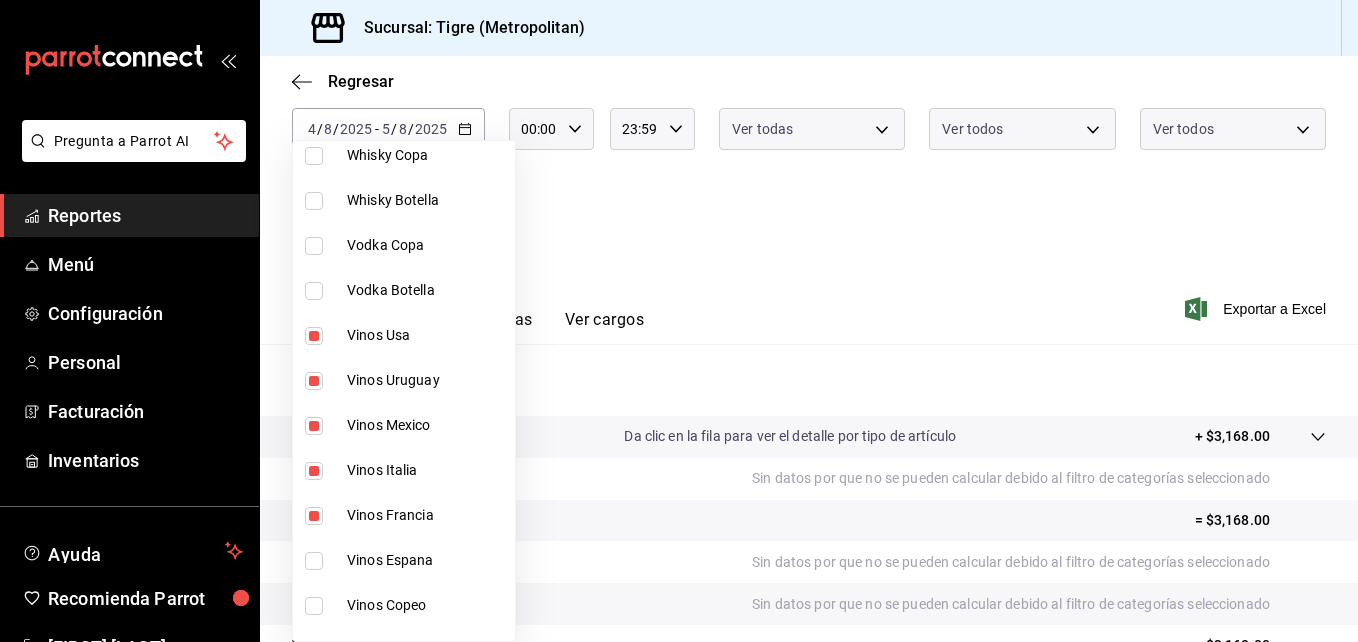 type on "0d350b28-2fd3-479d-aea3-3b197f57f2a2,6cc0ca04-caef-4251-9f5a-60f930f66248,d59511b3-a47f-4ba0-b107-8f149b3242de,74c27143-111e-4bb9-a573-a48c5d160e95,8281a534-dbcf-485a-8894-d4505872b229" 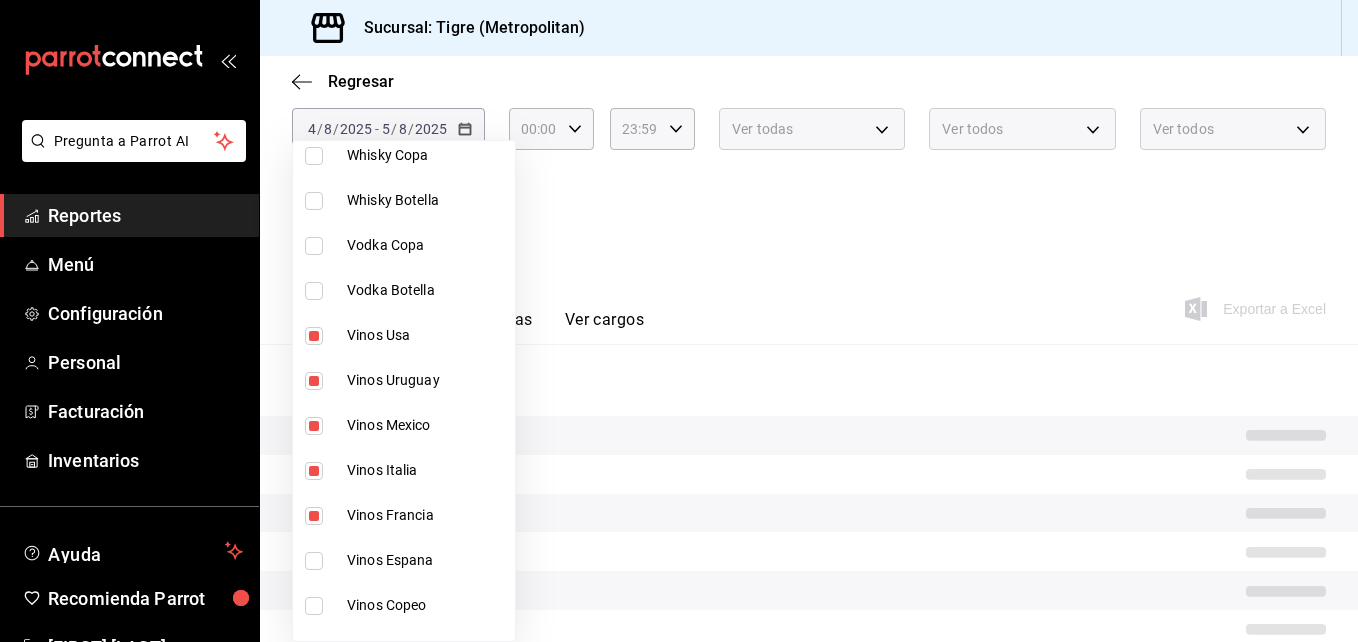 click at bounding box center [314, 561] 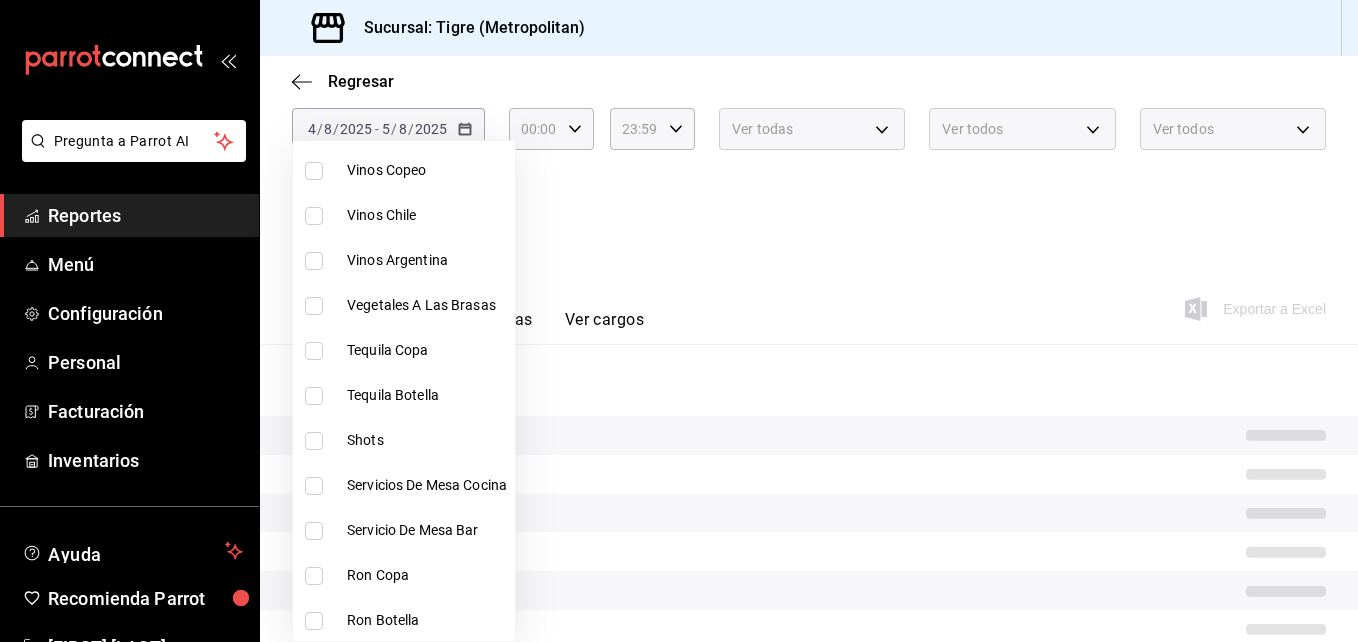 scroll, scrollTop: 875, scrollLeft: 0, axis: vertical 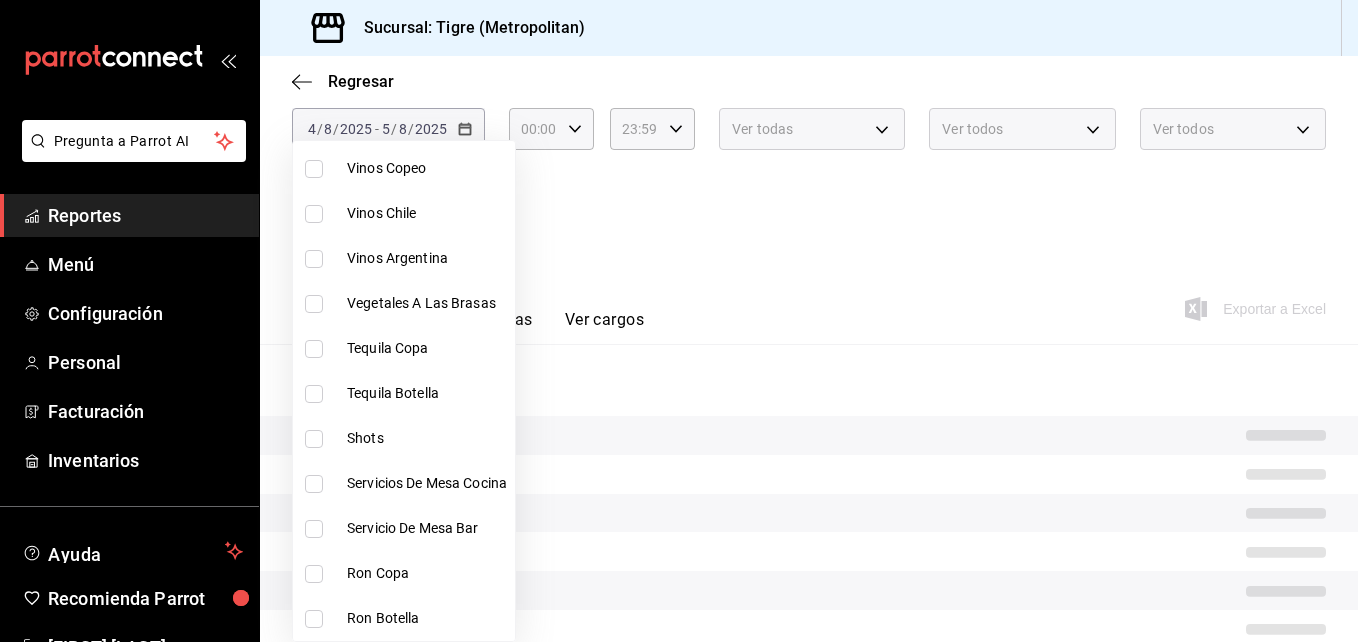click at bounding box center (314, 214) 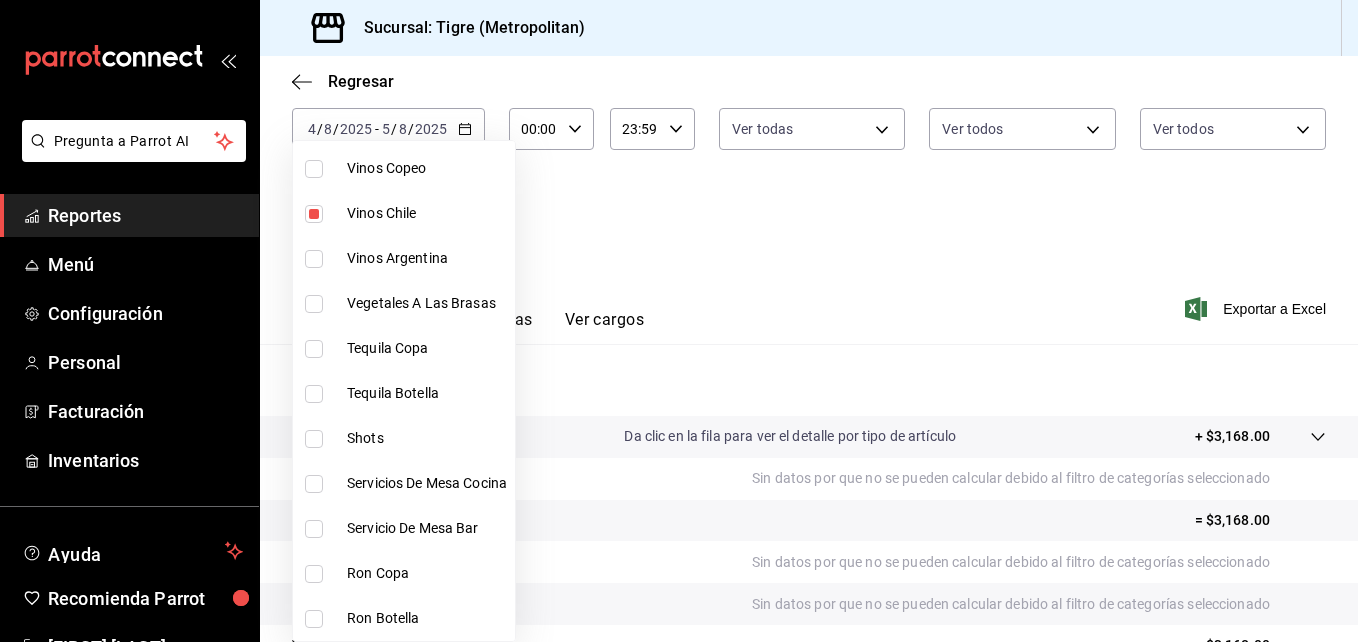 click at bounding box center [314, 259] 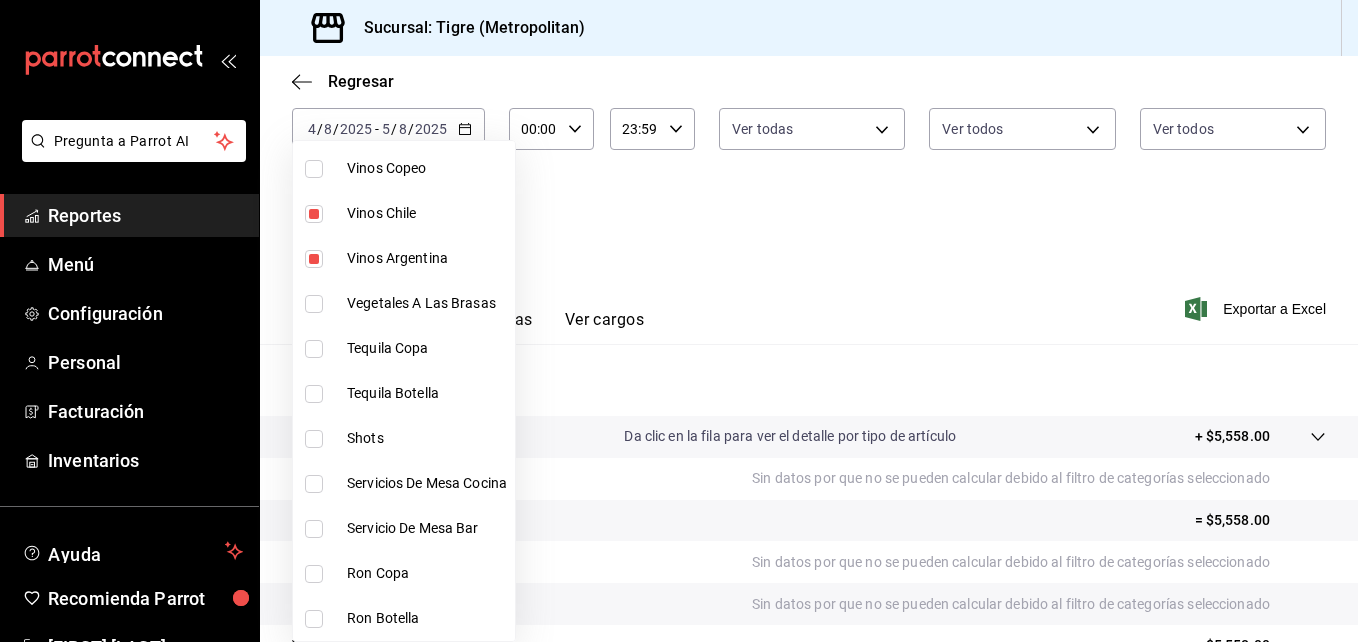 scroll, scrollTop: 438, scrollLeft: 0, axis: vertical 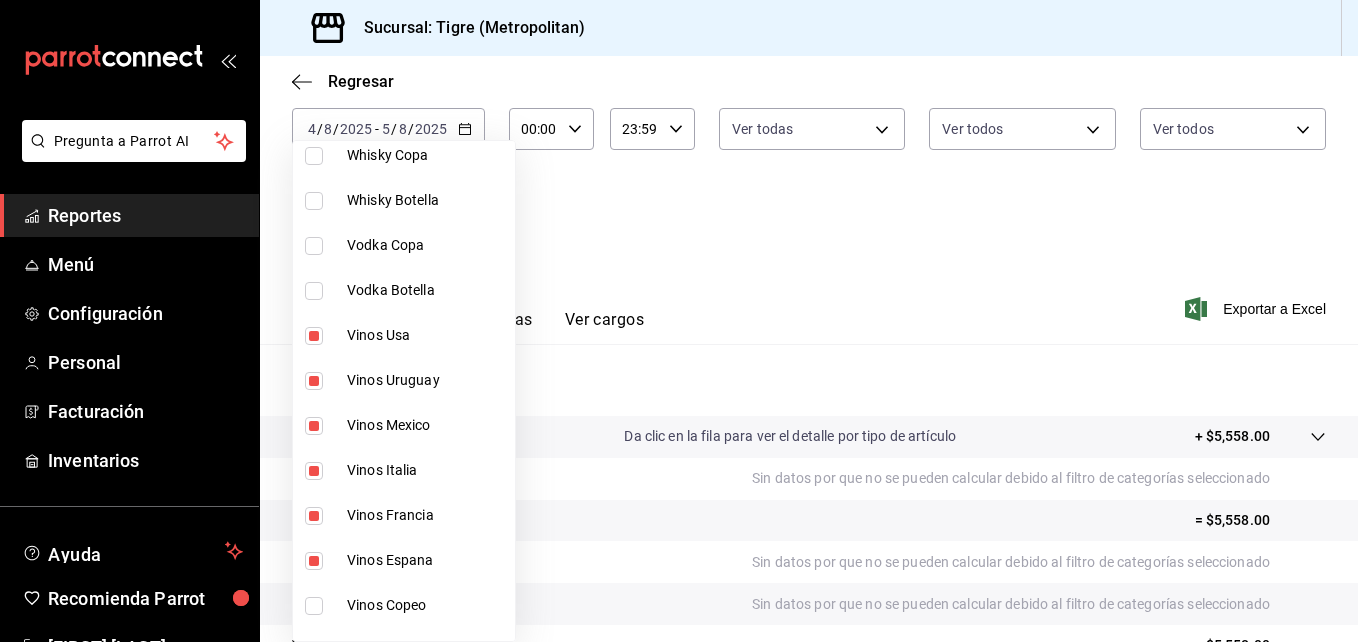 click at bounding box center (679, 321) 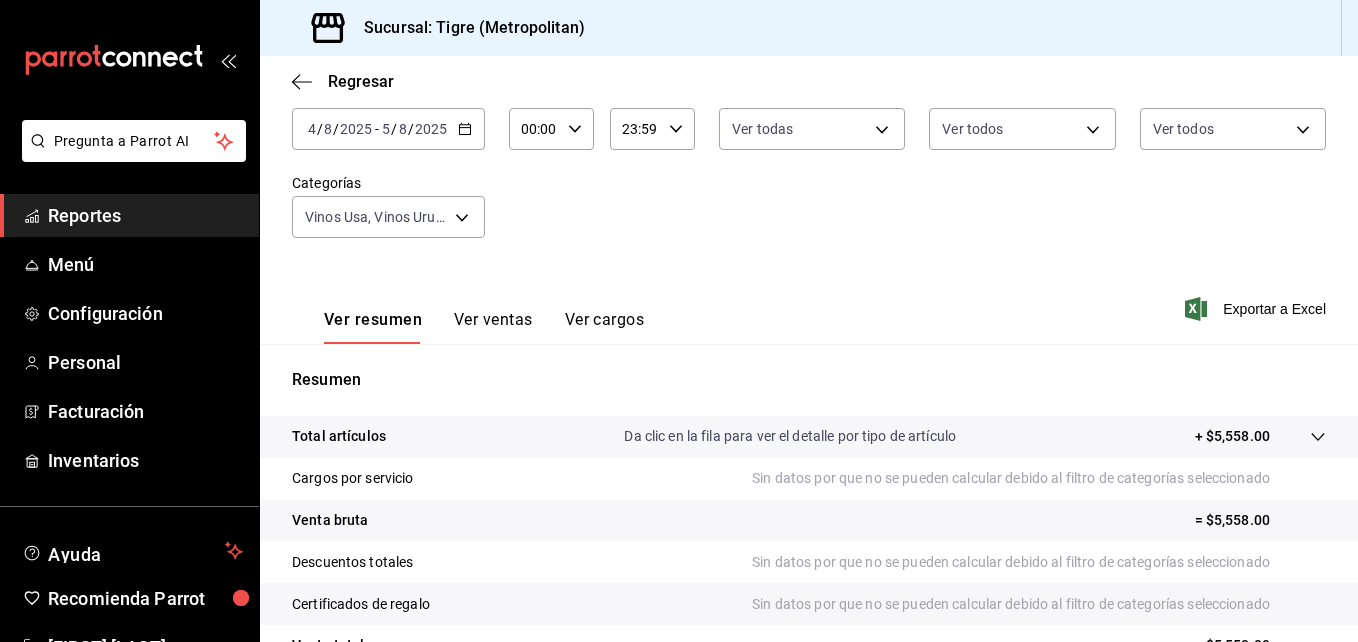 click on "Ver ventas" at bounding box center (493, 327) 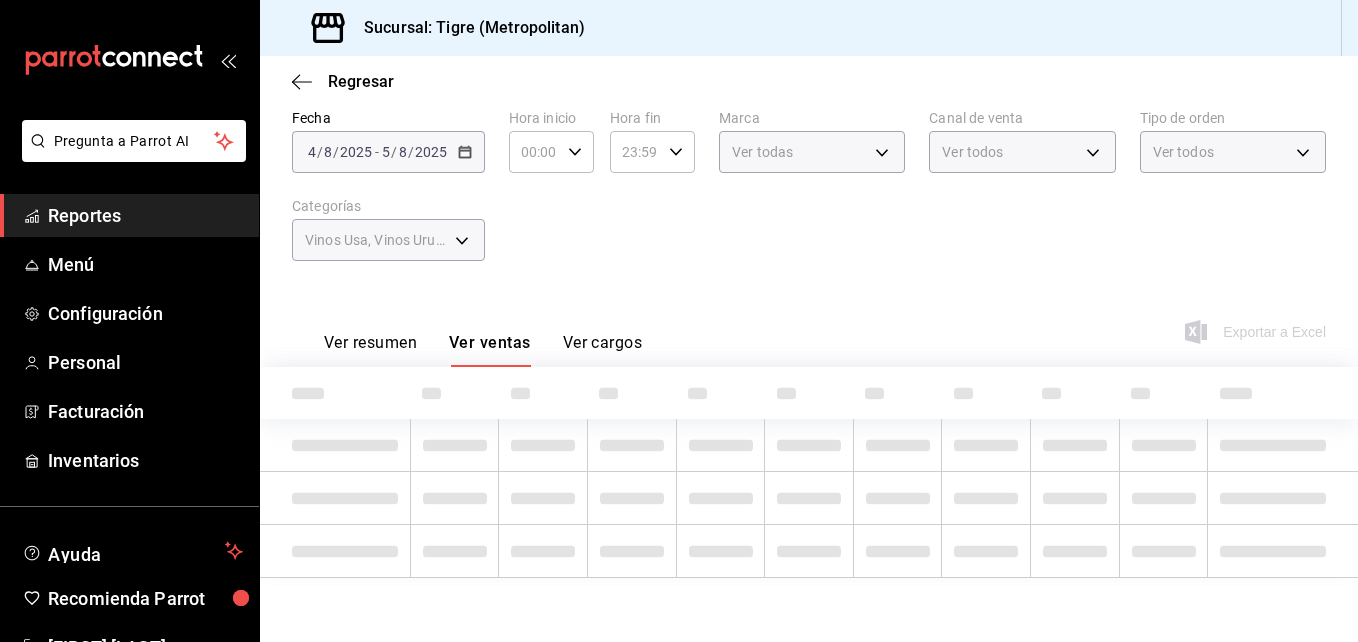 scroll, scrollTop: 120, scrollLeft: 0, axis: vertical 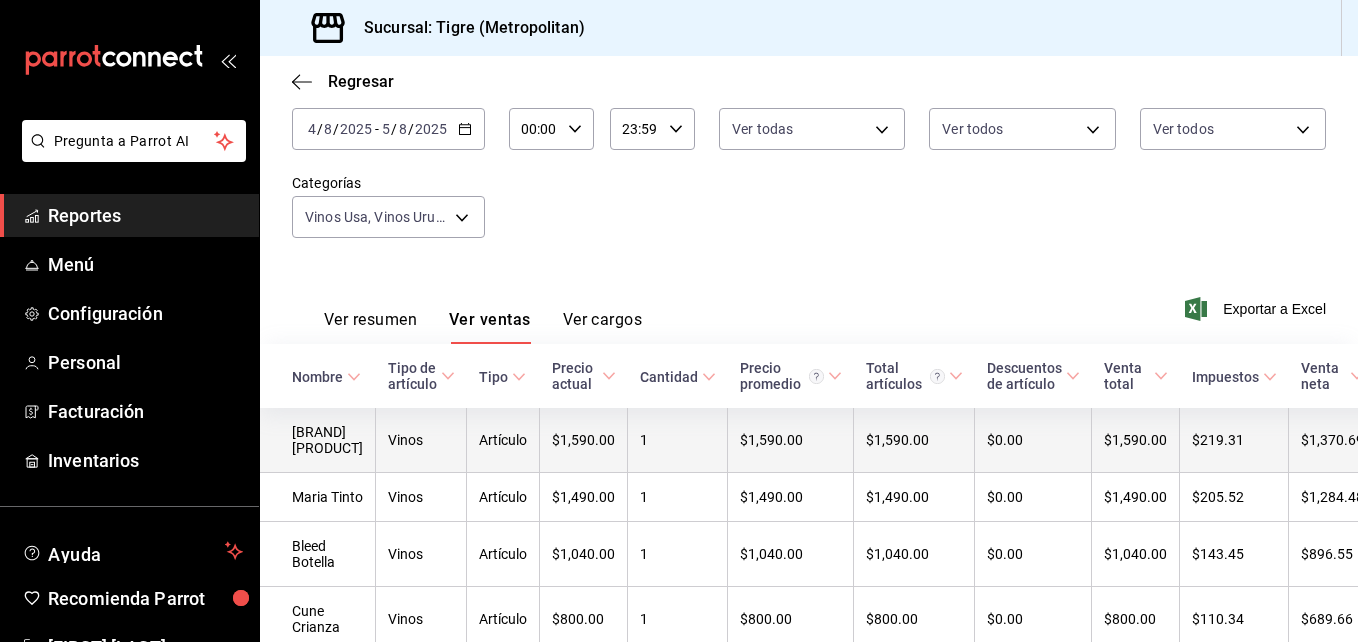 click on "1" at bounding box center [678, 440] 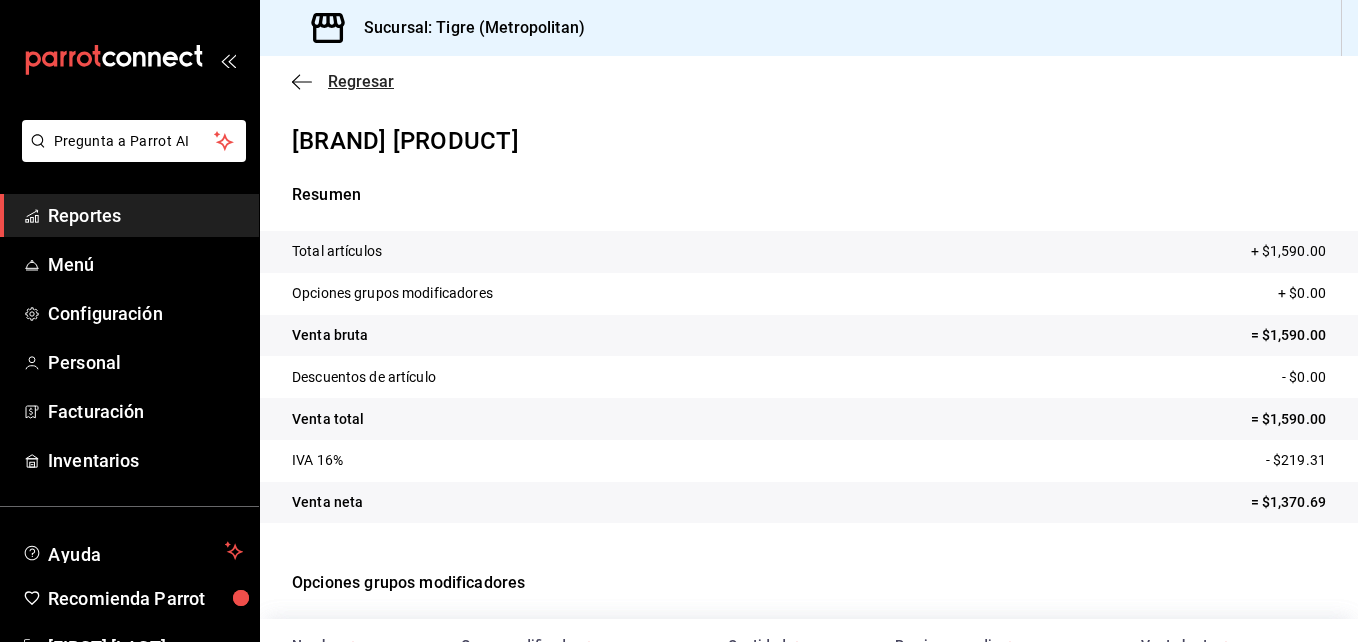 click 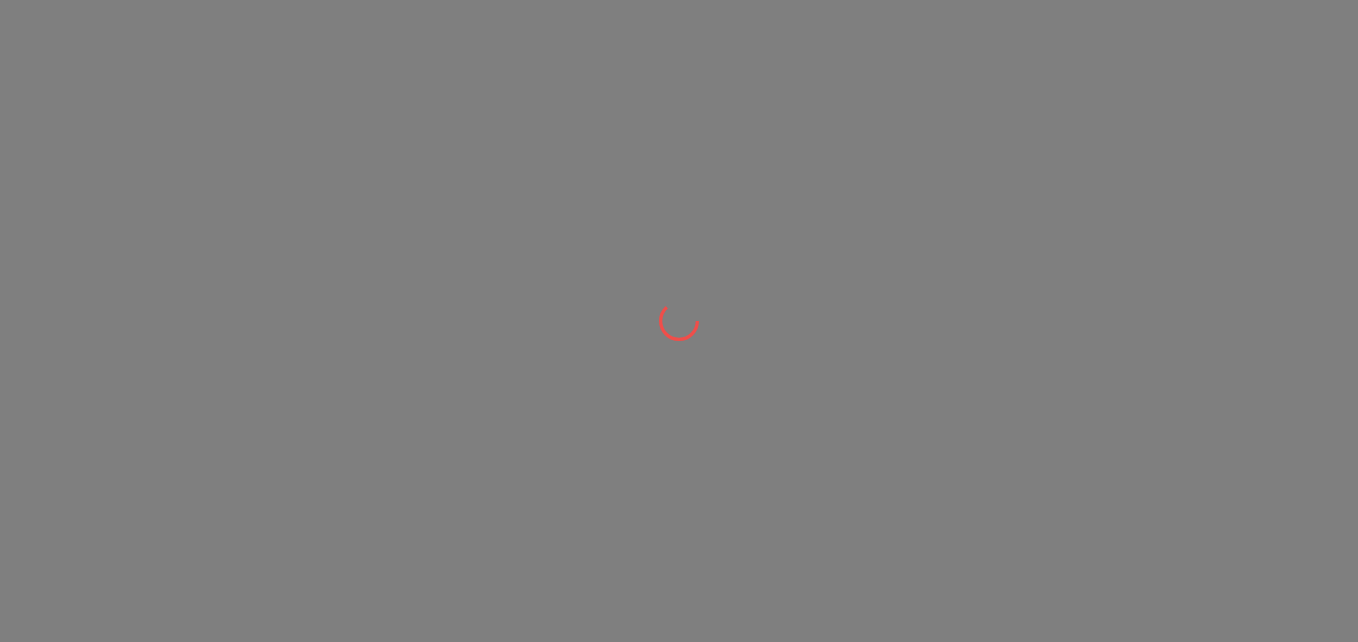 scroll, scrollTop: 0, scrollLeft: 0, axis: both 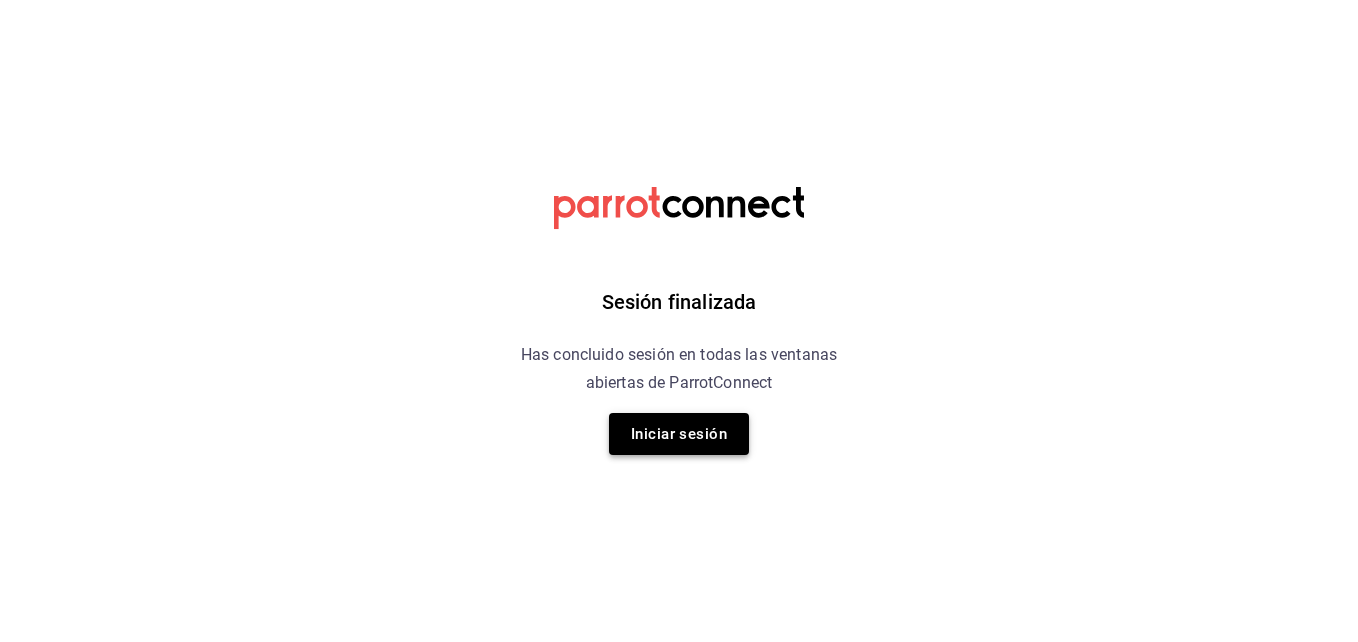 click on "Iniciar sesión" at bounding box center [679, 434] 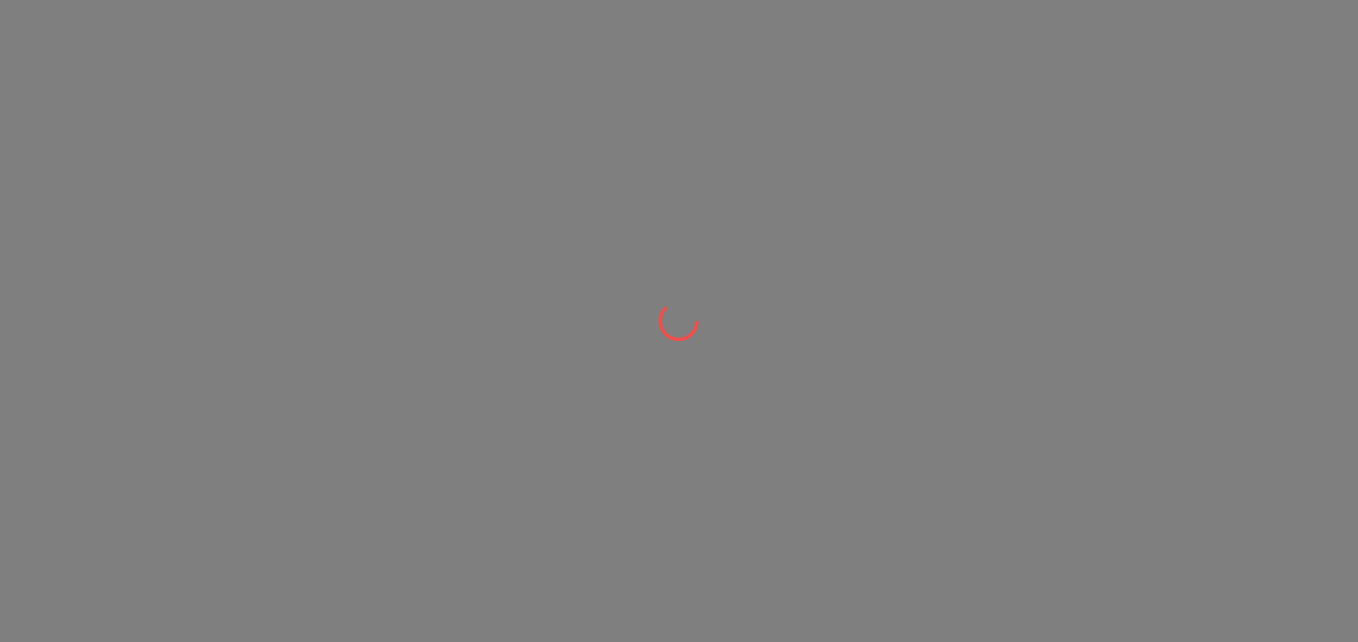 scroll, scrollTop: 0, scrollLeft: 0, axis: both 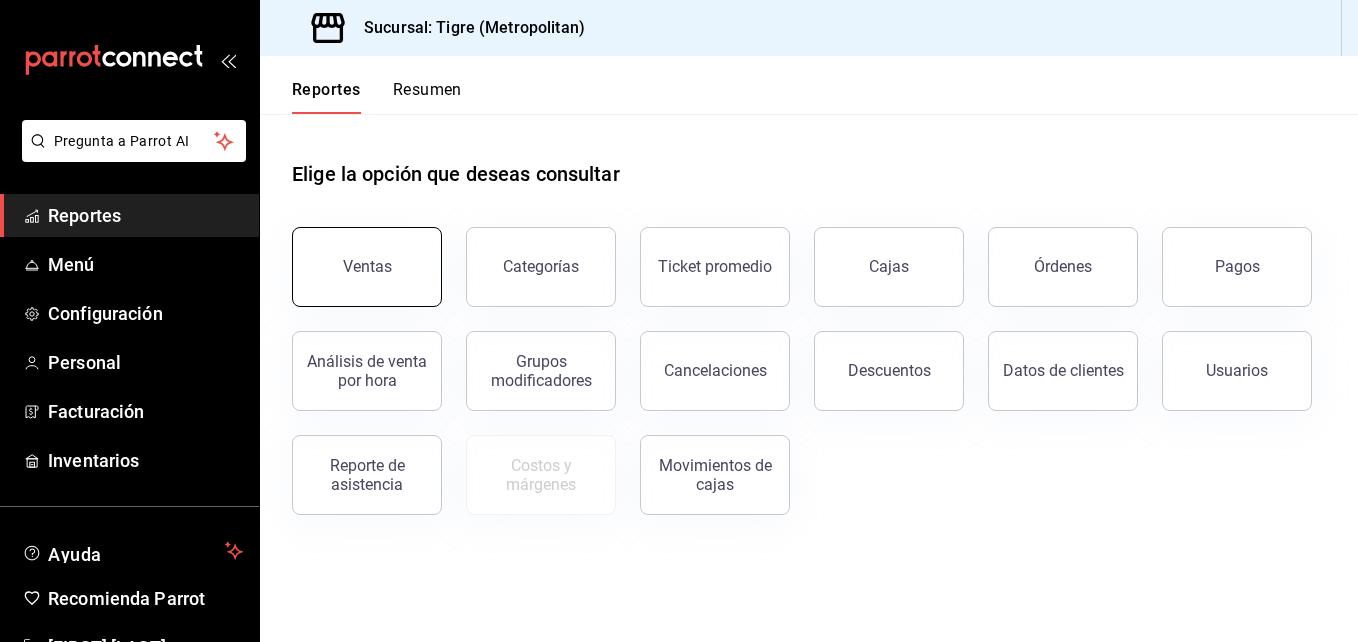 click on "Ventas" at bounding box center [367, 266] 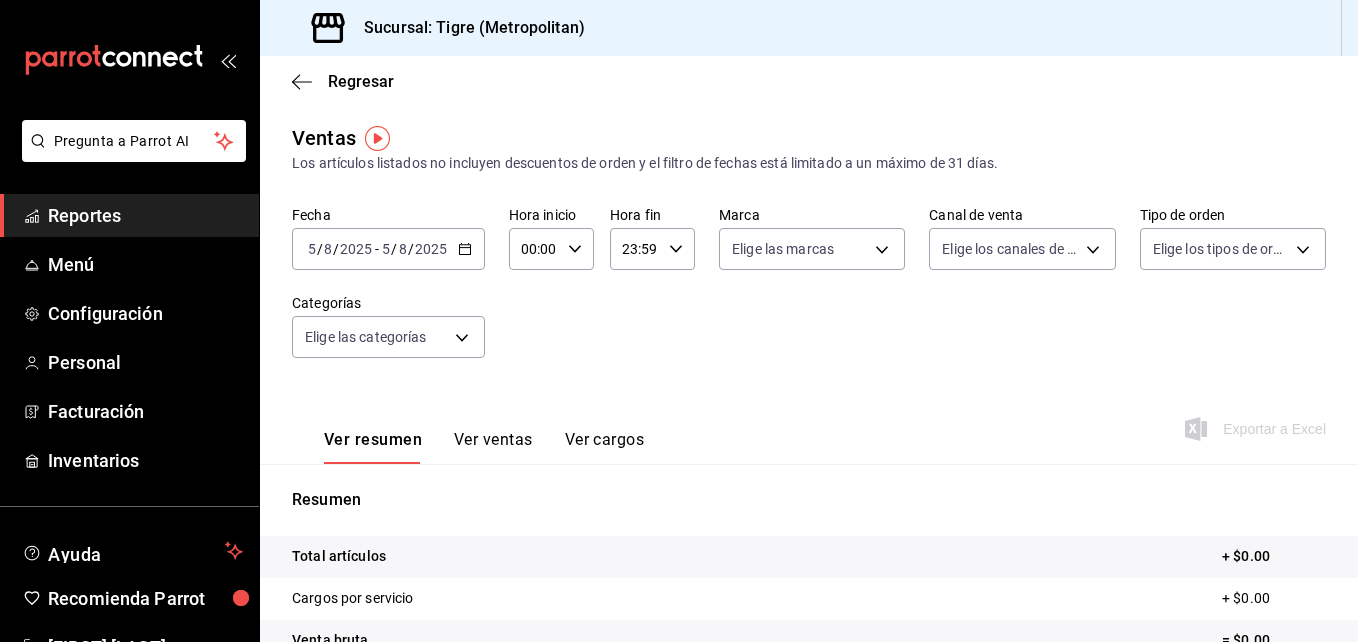 click on "2025-08-05 5 / 8 / 2025 - 2025-08-05 5 / 8 / 2025" at bounding box center [388, 249] 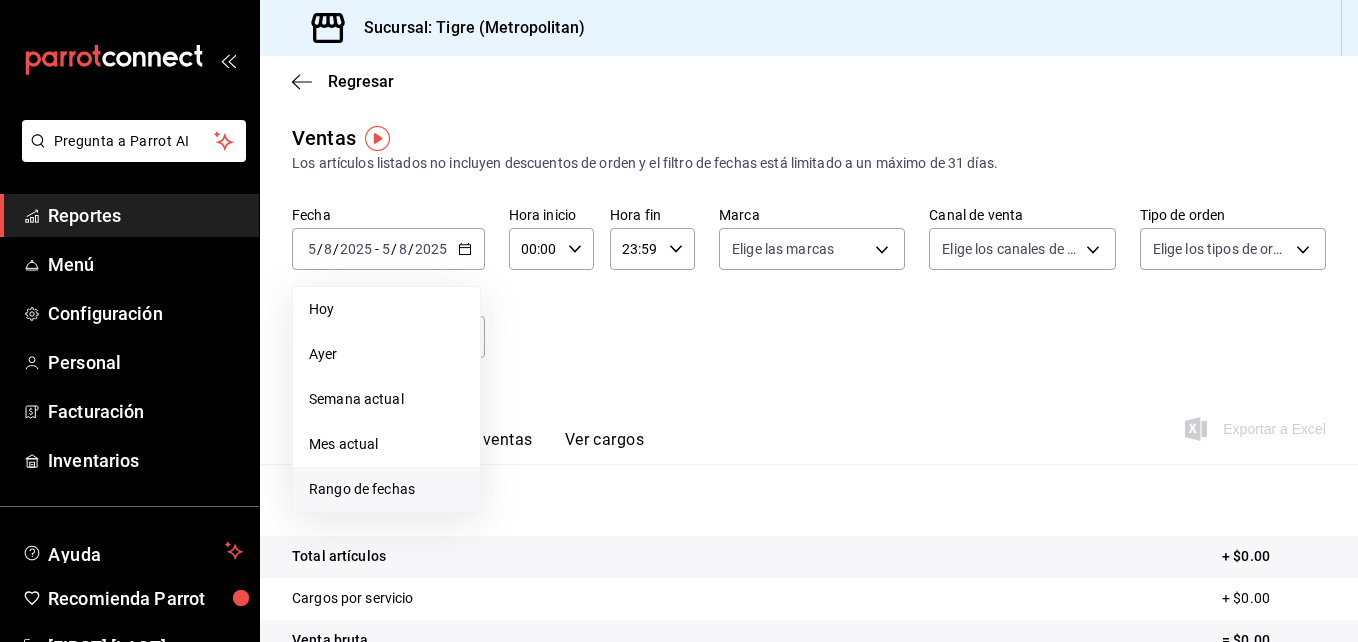 click on "Rango de fechas" at bounding box center [386, 489] 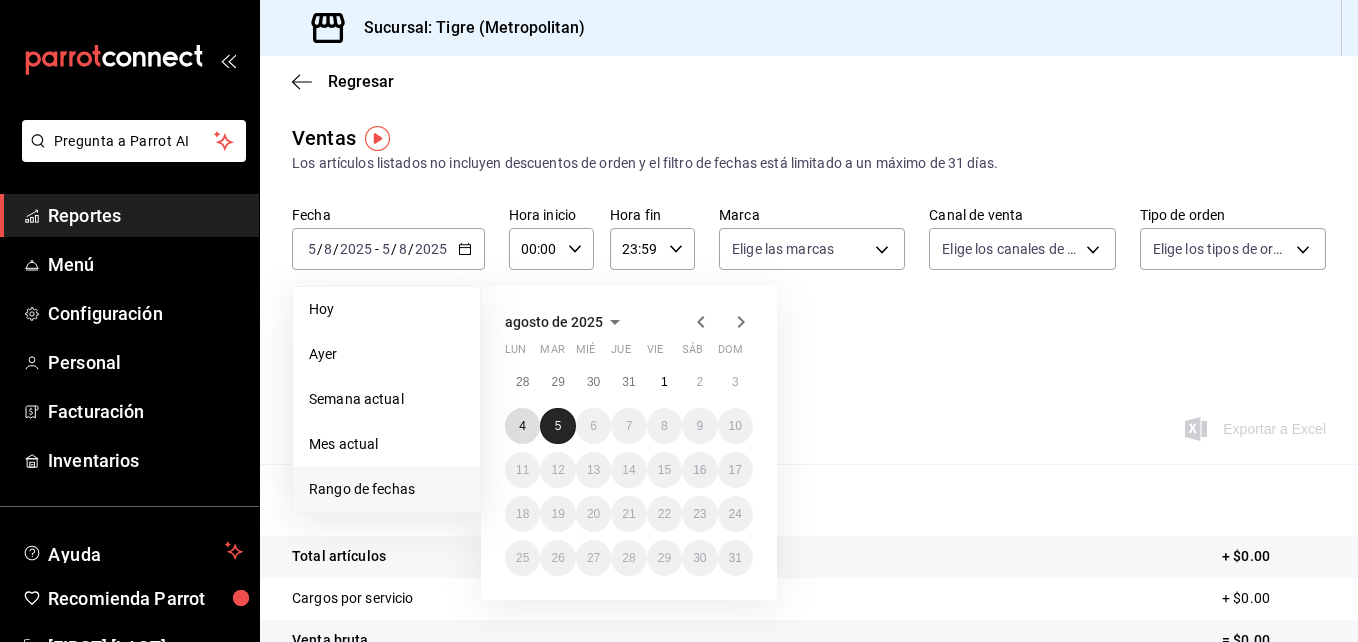 drag, startPoint x: 526, startPoint y: 429, endPoint x: 550, endPoint y: 421, distance: 25.298222 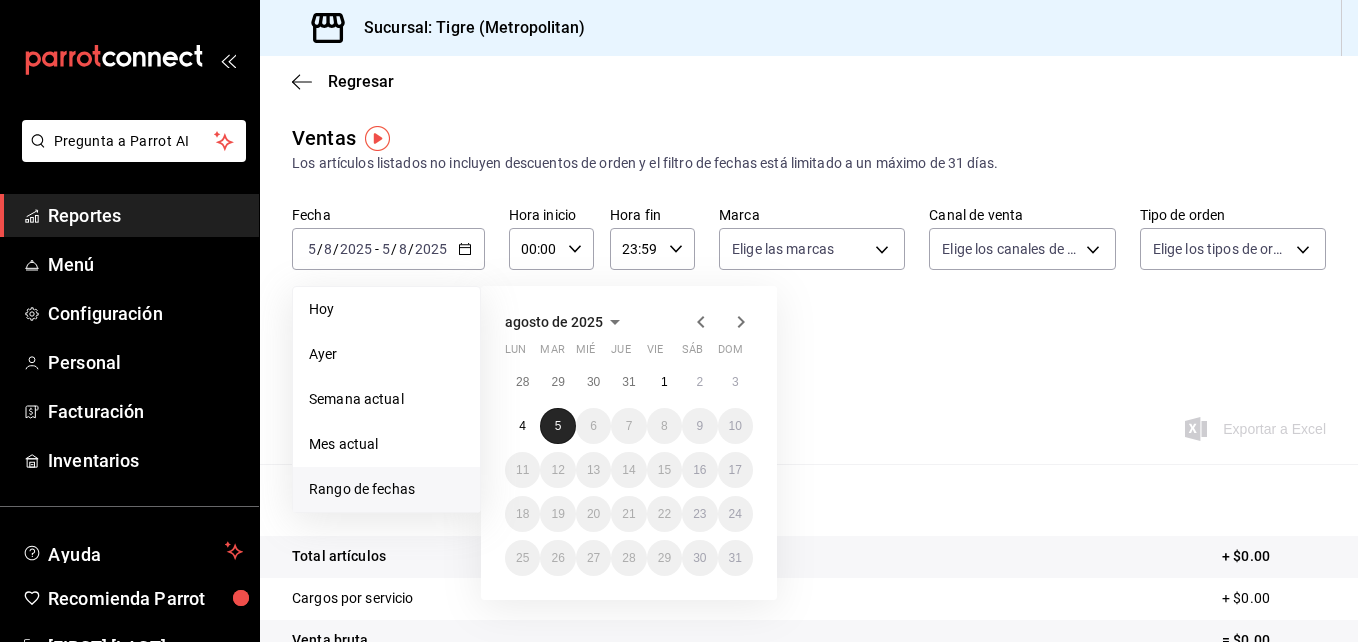 click on "5" at bounding box center [557, 426] 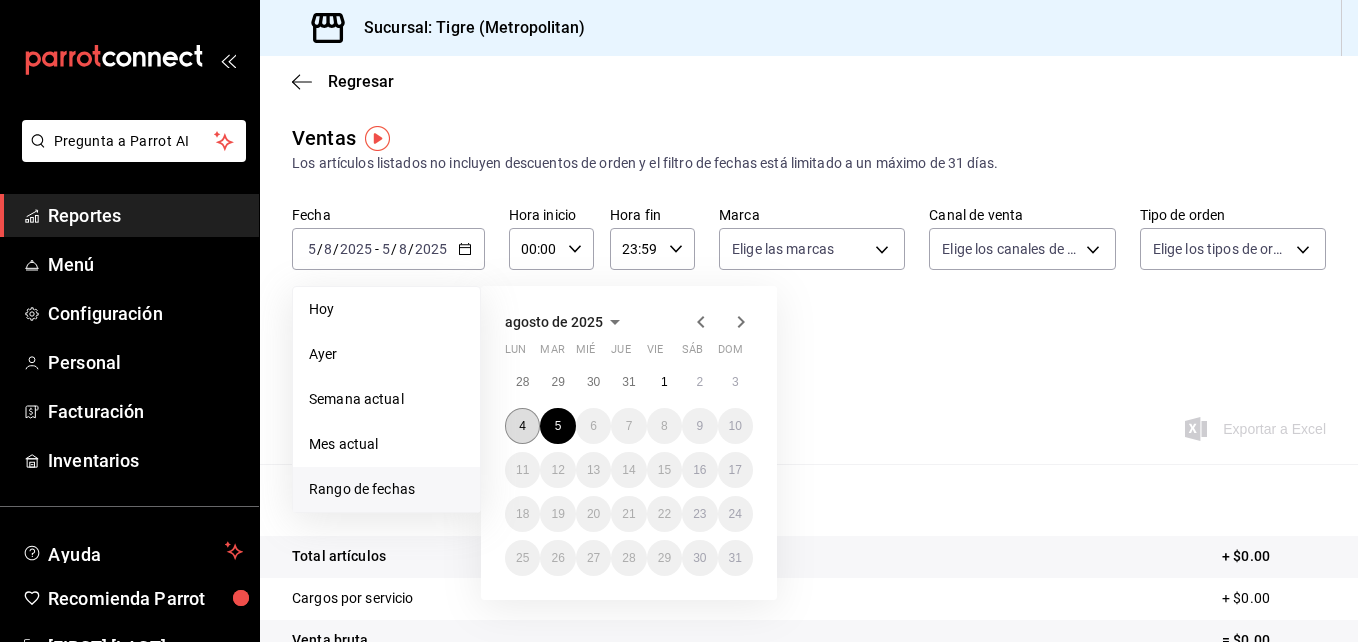 click on "4" at bounding box center (522, 426) 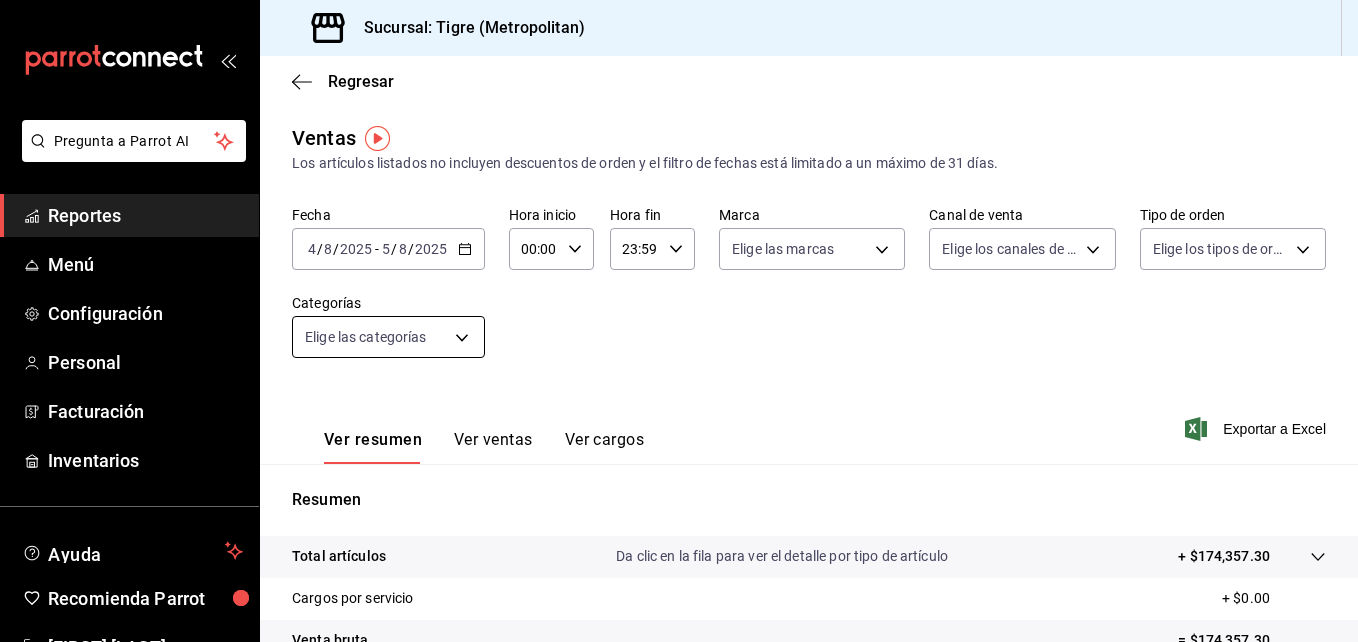 click on "Pregunta a Parrot AI Reportes   Menú   Configuración   Personal   Facturación   Inventarios   Ayuda Recomienda Parrot   [FIRST] [LAST]   Sugerir nueva función   Sucursal: Tigre (Metropolitan) Regresar Ventas Los artículos listados no incluyen descuentos de orden y el filtro de fechas está limitado a un máximo de 31 días. Fecha [DATE] [DATE] / [DATE] / [DATE] - [DATE] / [DATE] / [DATE] Hora inicio 00:00 Hora inicio Hora fin 23:59 Hora fin Marca Elige las marcas Canal de venta Elige los canales de venta Tipo de orden Elige los tipos de orden Categorías Elige las categorías Ver resumen Ver ventas Ver cargos Exportar a Excel Resumen Total artículos Da clic en la fila para ver el detalle por tipo de artículo + $174,357.30 Cargos por servicio + $0.00 Venta bruta = $174,357.30 Descuentos totales - $2,500.80 Certificados de regalo - $8,527.00 Venta total = $163,329.50 Impuestos - $22,528.21 Venta neta = $140,801.29 Pregunta a Parrot AI Reportes   Menú   Configuración   Personal   Facturación   Inventarios" at bounding box center (679, 321) 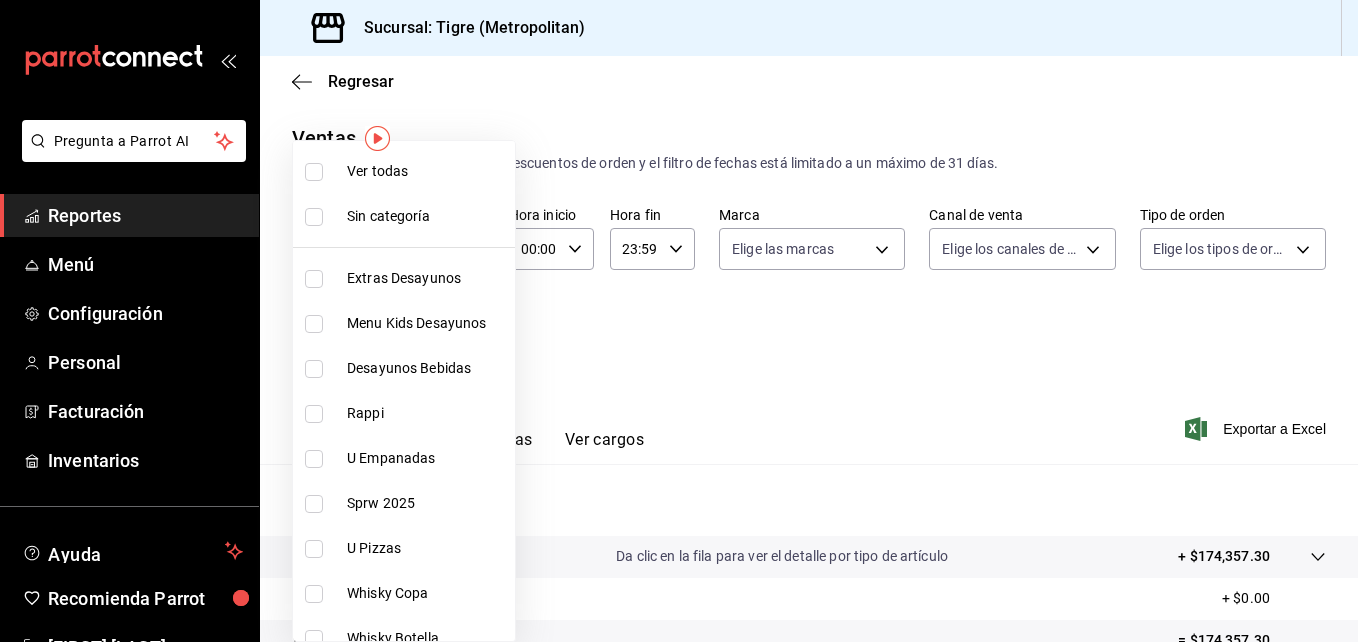 click at bounding box center [679, 321] 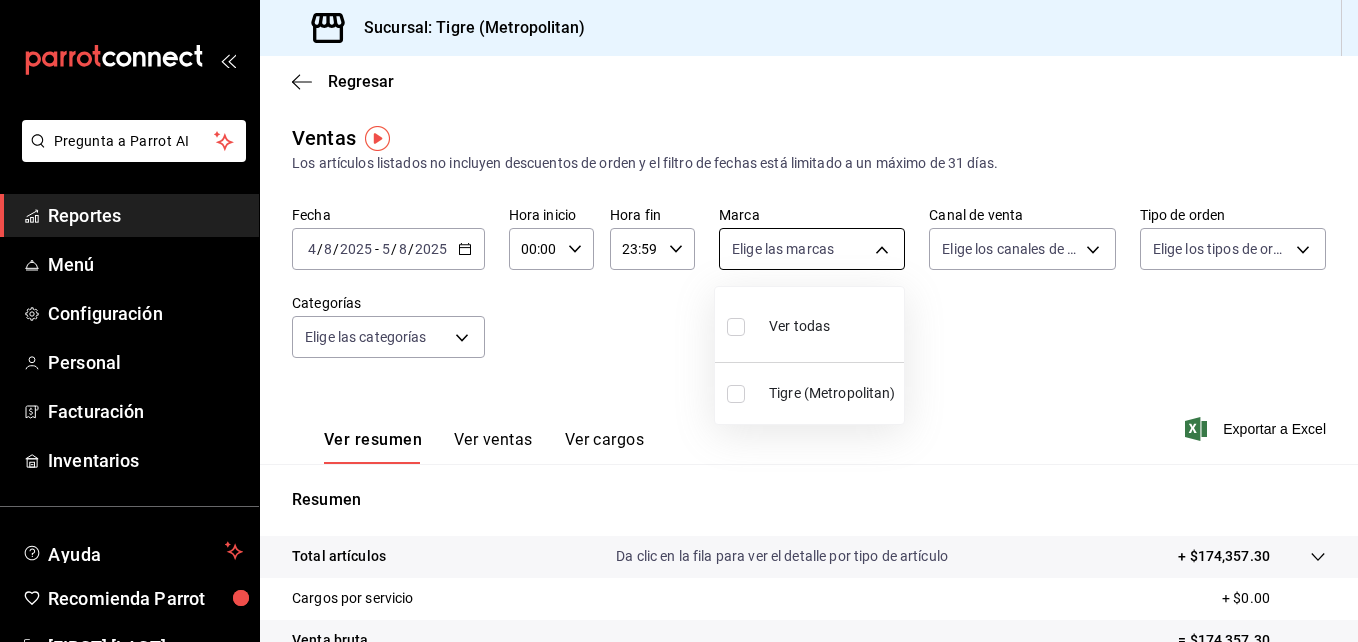 click on "Pregunta a Parrot AI Reportes   Menú   Configuración   Personal   Facturación   Inventarios   Ayuda Recomienda Parrot   [FIRST] [LAST]   Sugerir nueva función   Sucursal: Tigre (Metropolitan) Regresar Ventas Los artículos listados no incluyen descuentos de orden y el filtro de fechas está limitado a un máximo de 31 días. Fecha [DATE] [DATE] / [DATE] / [DATE] - [DATE] / [DATE] / [DATE] Hora inicio 00:00 Hora inicio Hora fin 23:59 Hora fin Marca Elige las marcas Canal de venta Elige los canales de venta Tipo de orden Elige los tipos de orden Categorías Elige las categorías Ver resumen Ver ventas Ver cargos Exportar a Excel Resumen Total artículos Da clic en la fila para ver el detalle por tipo de artículo + $174,357.30 Cargos por servicio + $0.00 Venta bruta = $174,357.30 Descuentos totales - $2,500.80 Certificados de regalo - $8,527.00 Venta total = $163,329.50 Impuestos - $22,528.21 Venta neta = $140,801.29 Pregunta a Parrot AI Reportes   Menú   Configuración   Personal   Facturación   Inventarios" at bounding box center [679, 321] 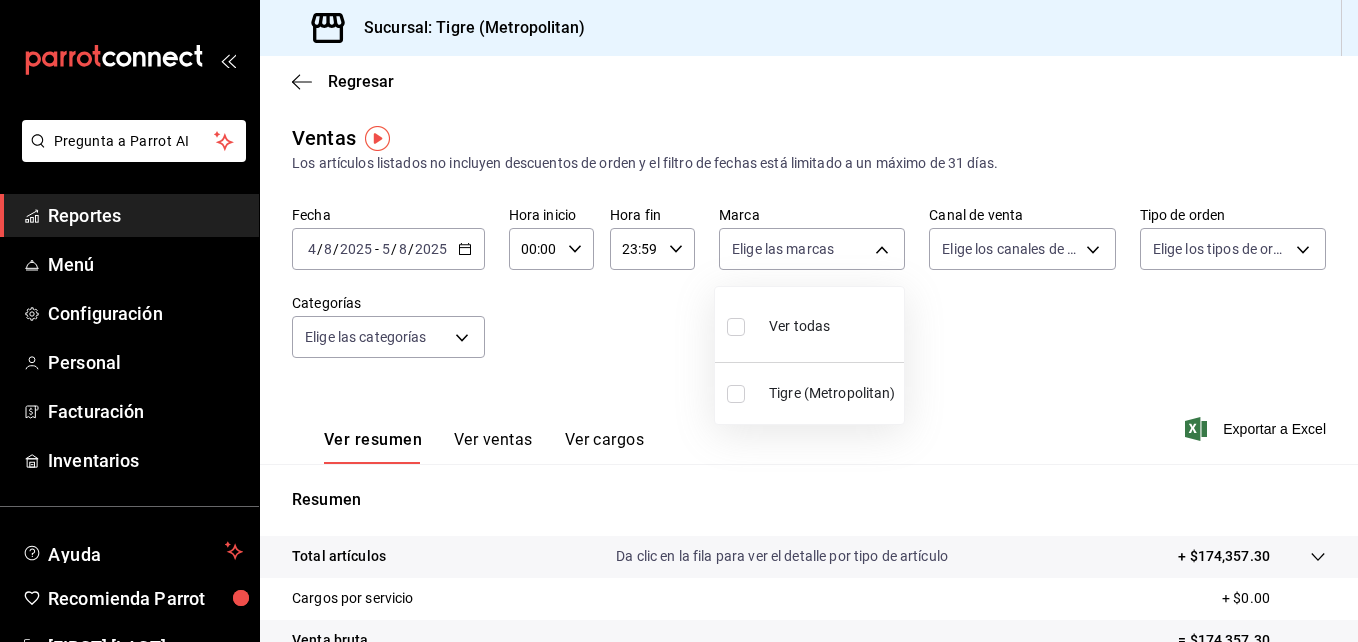 click at bounding box center (736, 327) 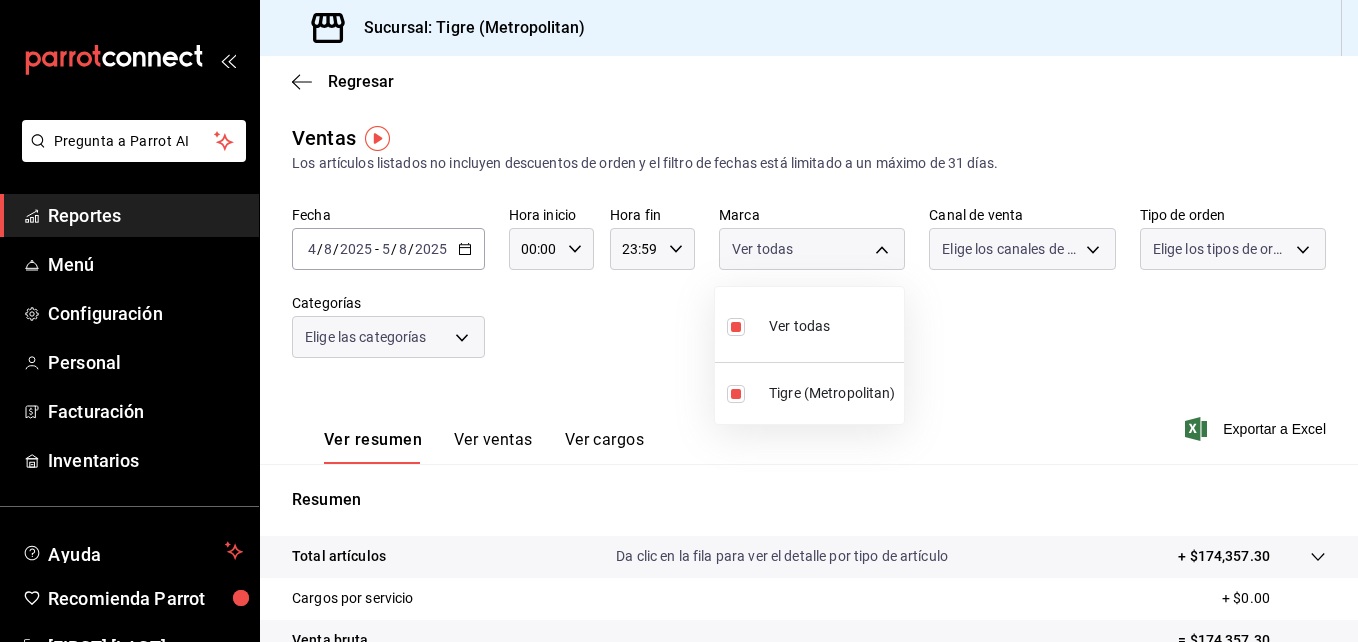 drag, startPoint x: 1069, startPoint y: 316, endPoint x: 1079, endPoint y: 250, distance: 66.75328 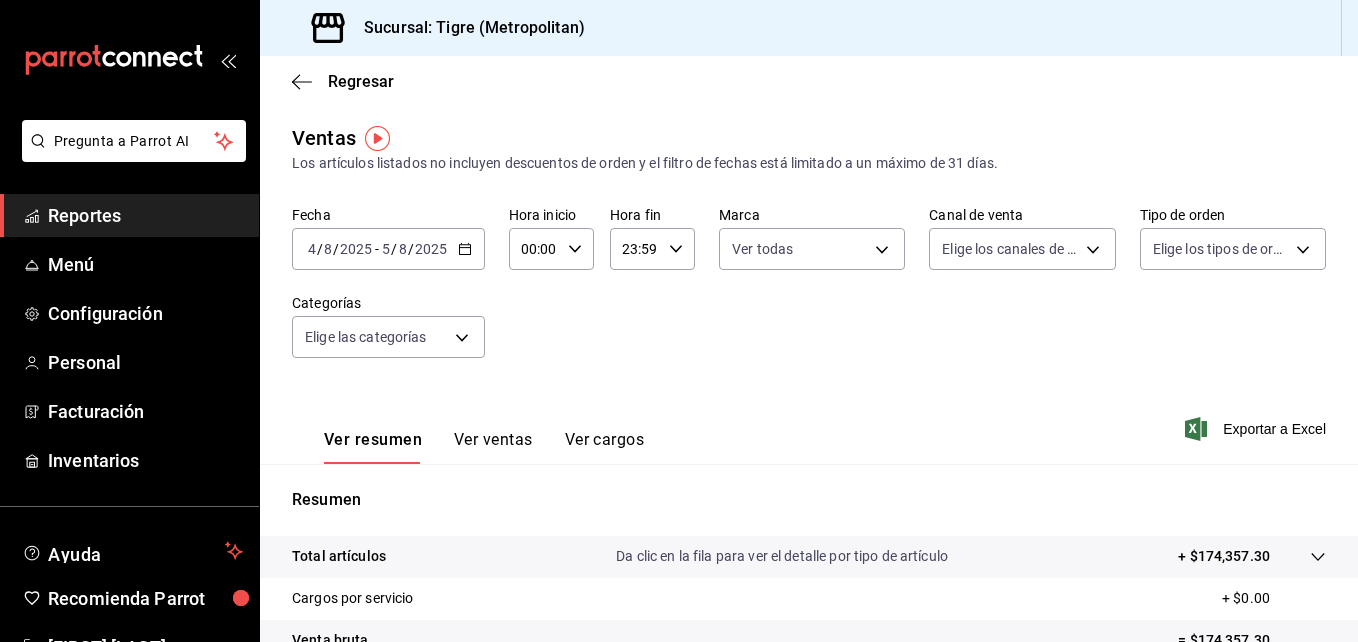 click on "Pregunta a Parrot AI Reportes   Menú   Configuración   Personal   Facturación   Inventarios   Ayuda Recomienda Parrot   [FIRST] [LAST]   Sugerir nueva función   Sucursal: Tigre (Metropolitan) Regresar Ventas Los artículos listados no incluyen descuentos de orden y el filtro de fechas está limitado a un máximo de 31 días. Fecha [DATE] [DATE] / [DATE] / [DATE] - [DATE] / [DATE] / [DATE] Hora inicio 00:00 Hora inicio Hora fin 23:59 Hora fin Marca Ver todas [UUID] Canal de venta Elige los canales de venta Tipo de orden Elige los tipos de orden Categorías Elige las categorías Ver resumen Ver ventas Ver cargos Exportar a Excel Resumen Total artículos Da clic en la fila para ver el detalle por tipo de artículo + $174,357.30 Cargos por servicio + $0.00 Venta bruta = $174,357.30 Descuentos totales - $2,500.80 Certificados de regalo - $8,527.00 Venta total = $163,329.50 Impuestos - $22,528.21 Venta neta = $140,801.29 Pregunta a Parrot AI Reportes   Menú   Configuración   Personal" at bounding box center [679, 321] 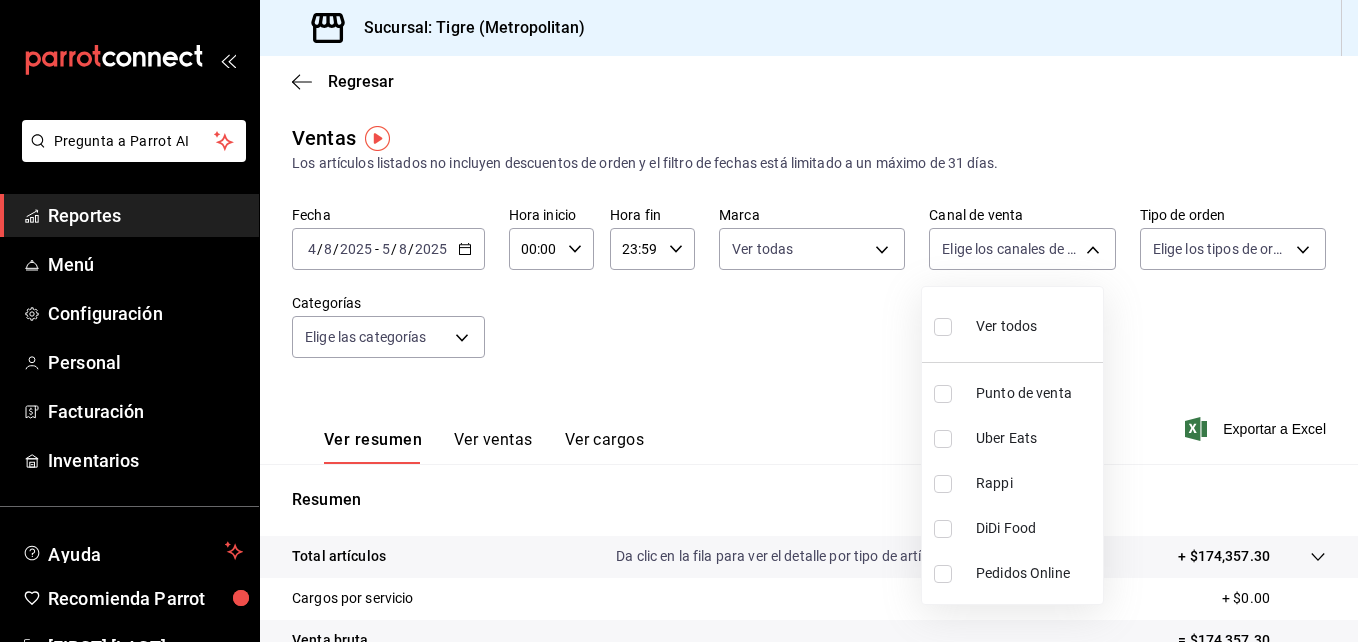 click at bounding box center (943, 327) 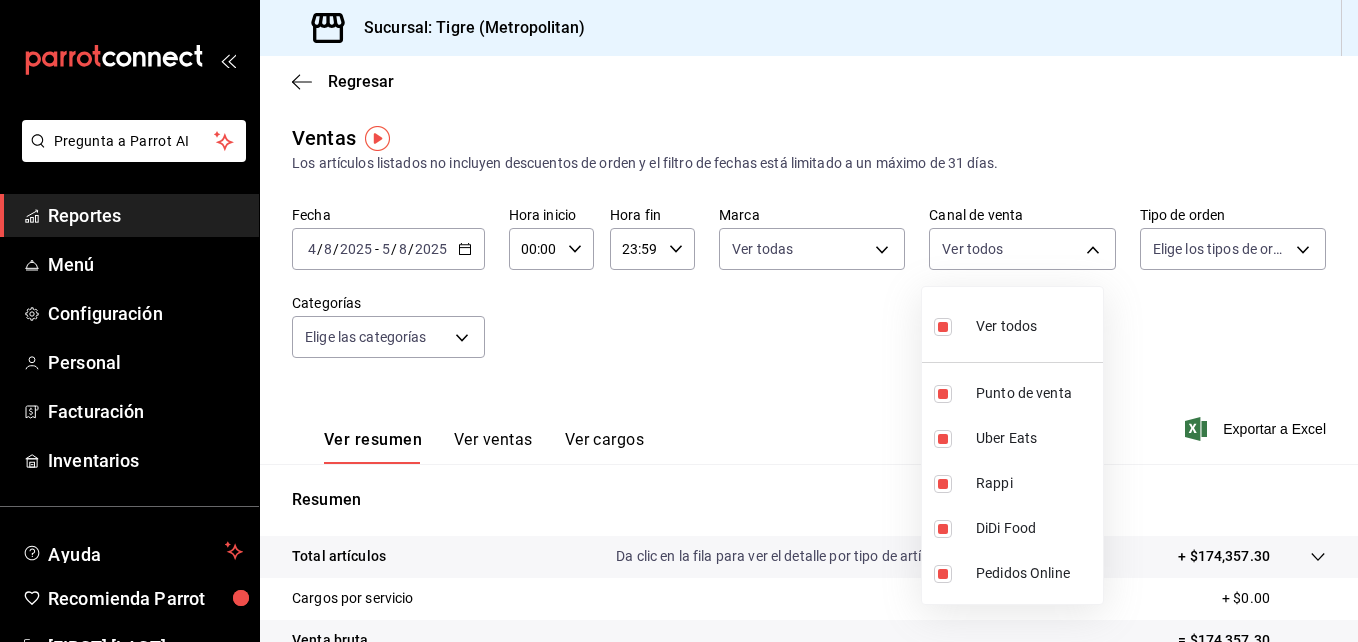 click at bounding box center [679, 321] 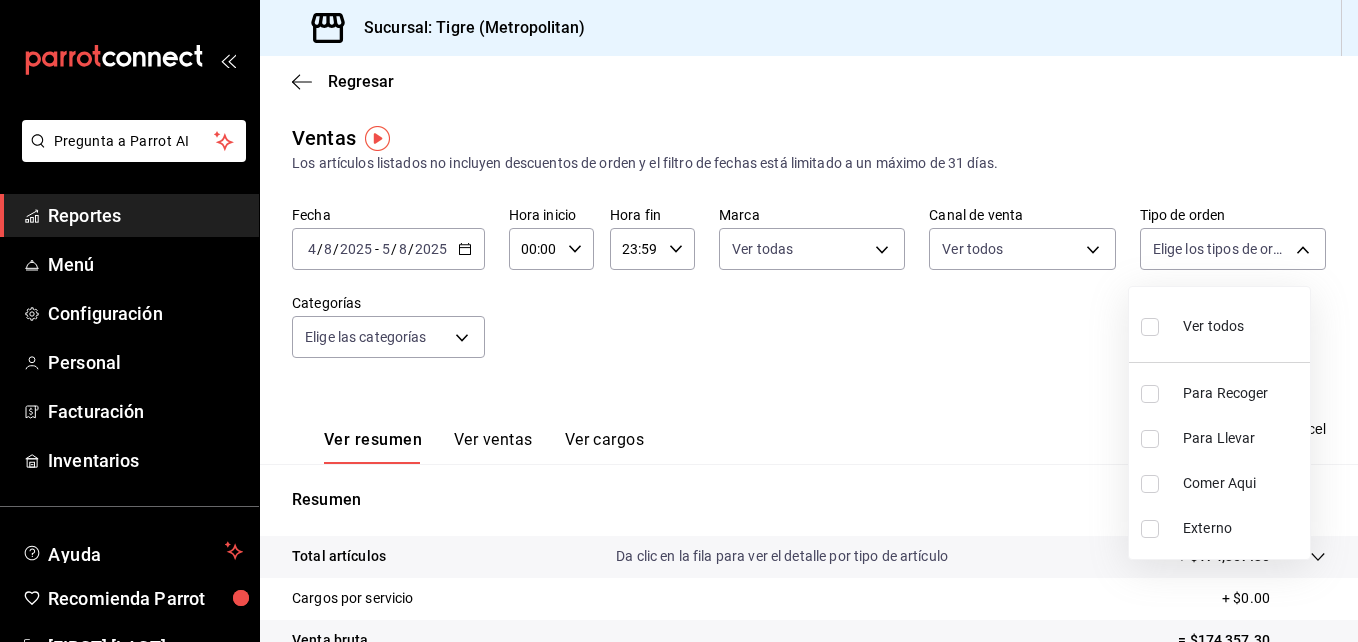 click on "Pregunta a Parrot AI Reportes   Menú   Configuración   Personal   Facturación   Inventarios   Ayuda Recomienda Parrot   [FIRST] [LAST]   Sugerir nueva función   Sucursal: Tigre (Metropolitan) Regresar Ventas Los artículos listados no incluyen descuentos de orden y el filtro de fechas está limitado a un máximo de 31 días. Fecha [DATE] [DATE] - [DATE] [DATE] Hora inicio 00:00 Hora inicio Hora fin 23:59 Hora fin Marca Ver todas [UUID] Canal de venta Ver todos PARROT,UBER_EATS,RAPPI,DIDI_FOOD,ONLINE Tipo de orden Elige los tipos de orden Categorías Elige las categorías Ver resumen Ver ventas Ver cargos Exportar a Excel Resumen Total artículos Da clic en la fila para ver el detalle por tipo de artículo + $174,357.30 Cargos por servicio + $0.00 Venta bruta = $174,357.30 Descuentos totales - $2,500.80 Certificados de regalo - $8,527.00 Venta total = $163,329.50 Impuestos - $22,528.21 Venta neta = $140,801.29 Pregunta a Parrot AI Reportes   Menú" at bounding box center (679, 321) 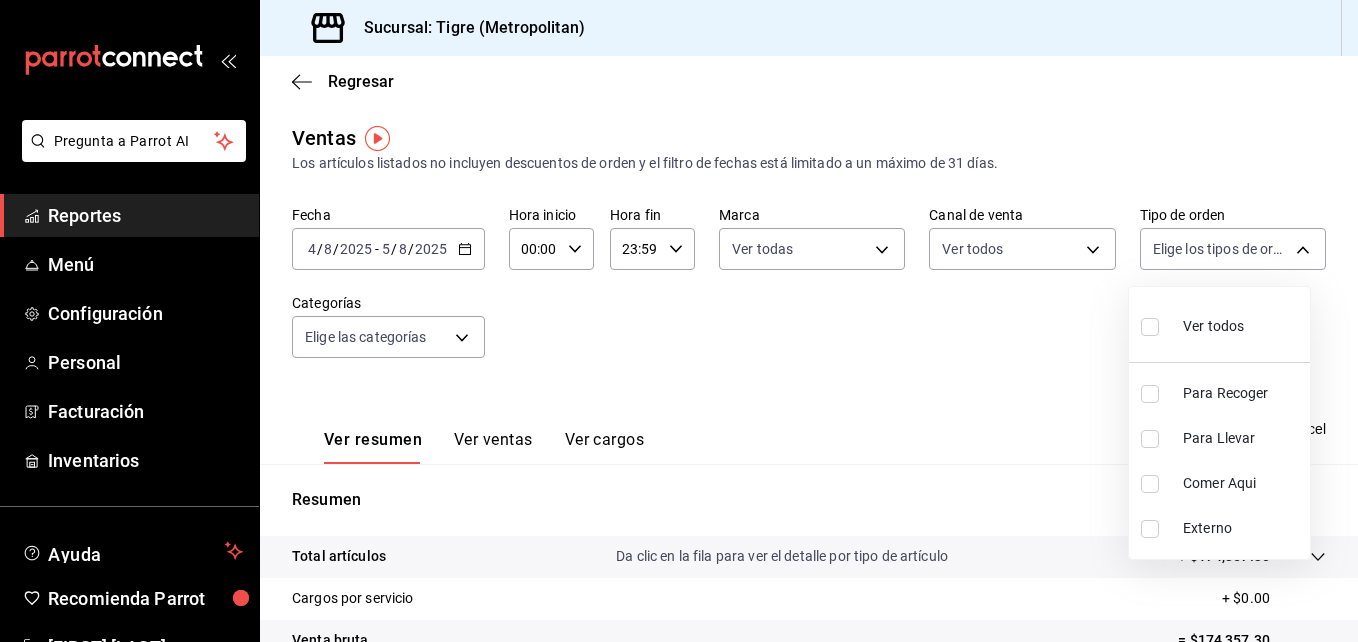 click at bounding box center [1150, 327] 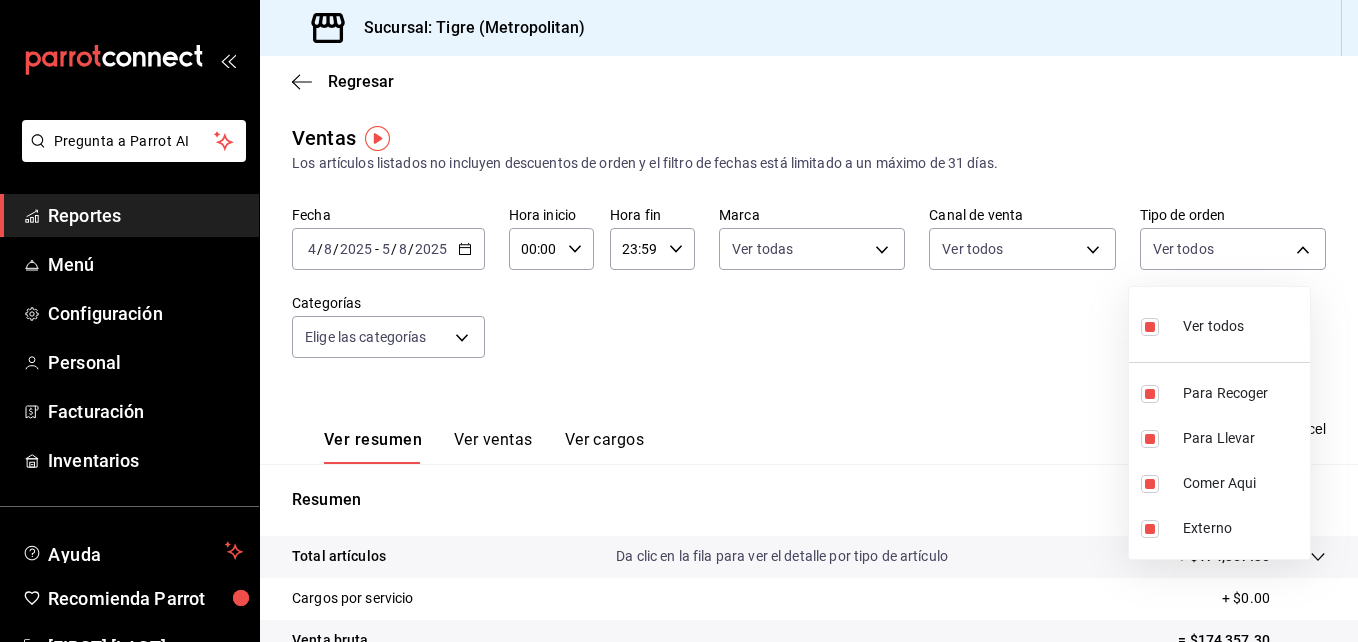 click at bounding box center [679, 321] 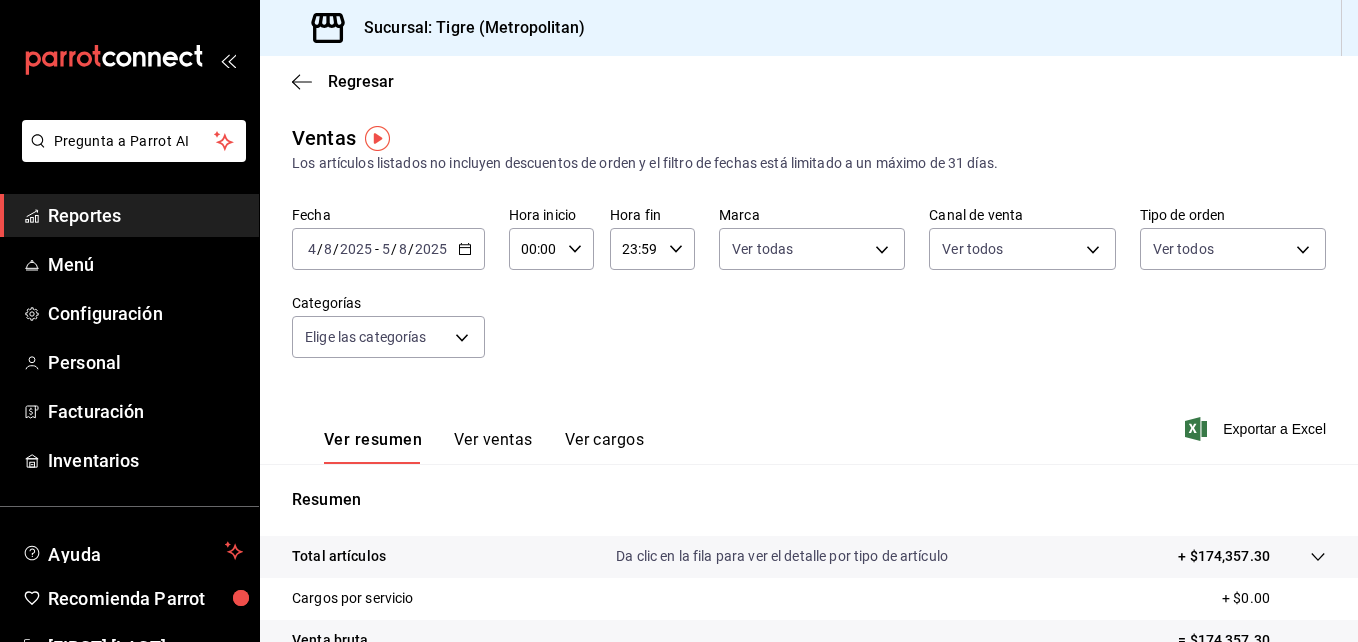 click on "Pregunta a Parrot AI Reportes   Menú   Configuración   Personal   Facturación   Inventarios   Ayuda Recomienda Parrot   [FIRST] [LAST]   Sugerir nueva función   Sucursal: Tigre (Metropolitan) Regresar Ventas Los artículos listados no incluyen descuentos de orden y el filtro de fechas está limitado a un máximo de 31 días. Fecha [DATE] [DATE] / [DATE] / [DATE] - [DATE] / [DATE] / [DATE] Hora inicio 00:00 Hora inicio Hora fin 23:59 Hora fin Marca Ver todas [UUID] Canal de venta Ver todos PARROT,UBER_EATS,RAPPI,DIDI_FOOD,ONLINE Tipo de orden Ver todos [UUID],[UUID],[UUID],EXTERNAL Categorías Elige las categorías Ver resumen Ver ventas Ver cargos Exportar a Excel Resumen Total artículos Da clic en la fila para ver el detalle por tipo de artículo + $174,357.30 Cargos por servicio + $0.00 Venta bruta = $174,357.30 Descuentos totales - $2,500.80 Certificados de regalo - $8,527.00 Venta total" at bounding box center (679, 321) 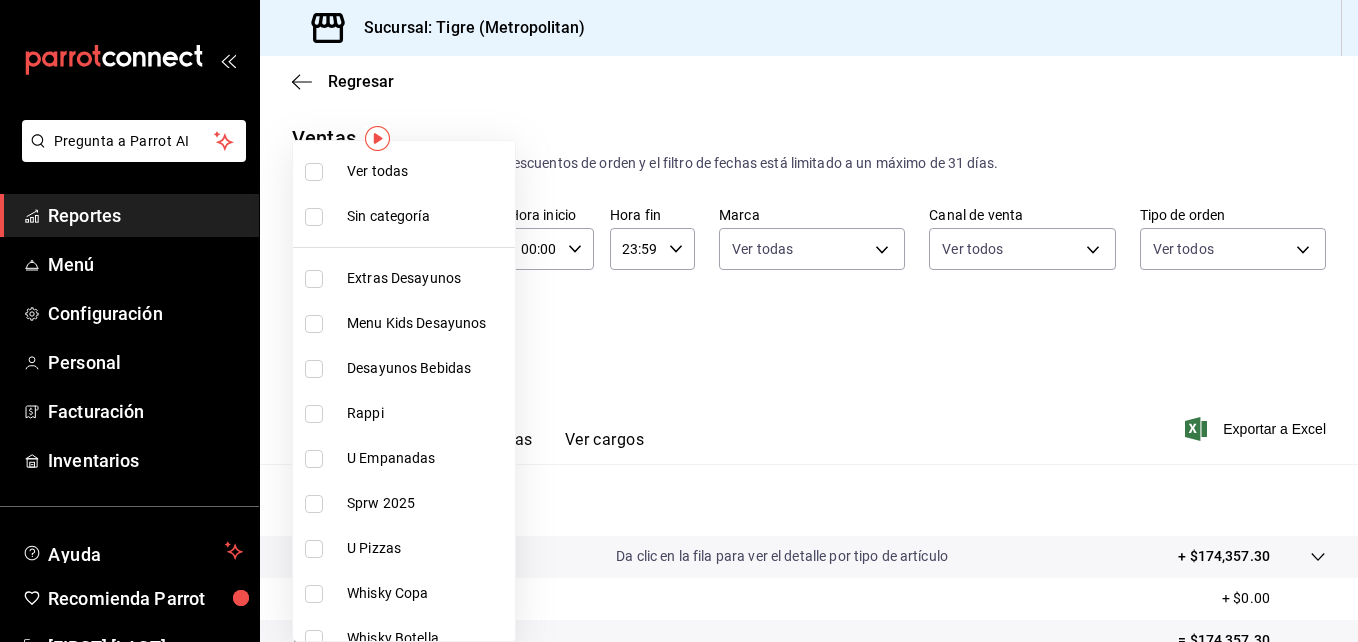 scroll, scrollTop: 438, scrollLeft: 0, axis: vertical 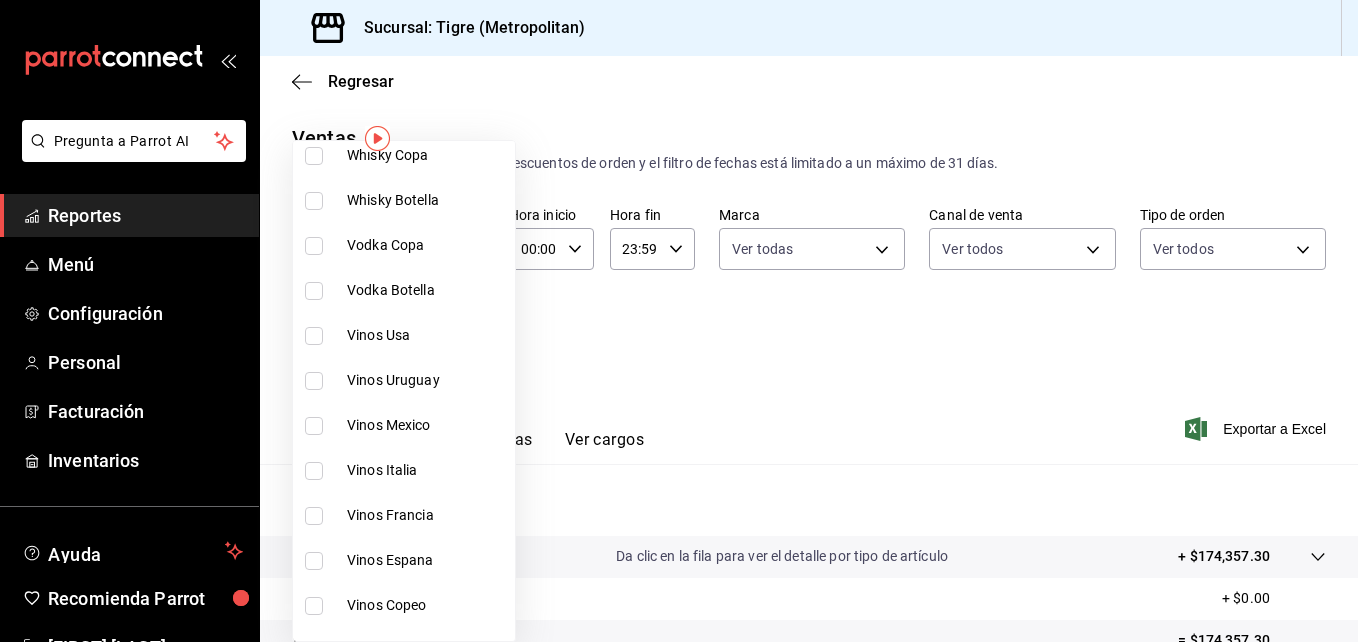 click at bounding box center (314, 381) 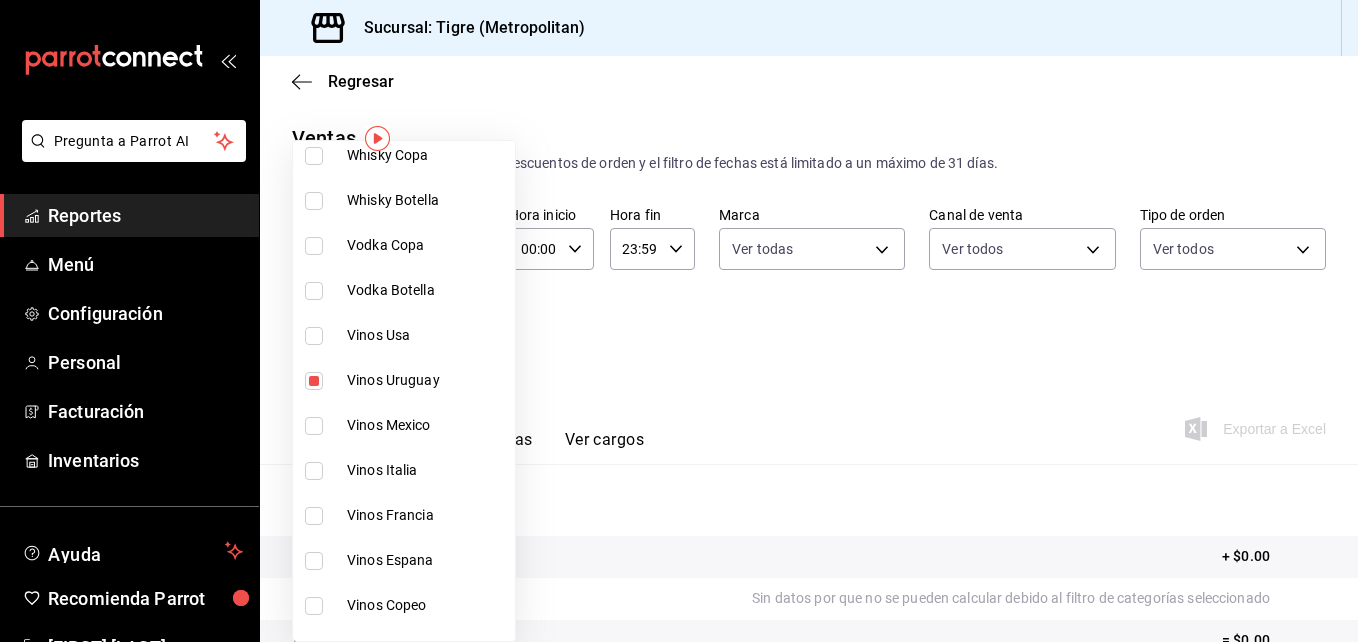 click at bounding box center [314, 426] 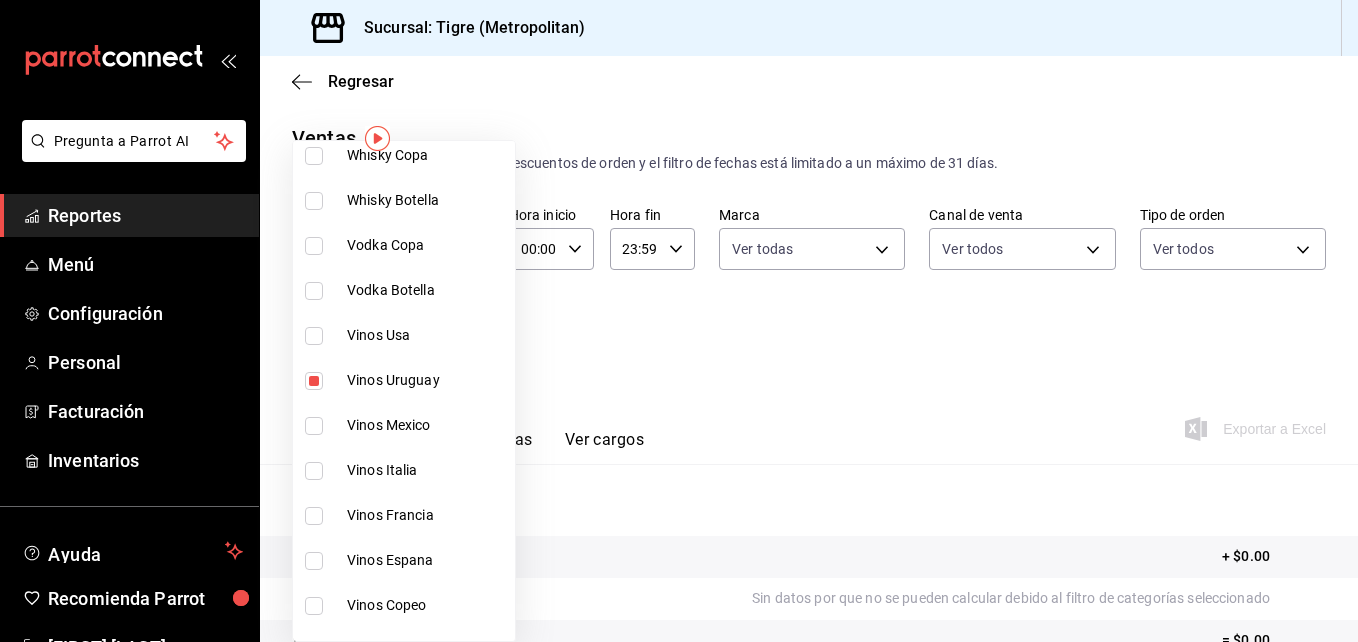 checkbox on "true" 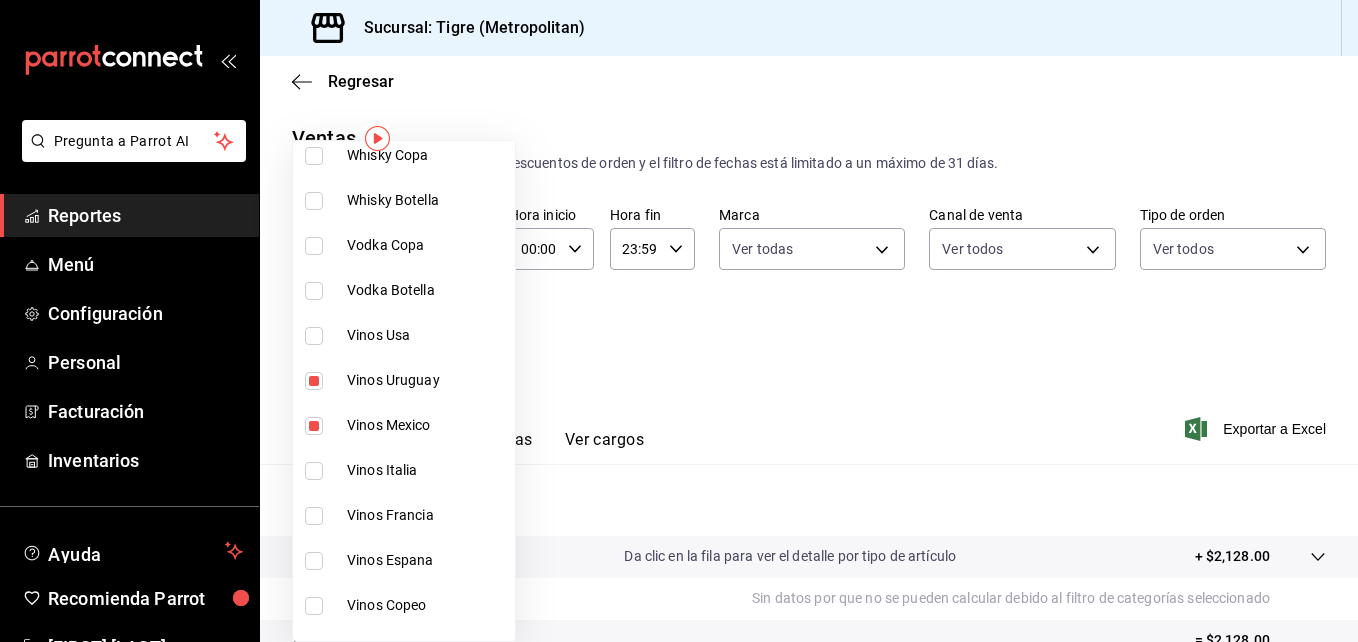 click at bounding box center [314, 471] 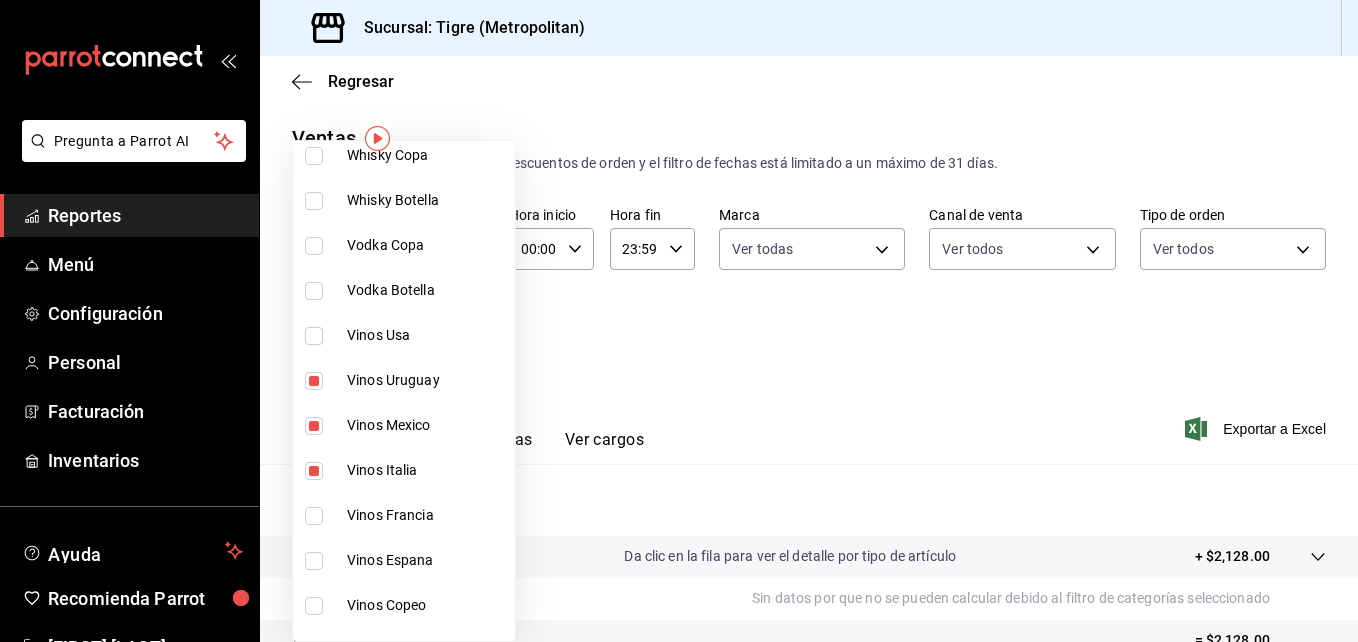 type on "6cc0ca04-caef-4251-9f5a-60f930f66248,d59511b3-a47f-4ba0-b107-8f149b3242de,74c27143-111e-4bb9-a573-a48c5d160e95" 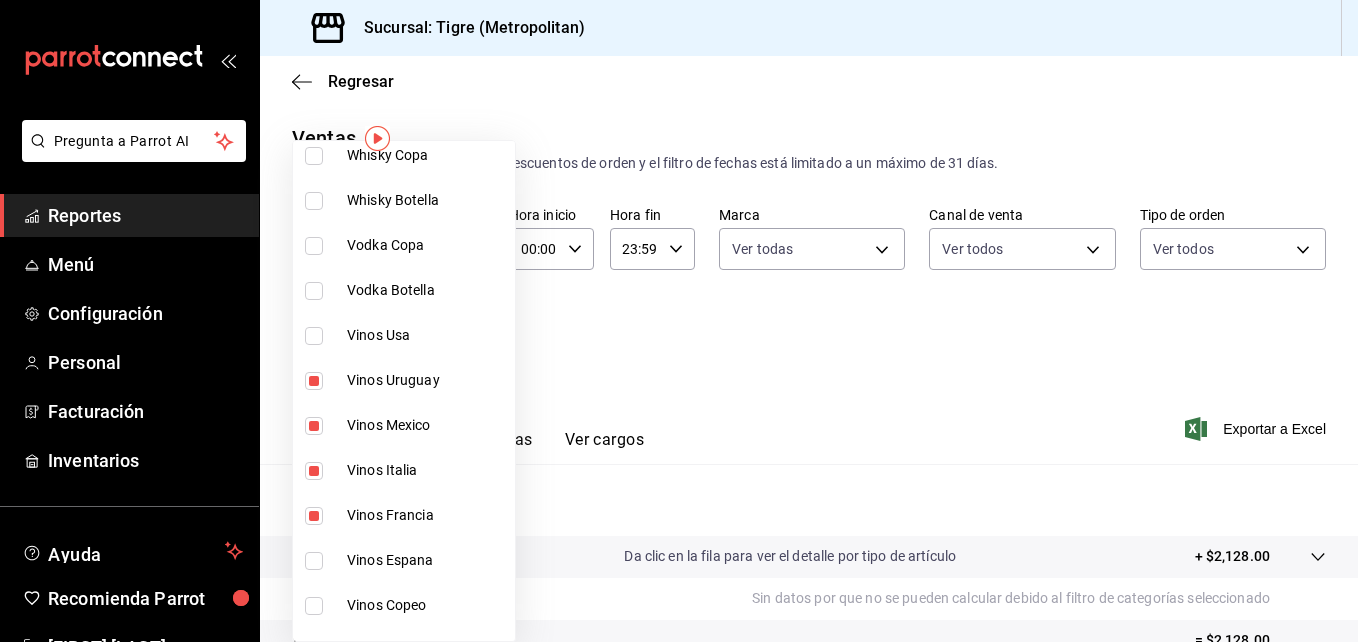 click at bounding box center [314, 561] 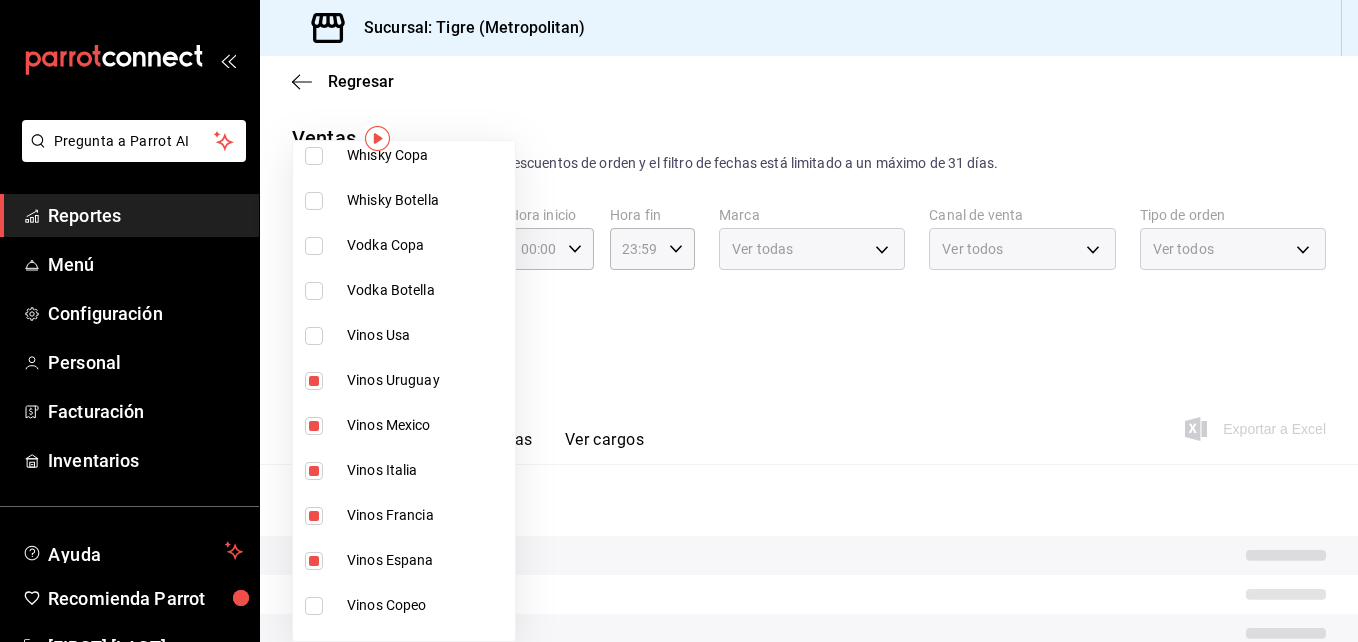 scroll, scrollTop: 875, scrollLeft: 0, axis: vertical 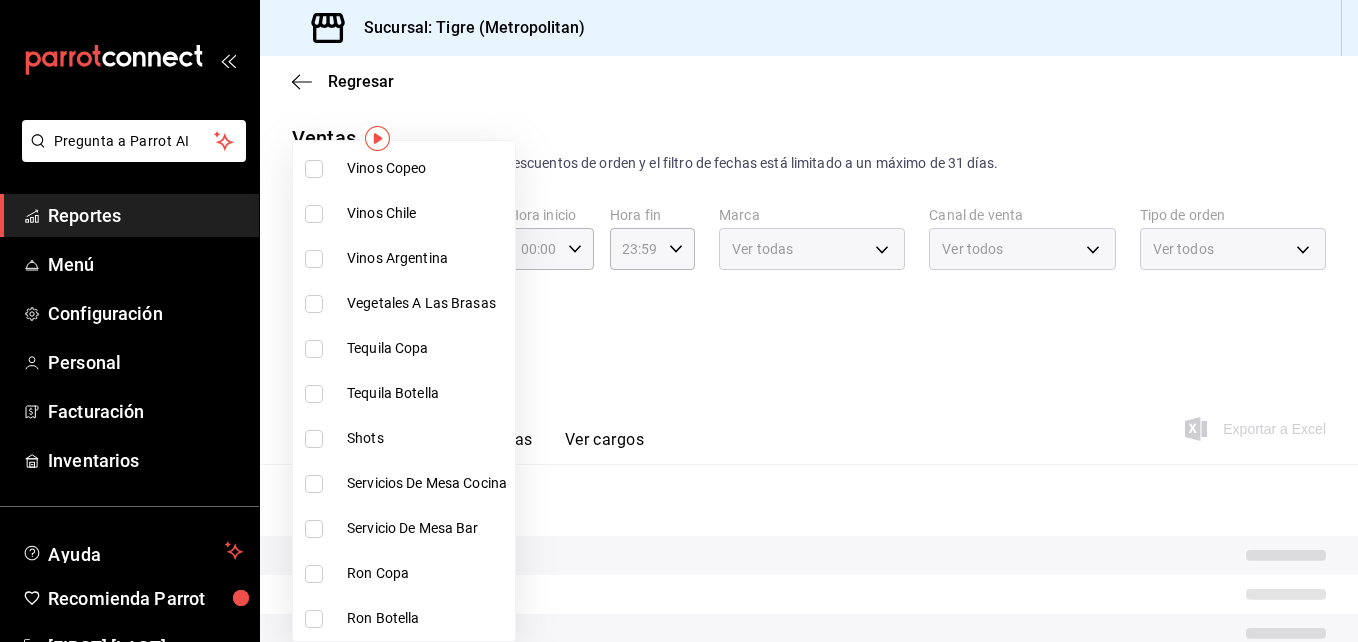 click at bounding box center (314, 214) 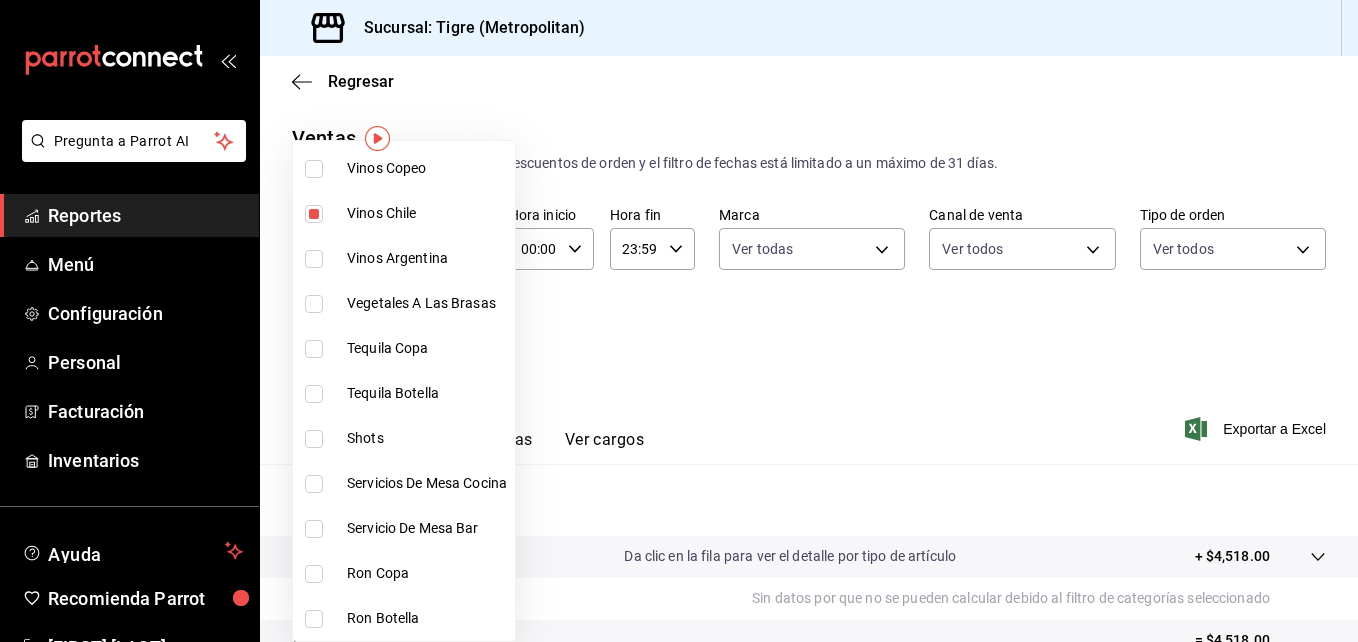 click at bounding box center (314, 259) 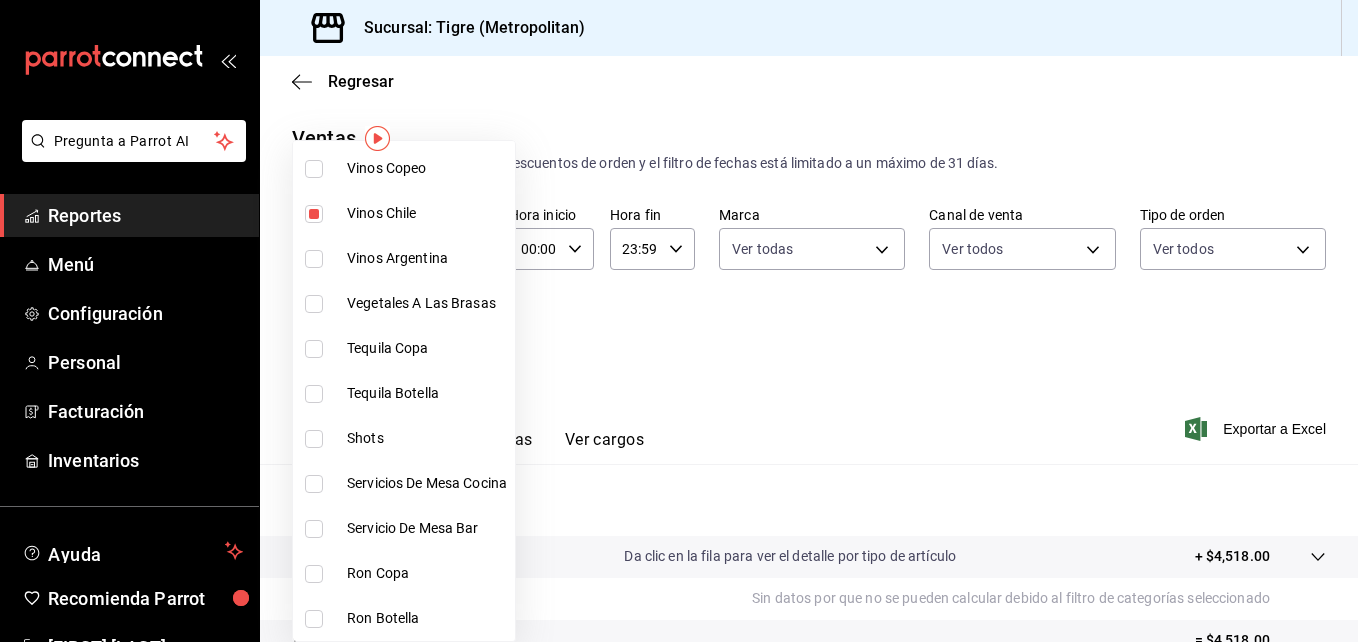 checkbox on "true" 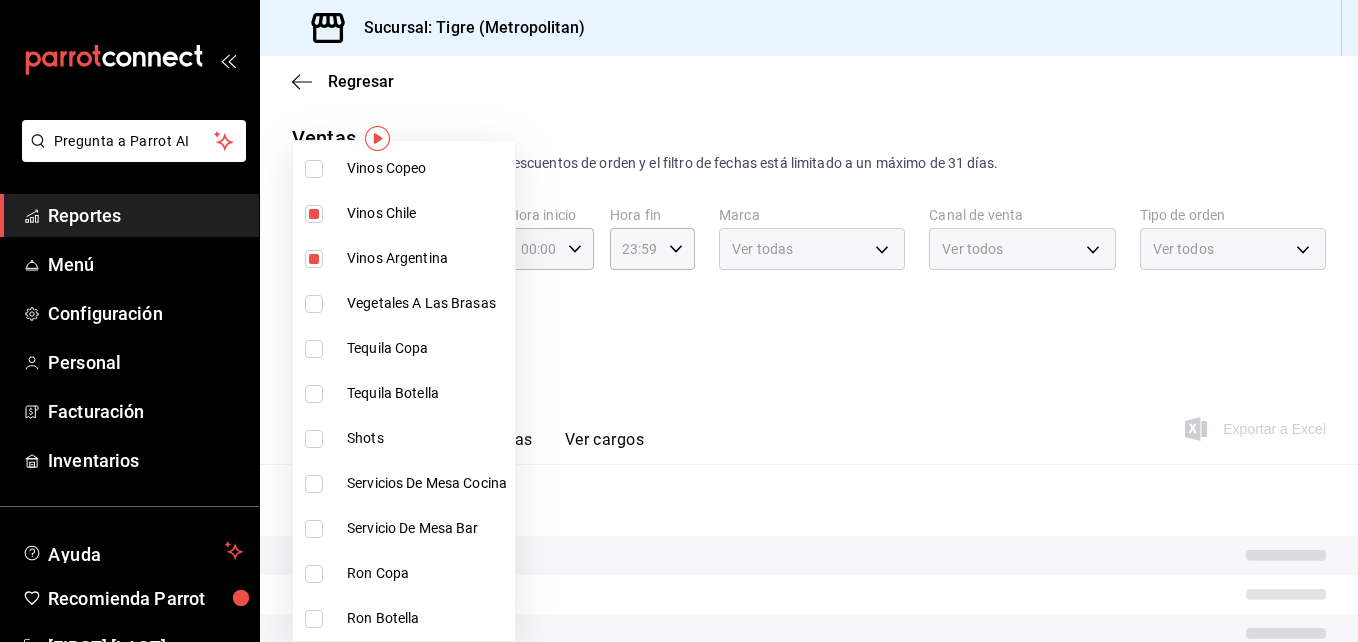 click at bounding box center [679, 321] 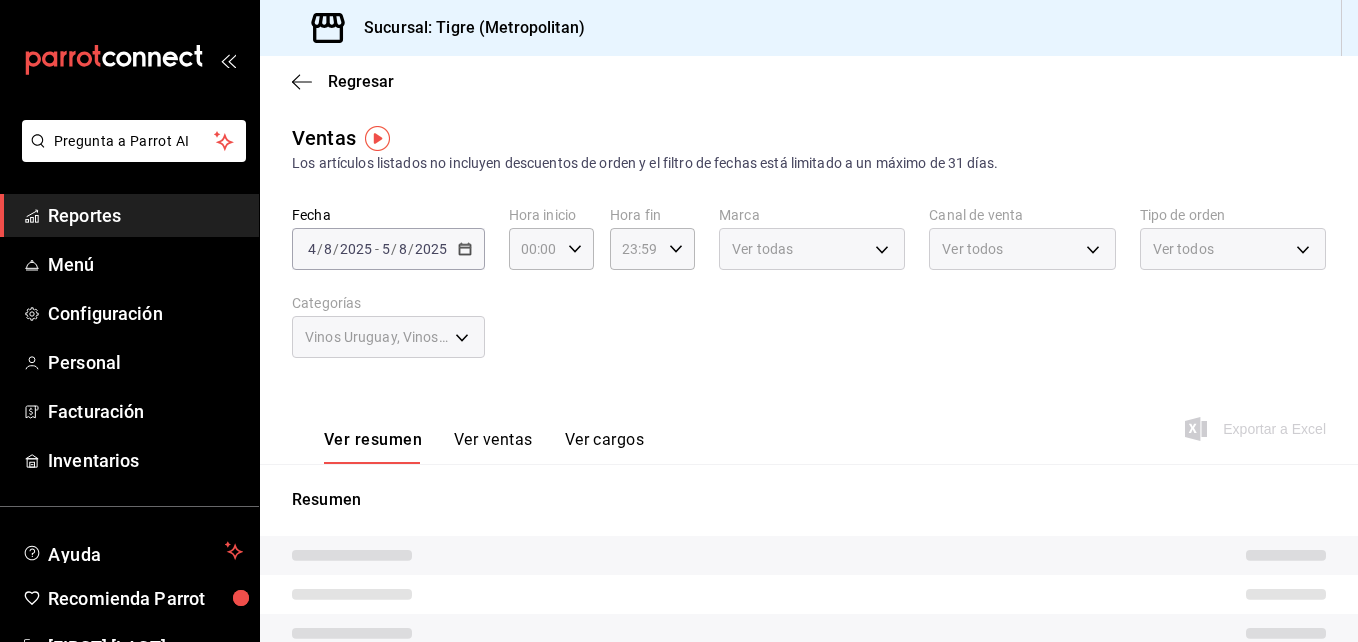 click on "Ver ventas" at bounding box center (493, 447) 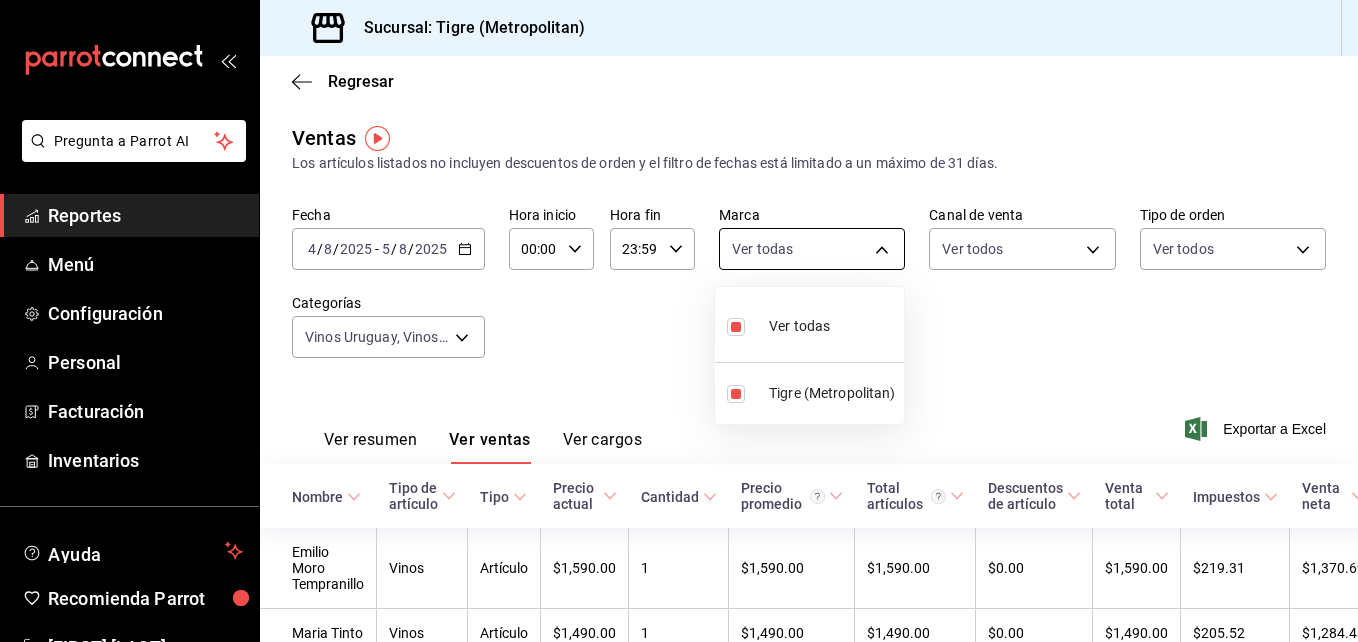 click on "Pregunta a Parrot AI Reportes   Menú   Configuración   Personal   Facturación   Inventarios   Ayuda Recomienda Parrot   [FIRST] [LAST]   Sugerir nueva función   Sucursal: Tigre (Metropolitan) Regresar Ventas Los artículos listados no incluyen descuentos de orden y el filtro de fechas está limitado a un máximo de 31 días. Fecha [DATE] [DATE] / [DATE] / [DATE] - [DATE] / [DATE] / [DATE] Hora inicio 00:00 Hora inicio Hora fin 23:59 Hora fin Marca Ver todas [UUID] Canal de venta Ver todos PARROT,UBER_EATS,RAPPI,DIDI_FOOD,ONLINE Tipo de orden Ver todos [UUID],[UUID],[UUID],EXTERNAL Categorías Vinos Uruguay, Vinos Mexico, Vinos Italia, Vinos Francia, Vinos Espana, Vinos Chile, Vinos Argentina Ver resumen Ver ventas Ver cargos Exportar a Excel Nombre Tipo de artículo Tipo Precio actual Cantidad Precio promedio   Total artículos   Descuentos de artículo Venta total Impuestos Venta neta Vinos 1 1 1" at bounding box center (679, 321) 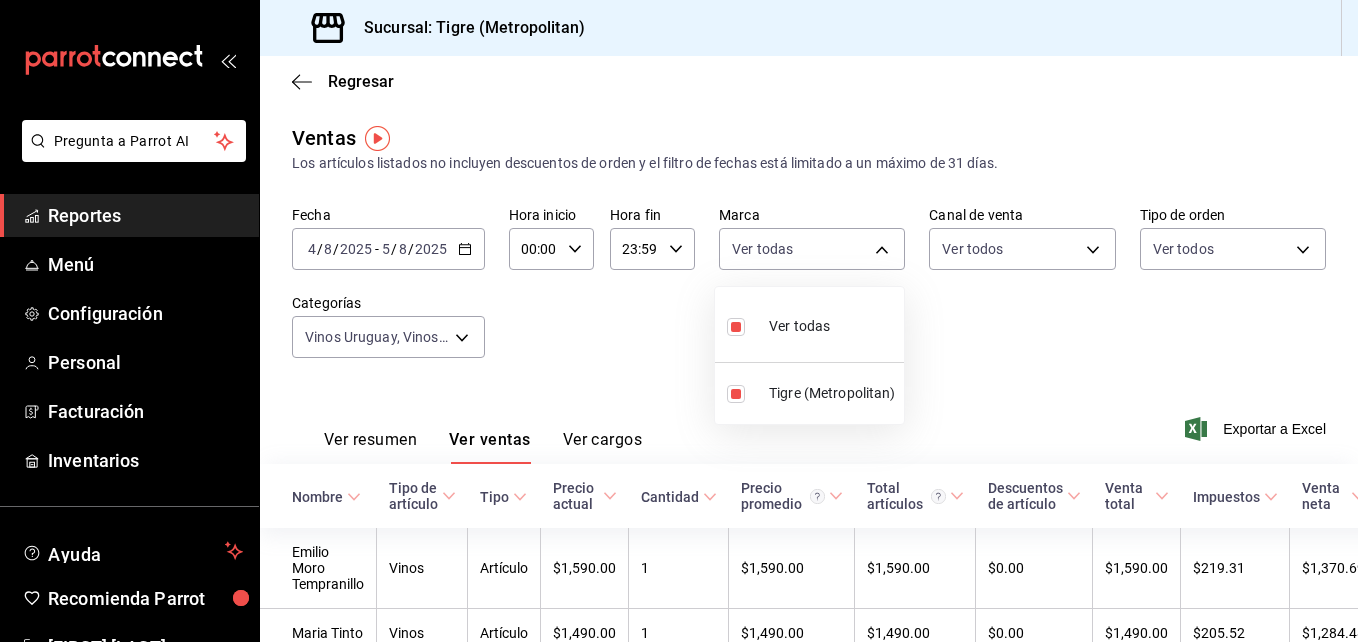 click at bounding box center (679, 321) 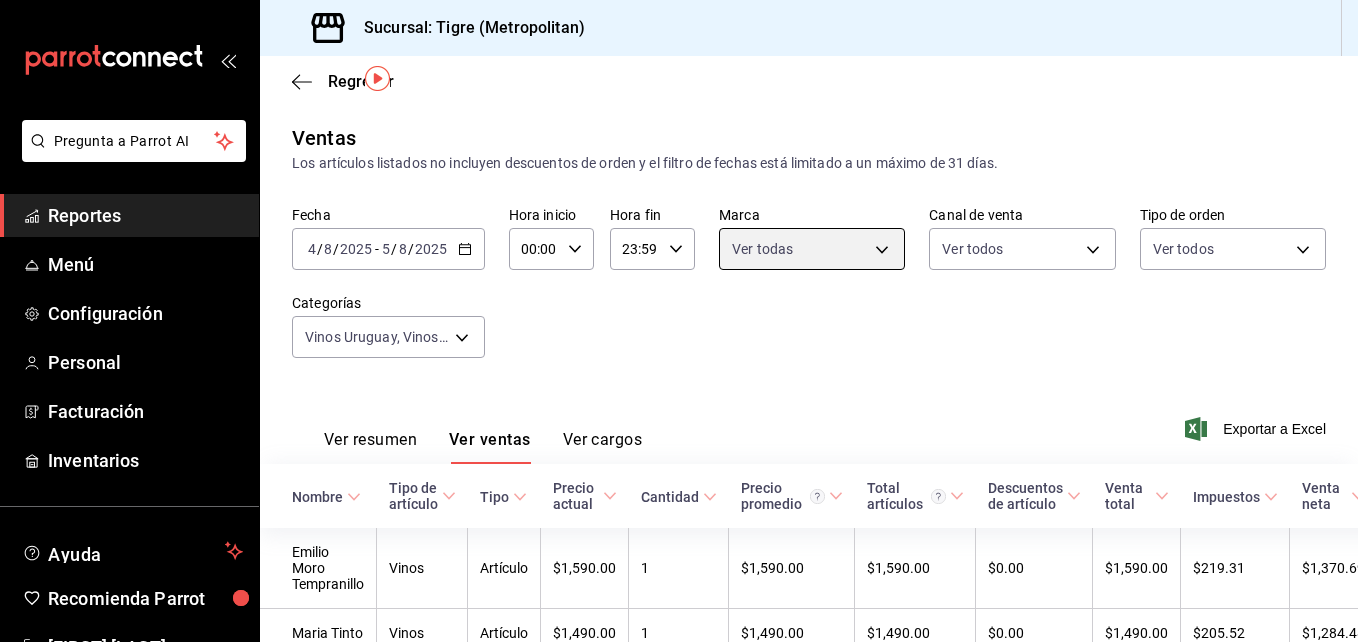 scroll, scrollTop: 260, scrollLeft: 0, axis: vertical 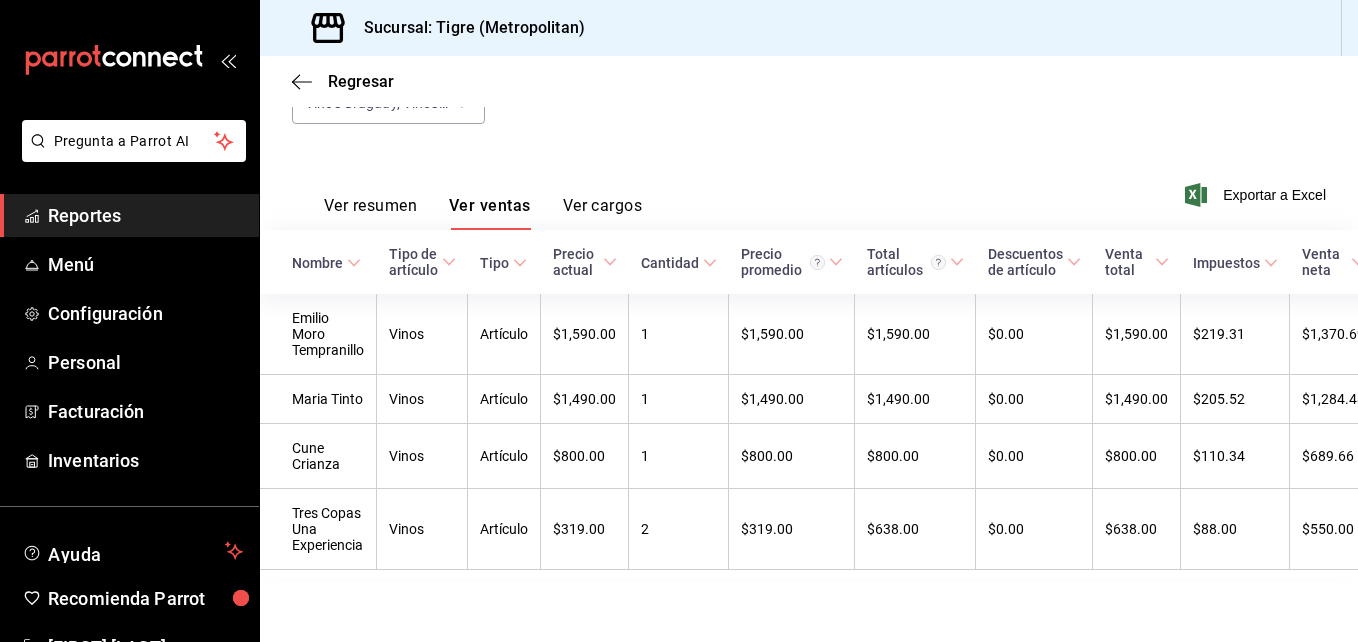click on "Ver resumen" at bounding box center [370, 213] 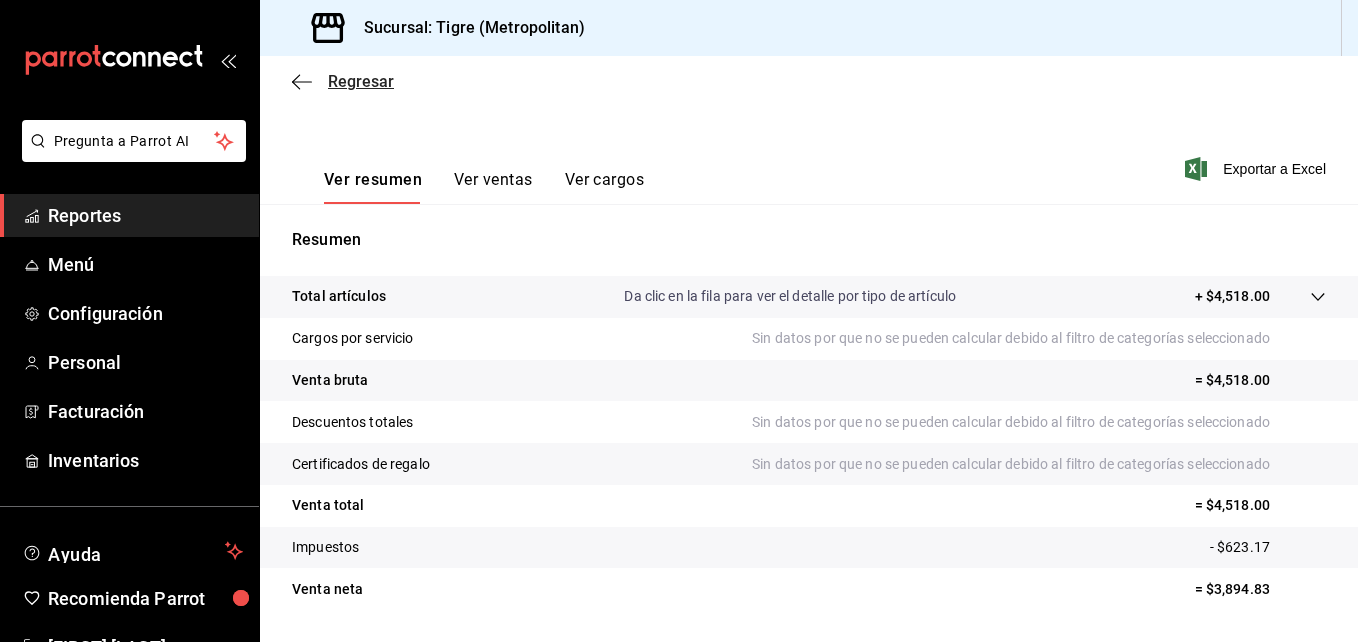 click 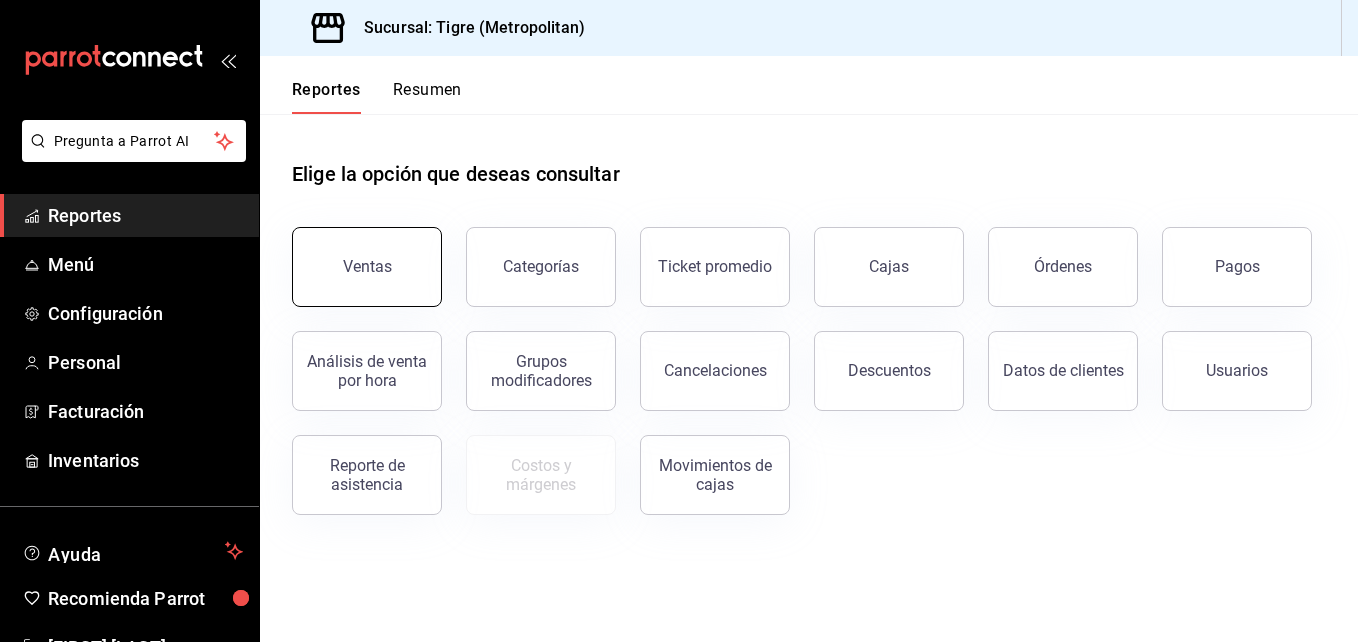 click on "Ventas" at bounding box center (367, 266) 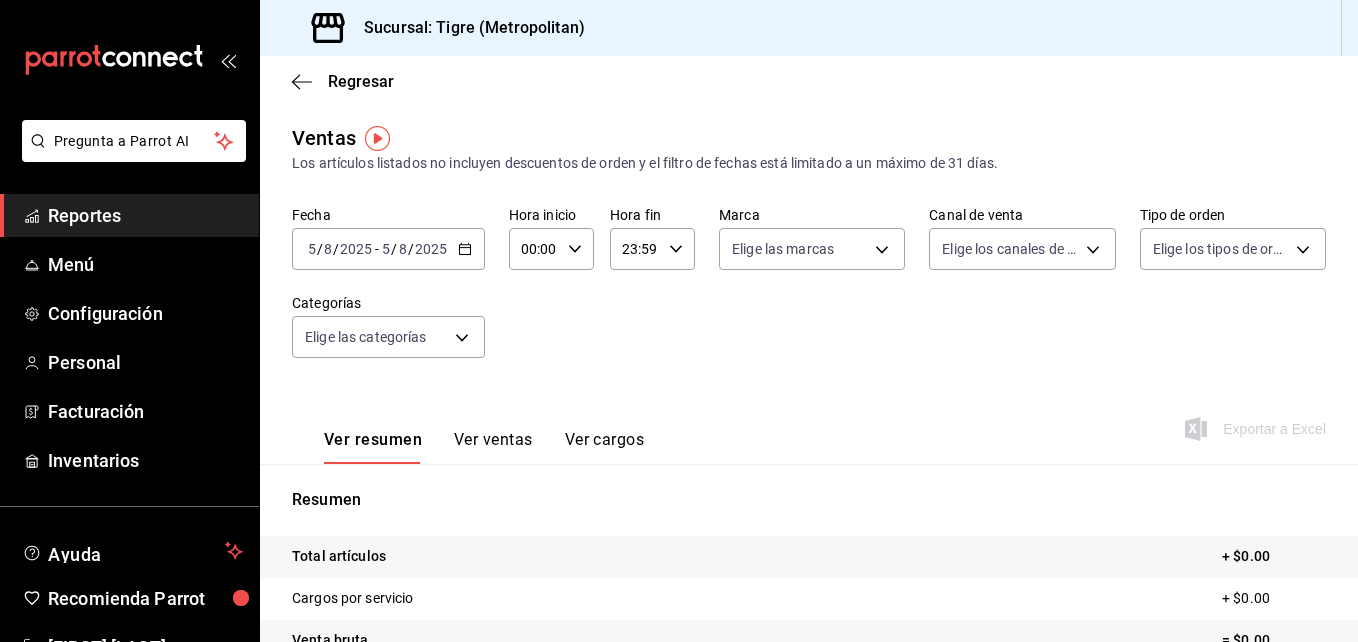click 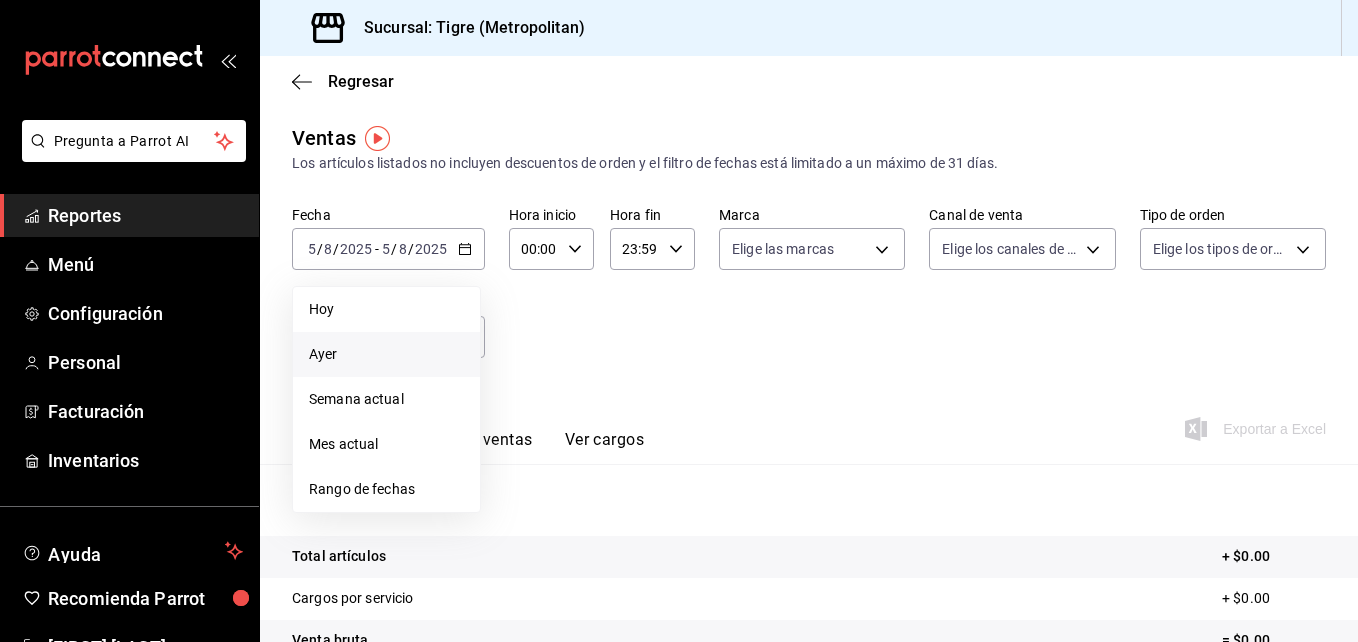 click on "Ayer" at bounding box center (386, 354) 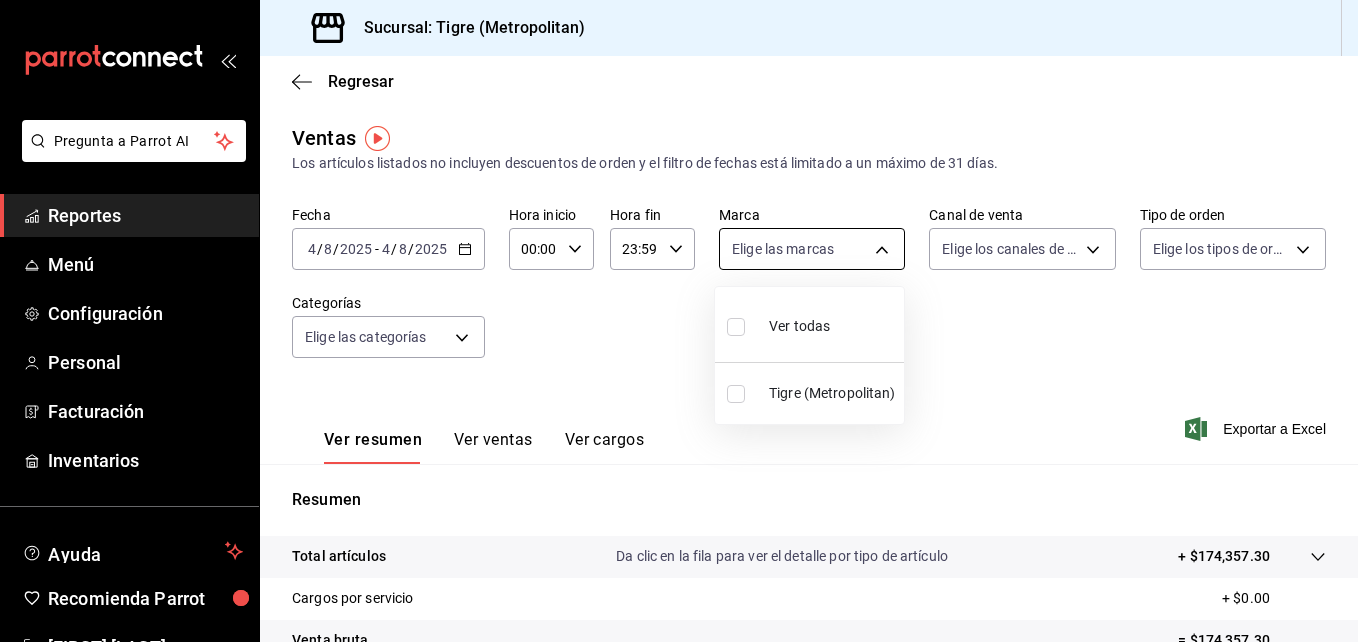 click on "Pregunta a Parrot AI Reportes   Menú   Configuración   Personal   Facturación   Inventarios   Ayuda Recomienda Parrot   [FIRST] [LAST]   Sugerir nueva función   Sucursal: Tigre (Metropolitan) Regresar Ventas Los artículos listados no incluyen descuentos de orden y el filtro de fechas está limitado a un máximo de 31 días. Fecha [DATE] [DATE] / [DATE] / [DATE] - [DATE] / [DATE] / [DATE] Hora inicio 00:00 Hora inicio Hora fin 23:59 Hora fin Marca Elige las marcas Canal de venta Elige los canales de venta Tipo de orden Elige los tipos de orden Categorías Elige las categorías Ver resumen Ver ventas Ver cargos Exportar a Excel Resumen Total artículos Da clic en la fila para ver el detalle por tipo de artículo + $174,357.30 Cargos por servicio + $0.00 Venta bruta = $174,357.30 Descuentos totales - $2,500.80 Certificados de regalo - $8,527.00 Venta total = $163,329.50 Impuestos - $22,528.21 Venta neta = $140,801.29 Pregunta a Parrot AI Reportes   Menú   Configuración   Personal   Facturación   Inventarios" at bounding box center (679, 321) 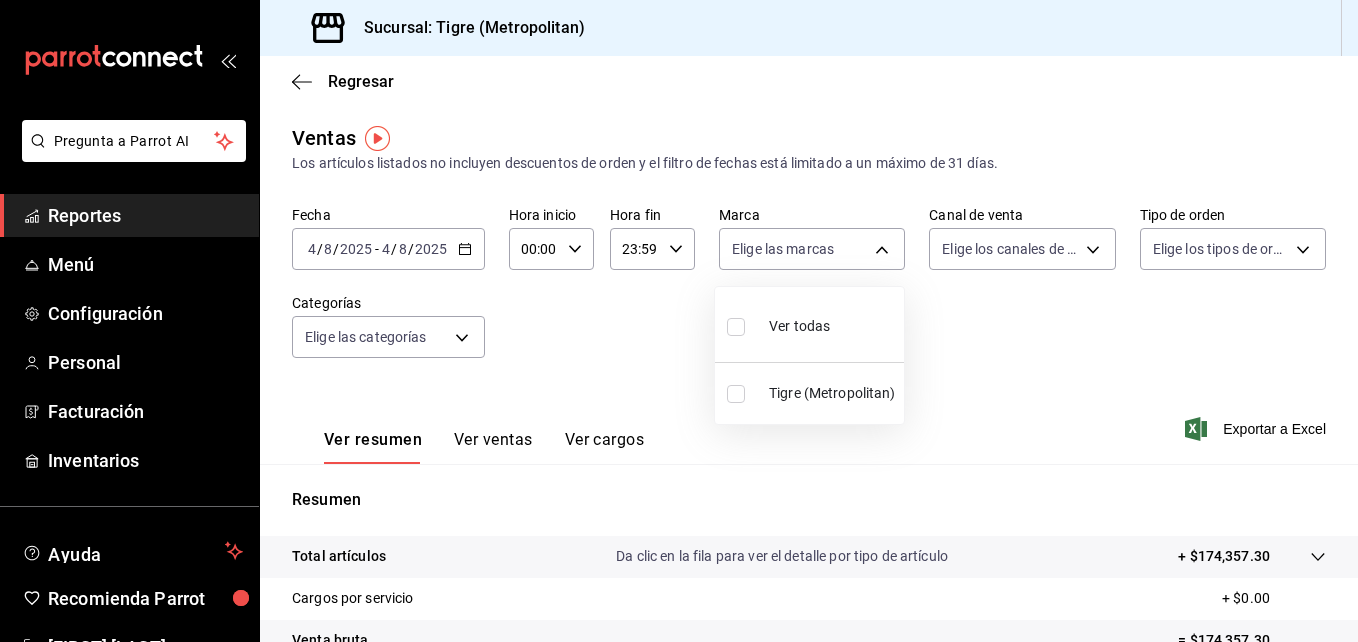 click at bounding box center [736, 327] 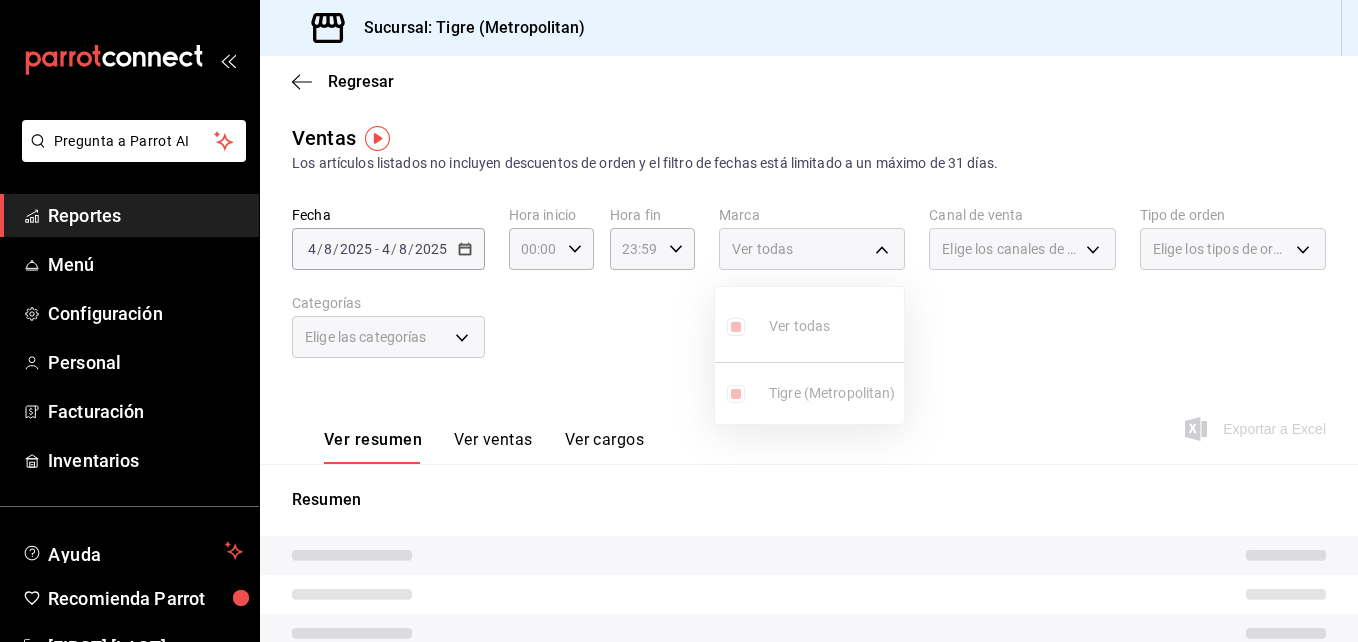 click at bounding box center (679, 321) 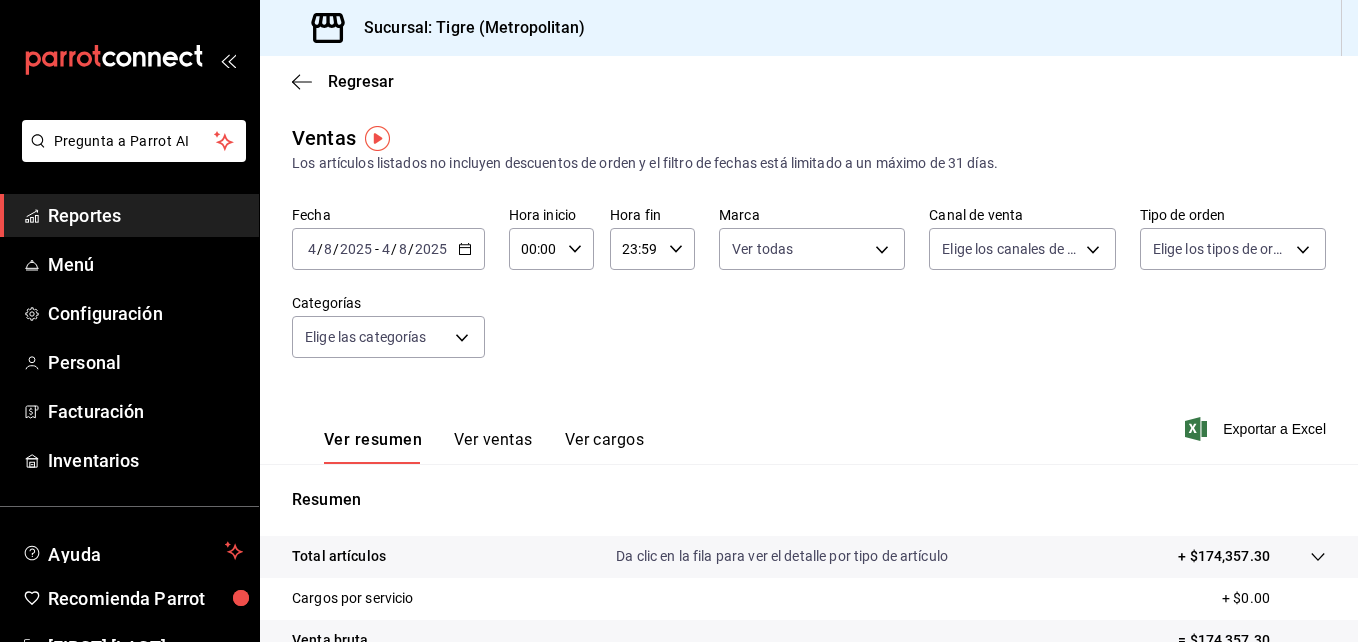 click on "Pregunta a Parrot AI Reportes   Menú   Configuración   Personal   Facturación   Inventarios   Ayuda Recomienda Parrot   [FIRST] [LAST]   Sugerir nueva función   Sucursal: Tigre (Metropolitan) Regresar Ventas Los artículos listados no incluyen descuentos de orden y el filtro de fechas está limitado a un máximo de 31 días. Fecha [DATE] [DATE] / [DATE] / [DATE] - [DATE] / [DATE] / [DATE] Hora inicio 00:00 Hora inicio Hora fin 23:59 Hora fin Marca Ver todas [UUID] Canal de venta Elige los canales de venta Tipo de orden Elige los tipos de orden Categorías Elige las categorías Ver resumen Ver ventas Ver cargos Exportar a Excel Resumen Total artículos Da clic en la fila para ver el detalle por tipo de artículo + $174,357.30 Cargos por servicio + $0.00 Venta bruta = $174,357.30 Descuentos totales - $2,500.80 Certificados de regalo - $8,527.00 Venta total = $163,329.50 Impuestos - $22,528.21 Venta neta = $140,801.29 Pregunta a Parrot AI Reportes   Menú   Configuración   Personal" at bounding box center (679, 321) 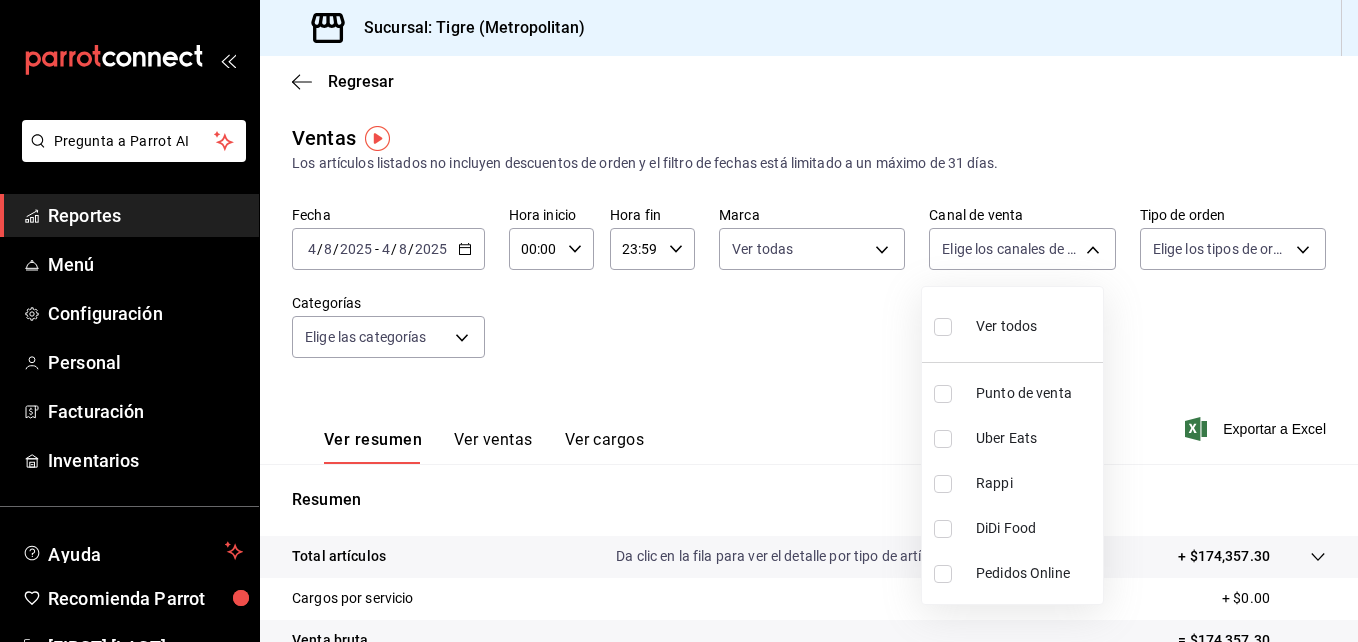 click at bounding box center (943, 327) 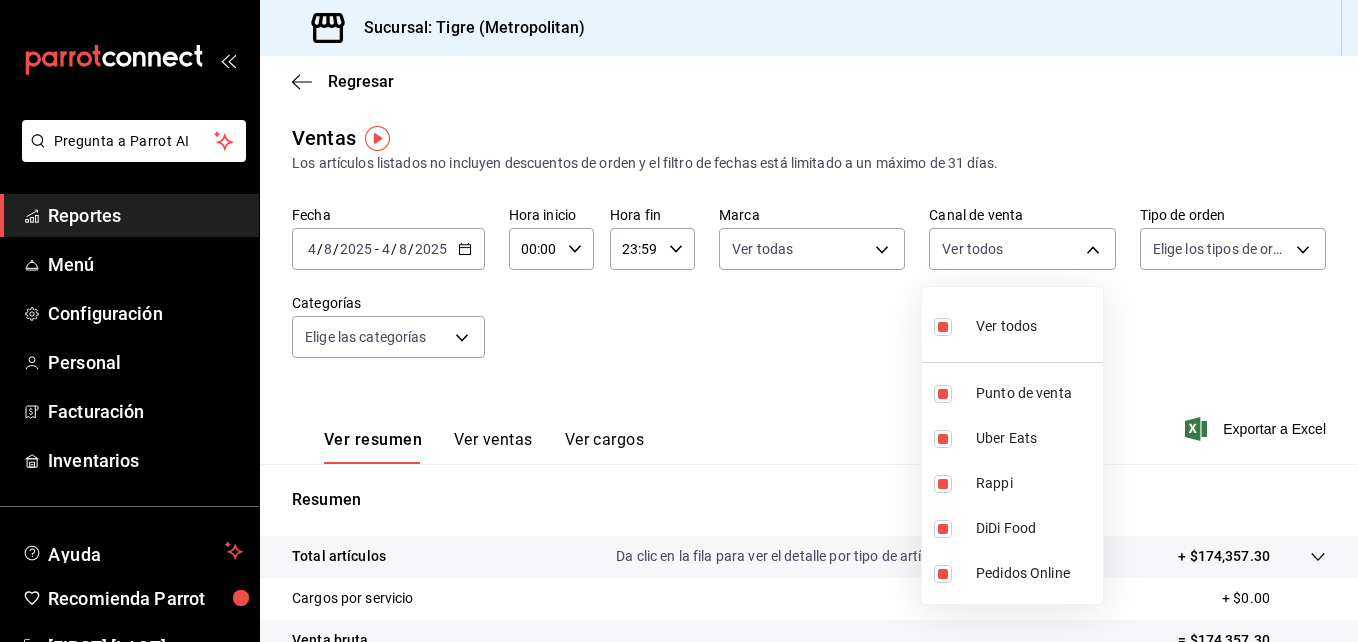 click at bounding box center (679, 321) 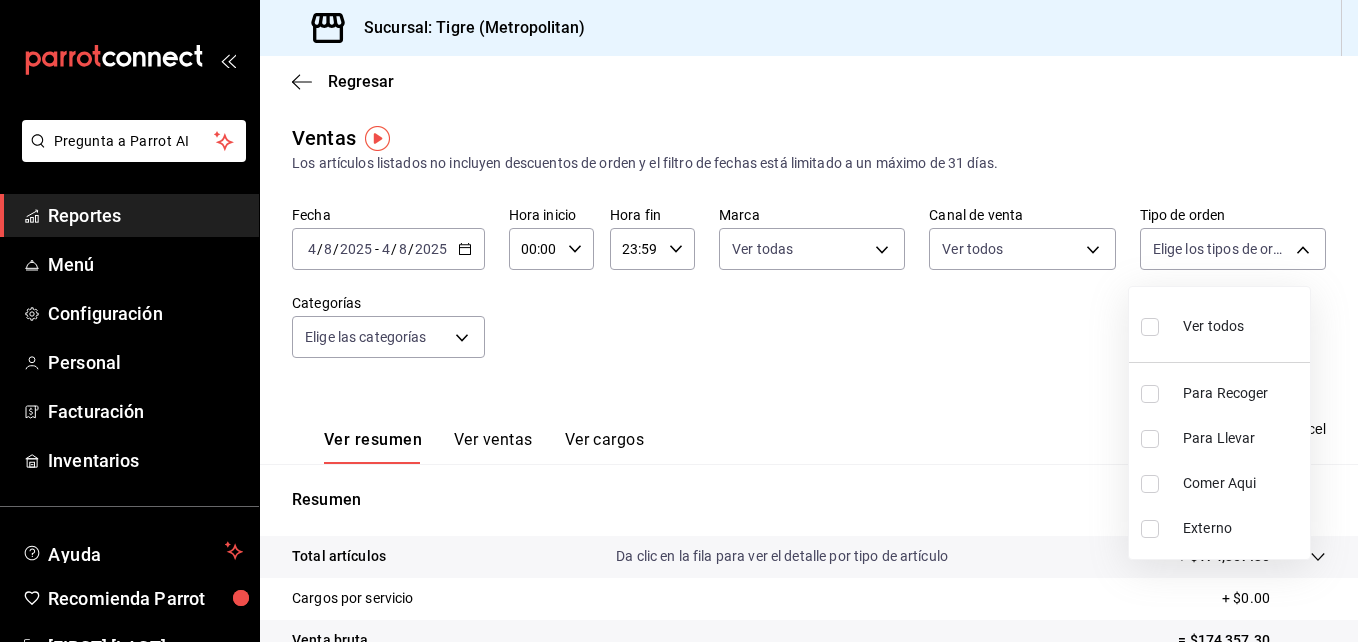 click on "Pregunta a Parrot AI Reportes   Menú   Configuración   Personal   Facturación   Inventarios   Ayuda Recomienda Parrot   [FIRST] [LAST]   Sugerir nueva función   Sucursal: Tigre (Metropolitan) Regresar Ventas Los artículos listados no incluyen descuentos de orden y el filtro de fechas está limitado a un máximo de 31 días. Fecha [DATE] [DATE] / [DATE] / [DATE] - [DATE] / [DATE] / [DATE] Hora inicio 00:00 Hora inicio Hora fin 23:59 Hora fin Marca Ver todas [UUID] Canal de venta Ver todos PARROT,UBER_EATS,RAPPI,DIDI_FOOD,ONLINE Tipo de orden Elige los tipos de orden Categorías Elige las categorías Ver resumen Ver ventas Ver cargos Exportar a Excel Resumen Total artículos Da clic en la fila para ver el detalle por tipo de artículo + $174,357.30 Cargos por servicio + $0.00 Venta bruta = $174,357.30 Descuentos totales - $2,500.80 Certificados de regalo - $8,527.00 Venta total = $163,329.50 Impuestos - $22,528.21 Venta neta = $140,801.29 Pregunta a Parrot AI Reportes   Menú" at bounding box center [679, 321] 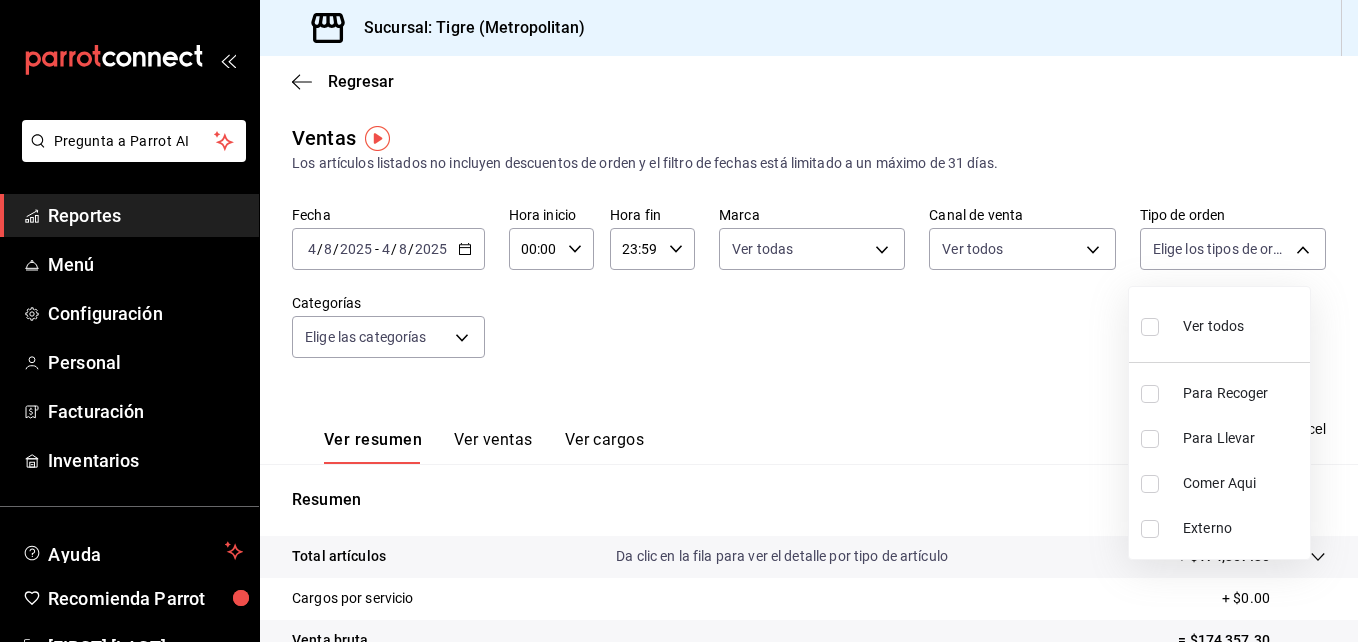 click at bounding box center [1150, 327] 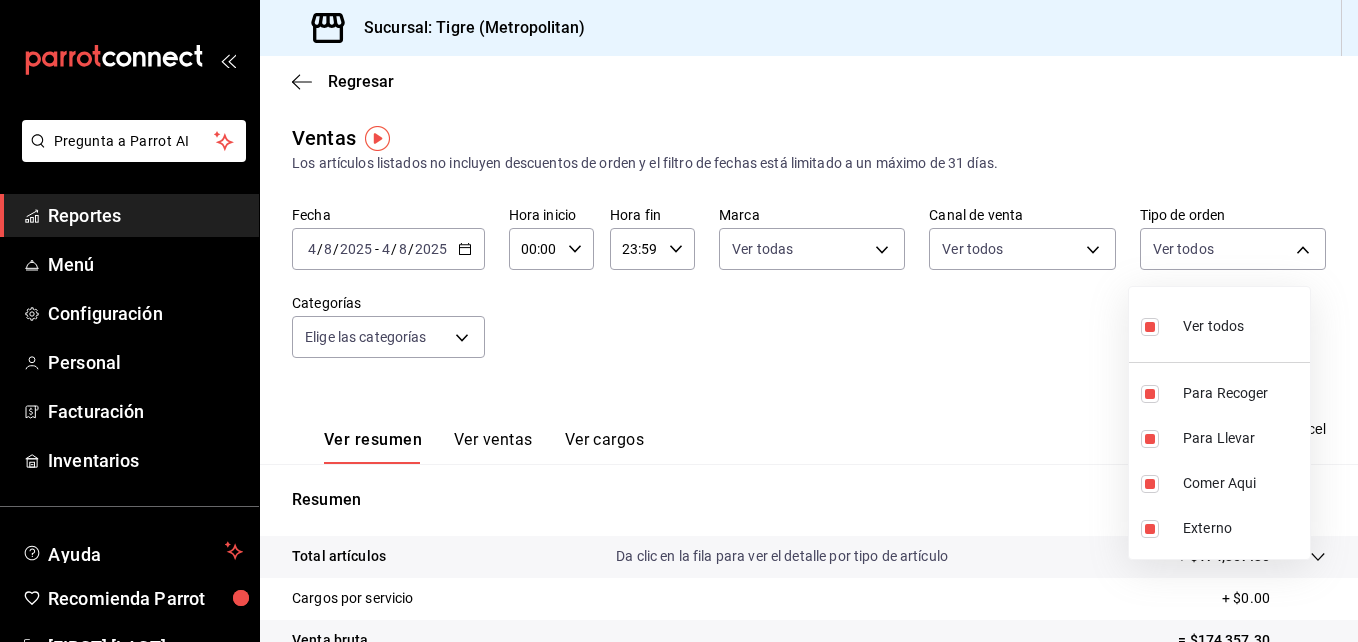 click at bounding box center [679, 321] 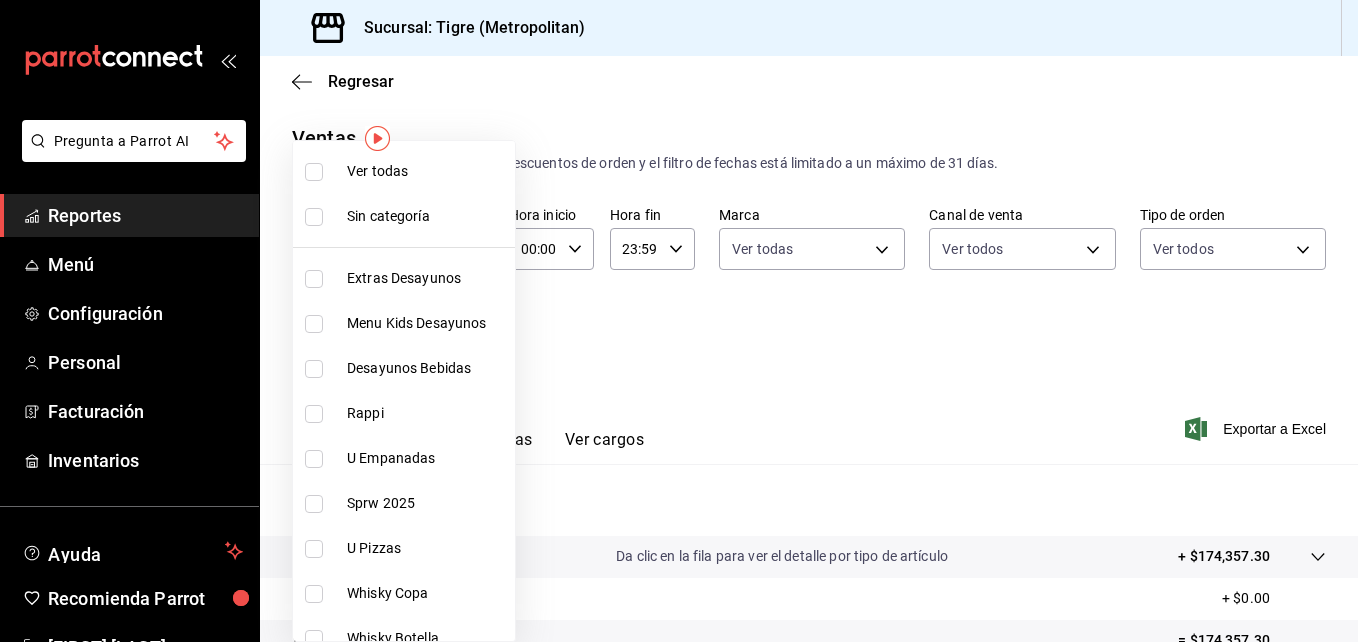 click on "Pregunta a Parrot AI Reportes   Menú   Configuración   Personal   Facturación   Inventarios   Ayuda Recomienda Parrot   [FIRST] [LAST]   Sugerir nueva función   Sucursal: Tigre (Metropolitan) Regresar Ventas Los artículos listados no incluyen descuentos de orden y el filtro de fechas está limitado a un máximo de 31 días. Fecha [DATE] [DATE] / [DATE] / [DATE] - [DATE] / [DATE] / [DATE] Hora inicio 00:00 Hora inicio Hora fin 23:59 Hora fin Marca Ver todas [UUID] Canal de venta Ver todos PARROT,UBER_EATS,RAPPI,DIDI_FOOD,ONLINE Tipo de orden Ver todos [UUID],[UUID],[UUID],EXTERNAL Categorías Elige las categorías Ver resumen Ver ventas Ver cargos Exportar a Excel Resumen Total artículos Da clic en la fila para ver el detalle por tipo de artículo + $174,357.30 Cargos por servicio + $0.00 Venta bruta = $174,357.30 Descuentos totales - $2,500.80 Certificados de regalo - $8,527.00 Venta total" at bounding box center [679, 321] 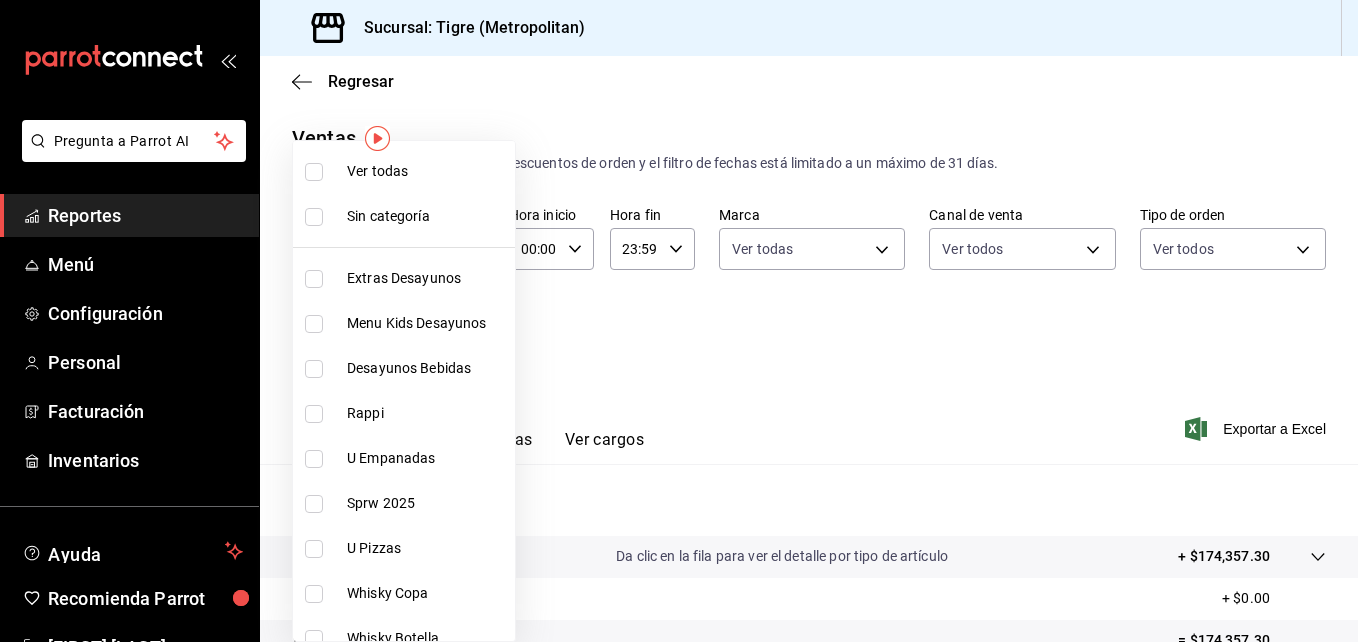 scroll, scrollTop: 438, scrollLeft: 0, axis: vertical 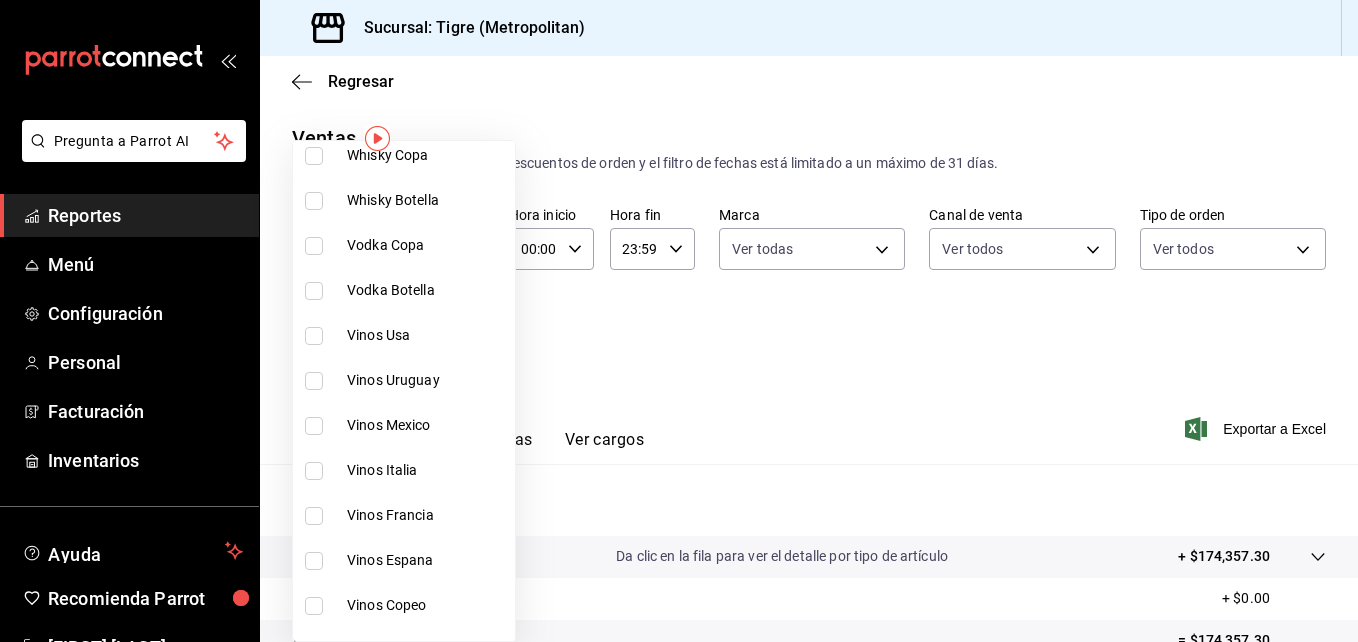 click at bounding box center (314, 381) 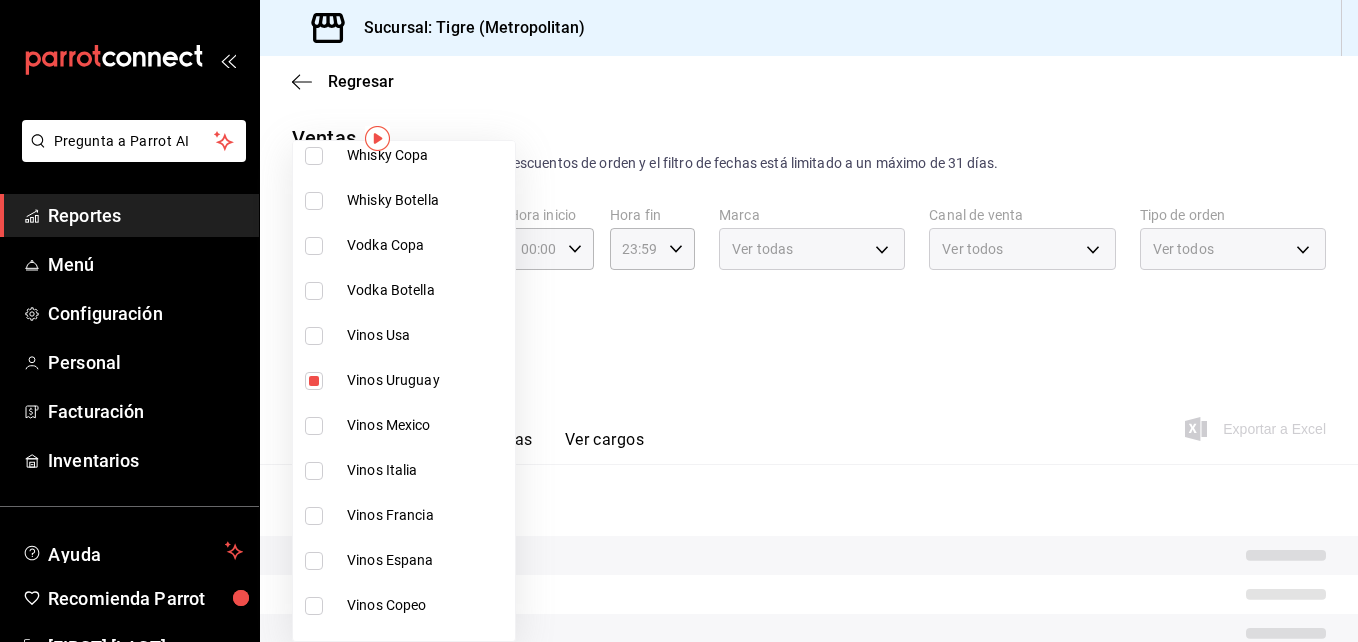 click at bounding box center [314, 426] 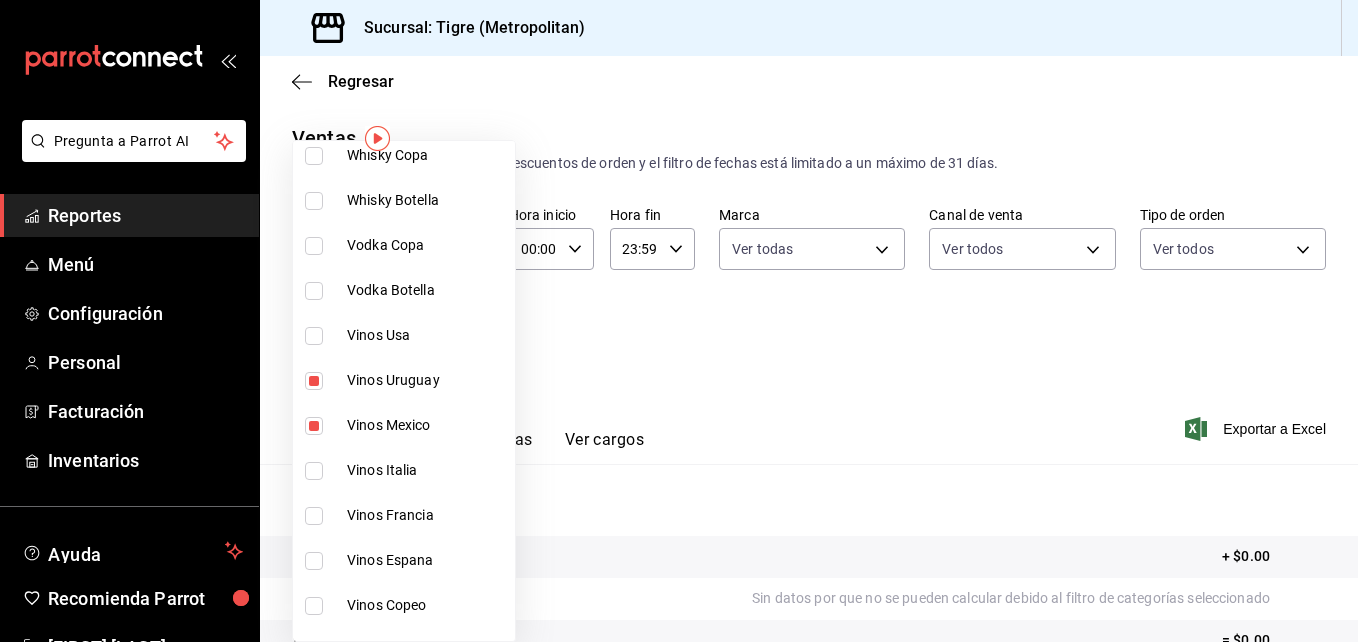 type on "6cc0ca04-caef-4251-9f5a-60f930f66248,d59511b3-a47f-4ba0-b107-8f149b3242de" 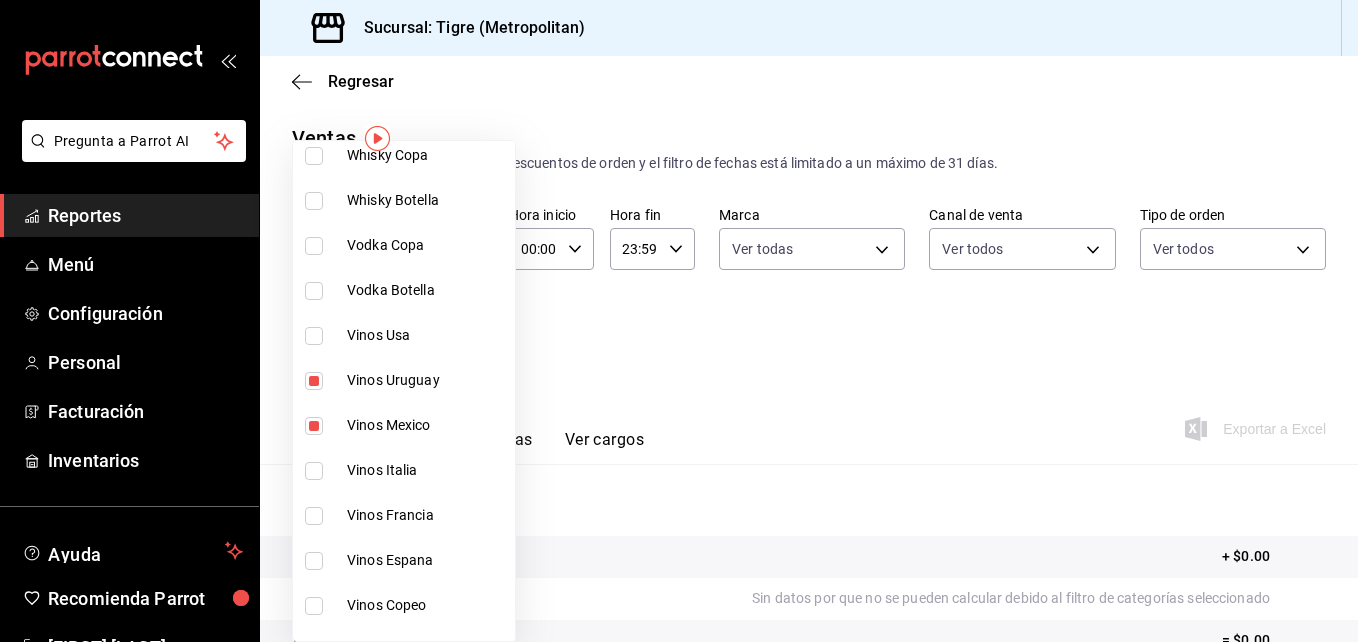 click at bounding box center (314, 471) 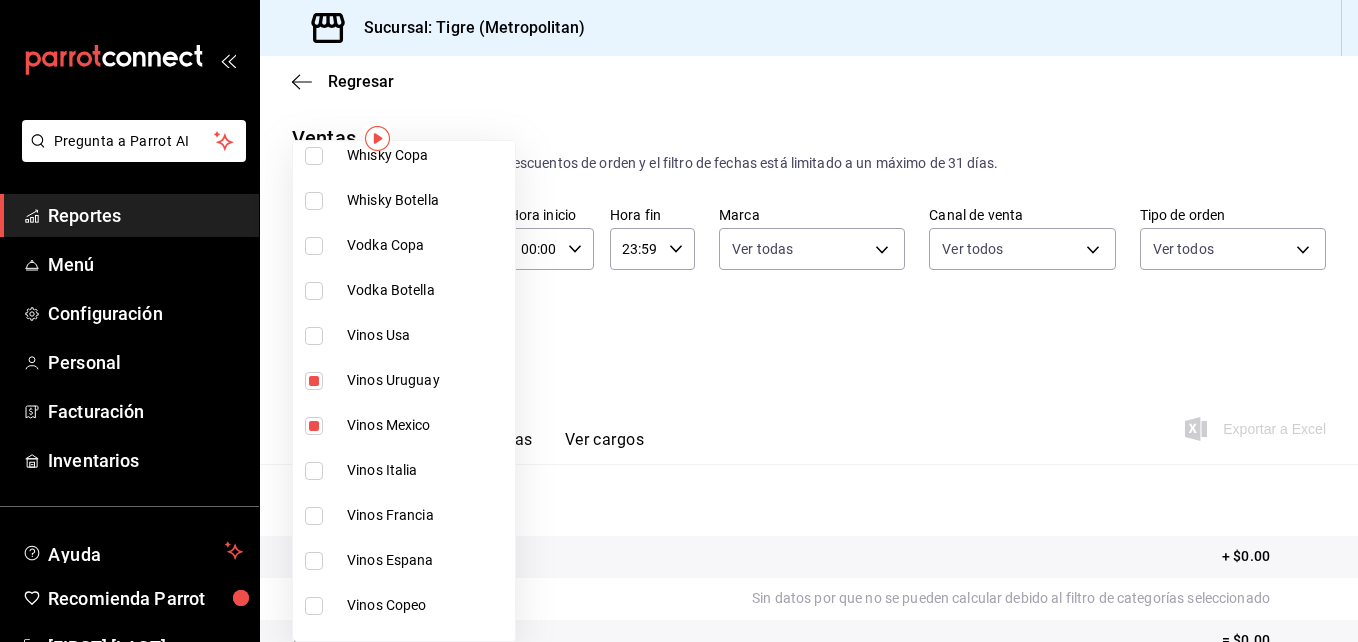 checkbox on "true" 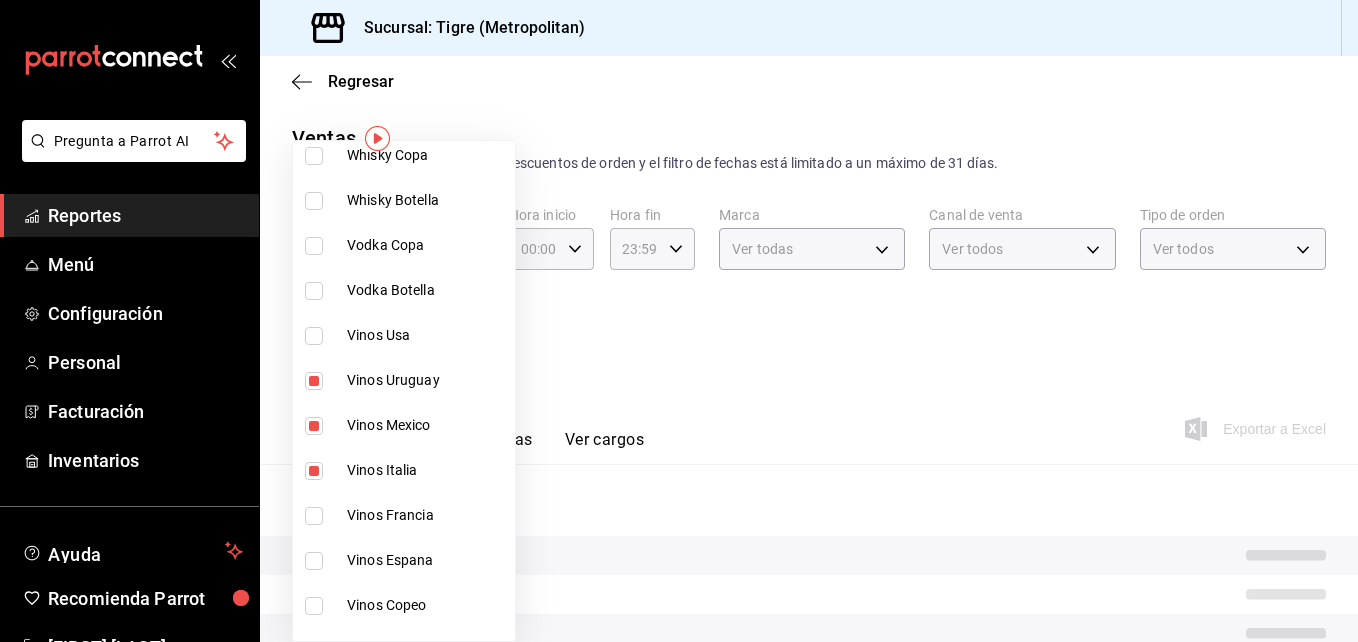 type on "6cc0ca04-caef-4251-9f5a-60f930f66248,d59511b3-a47f-4ba0-b107-8f149b3242de,74c27143-111e-4bb9-a573-a48c5d160e95" 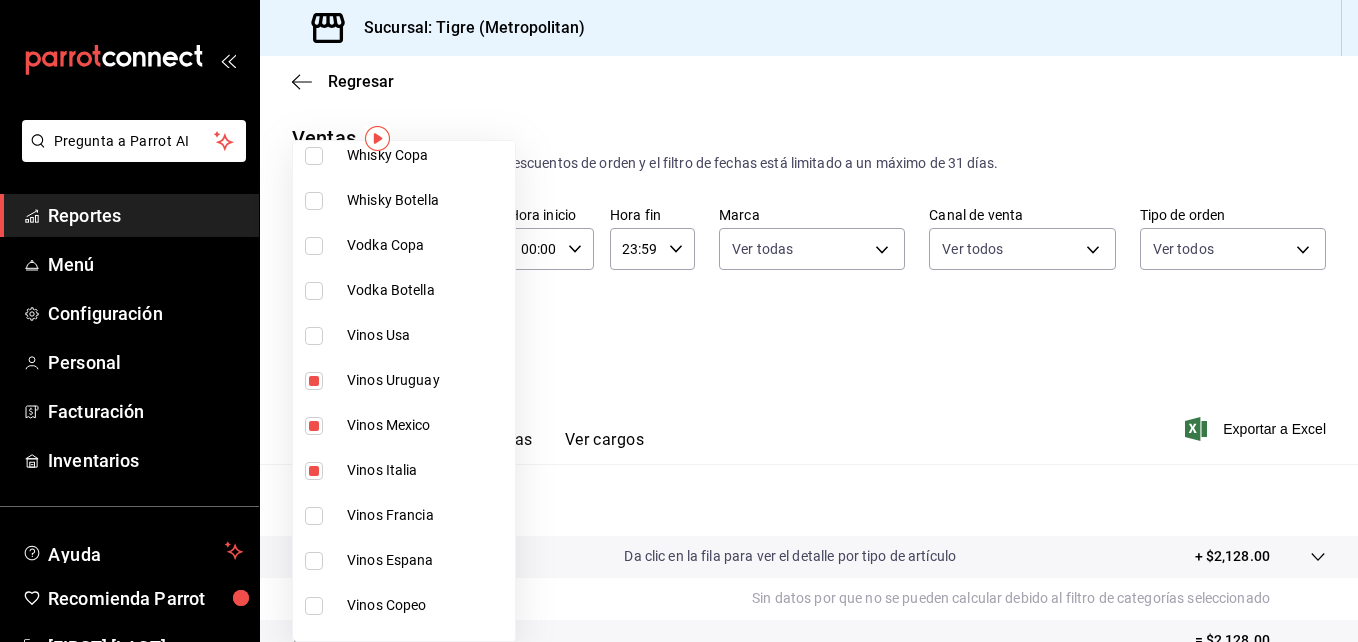 click at bounding box center (314, 516) 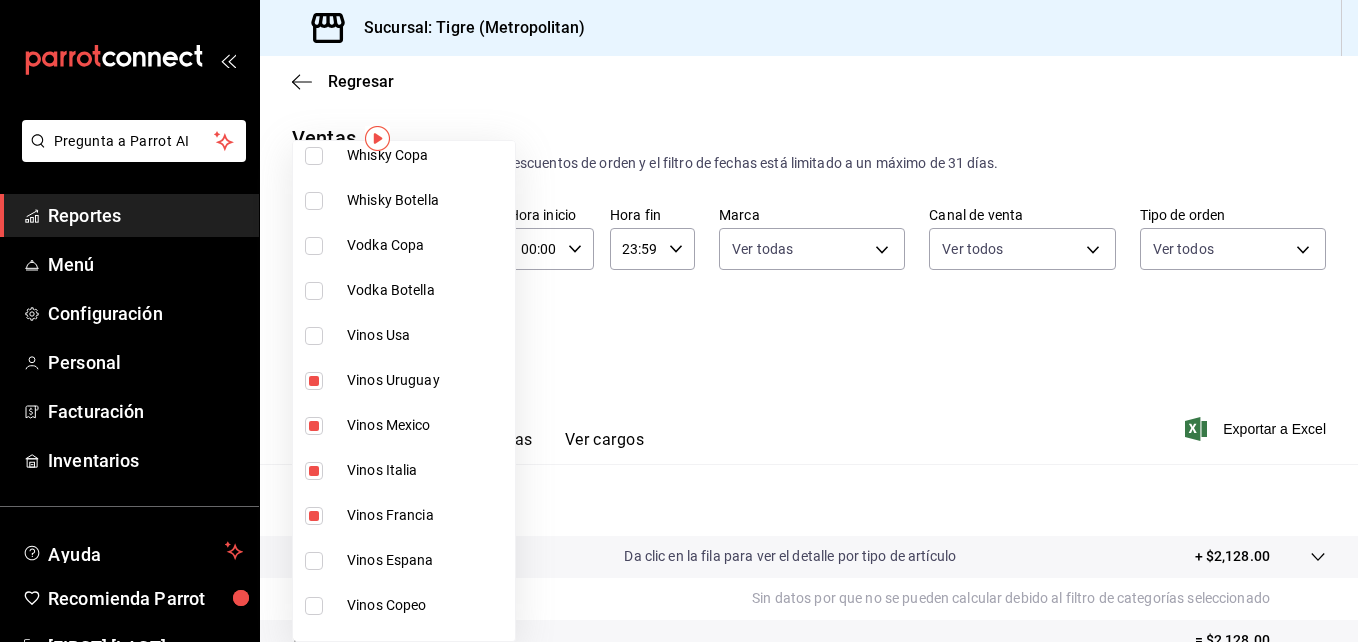 type on "6cc0ca04-caef-4251-9f5a-60f930f66248,d59511b3-a47f-4ba0-b107-8f149b3242de,74c27143-111e-4bb9-a573-a48c5d160e95,8281a534-dbcf-485a-8894-d4505872b229" 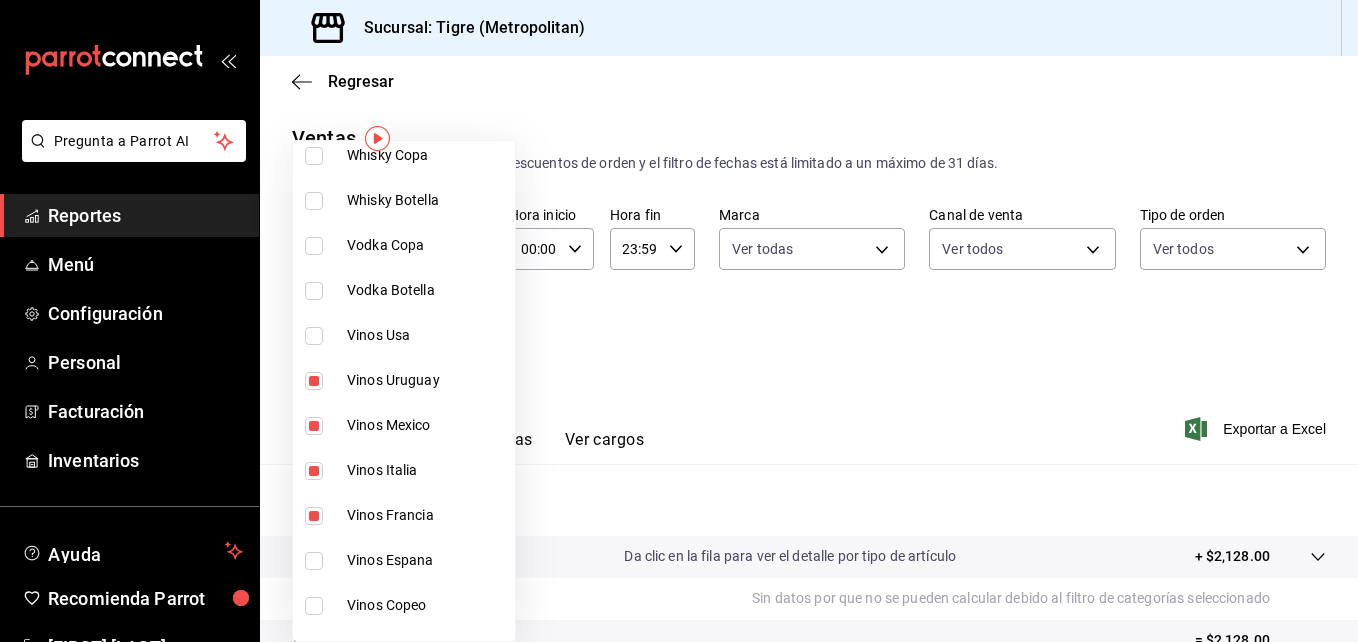 click at bounding box center [314, 561] 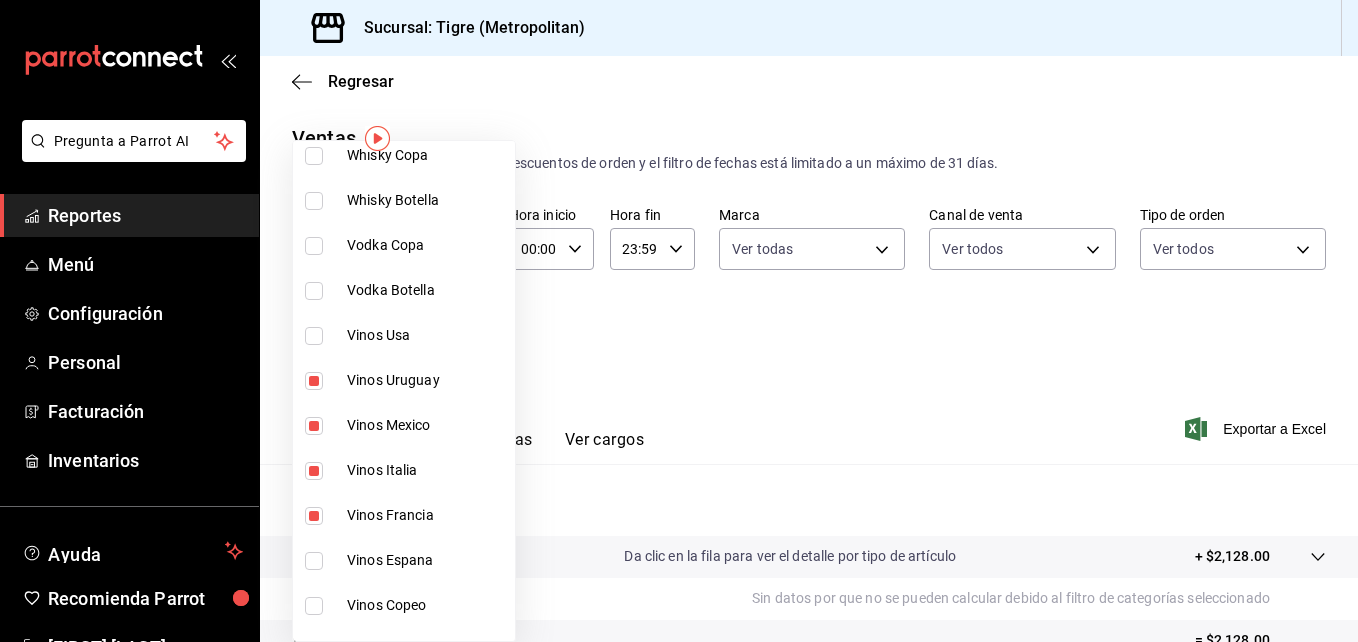 checkbox on "true" 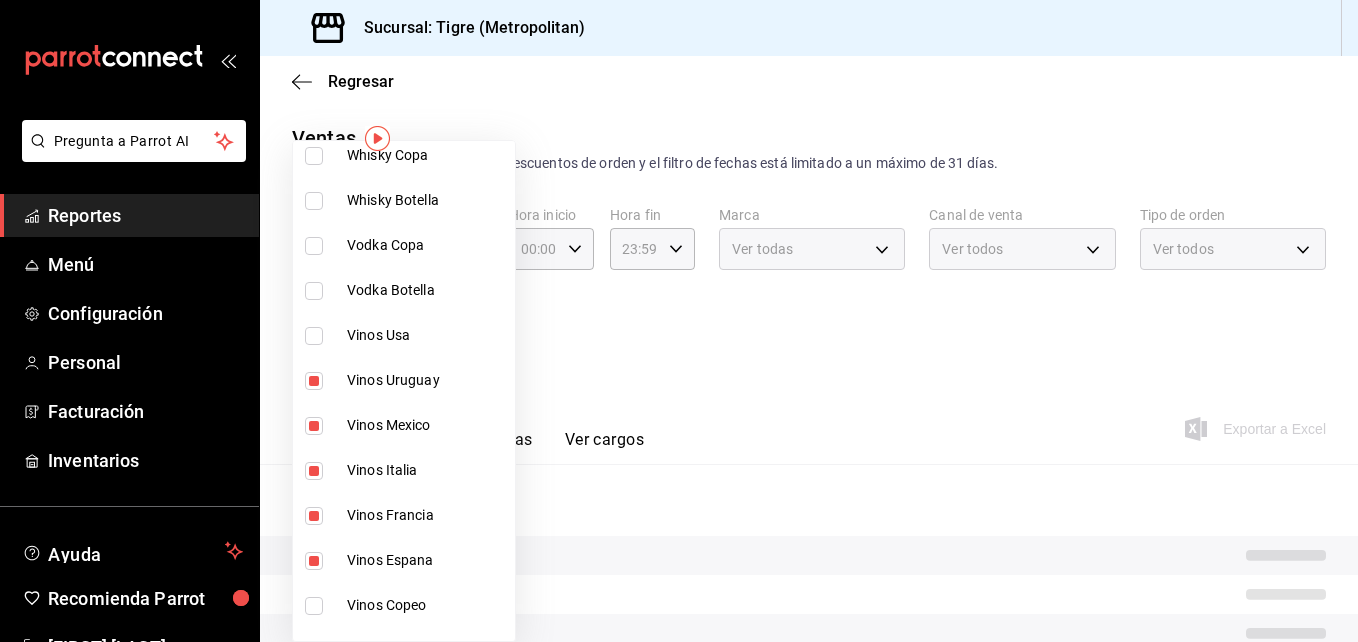 scroll, scrollTop: 875, scrollLeft: 0, axis: vertical 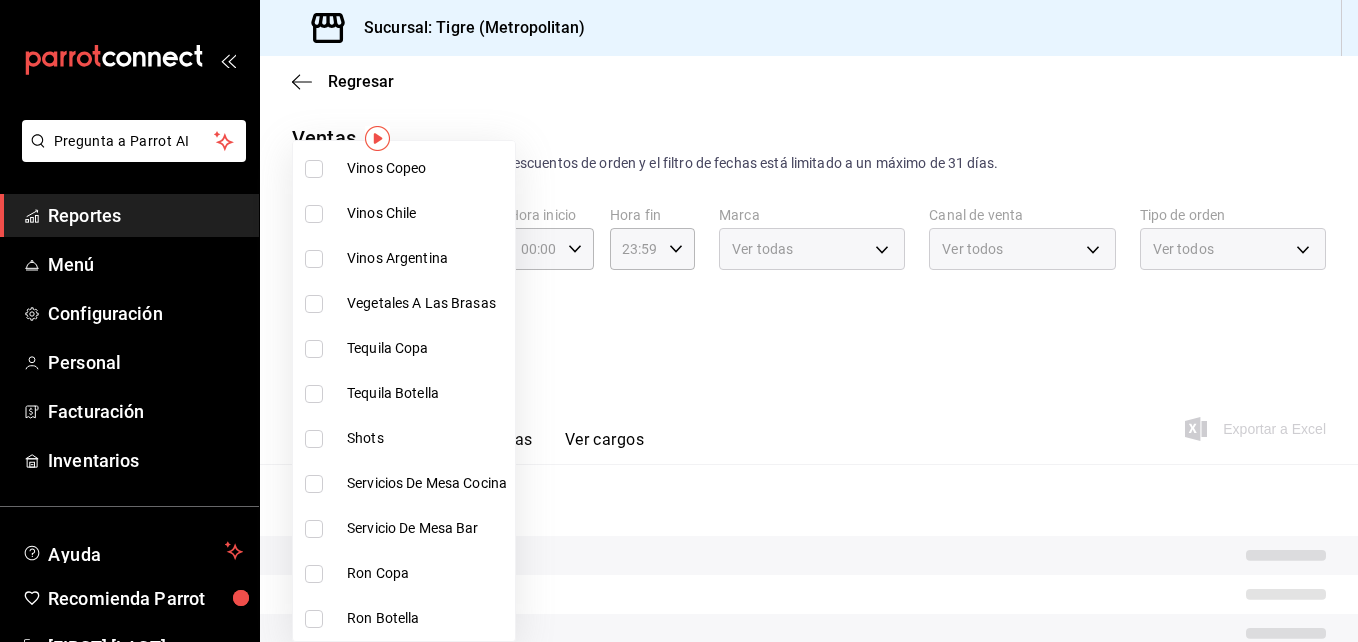 click at bounding box center [314, 214] 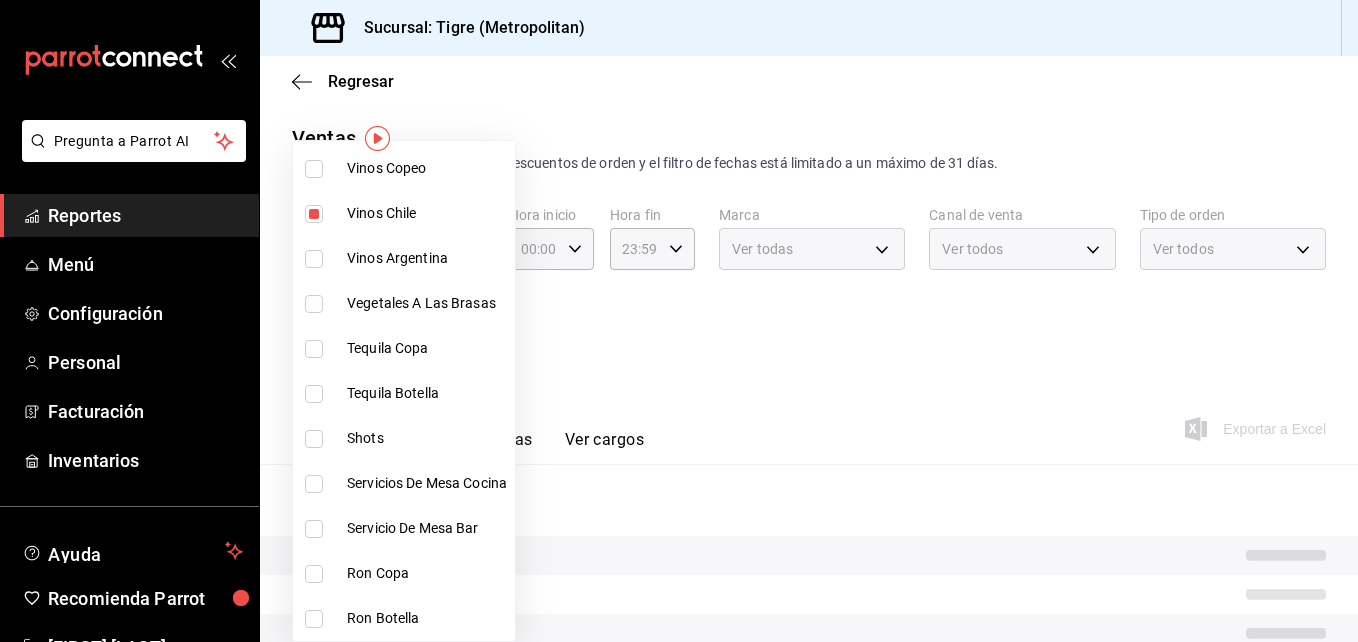 click at bounding box center [314, 259] 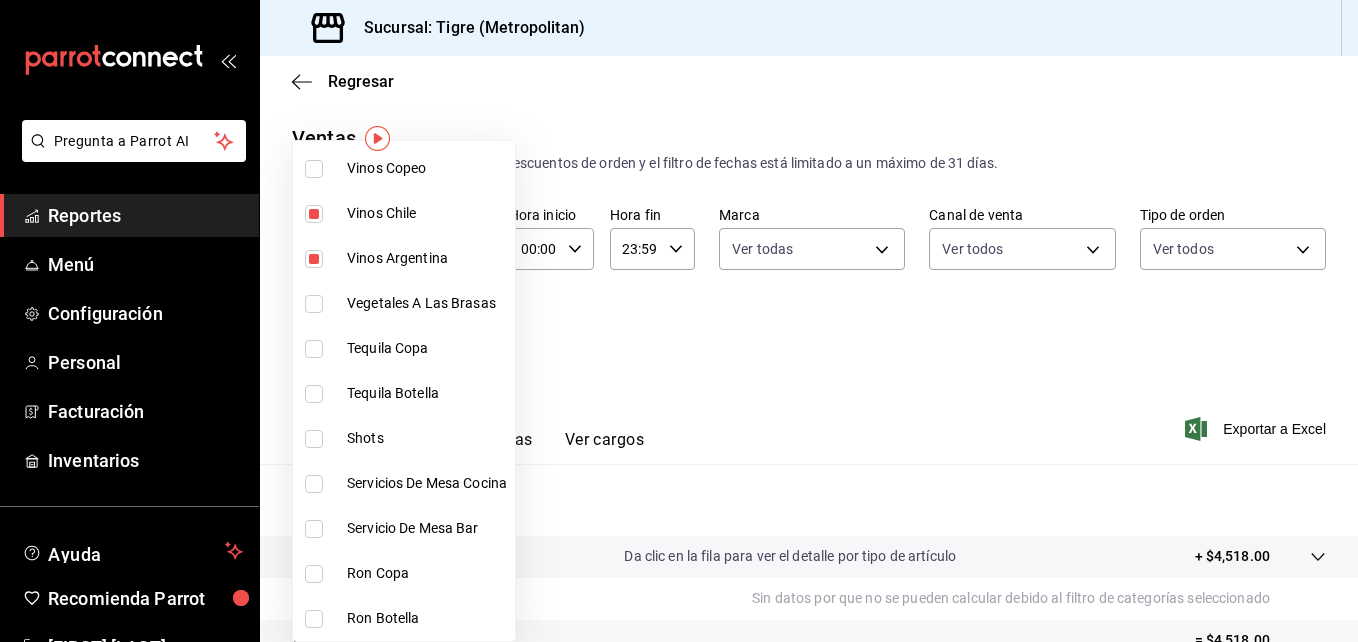 scroll, scrollTop: 438, scrollLeft: 0, axis: vertical 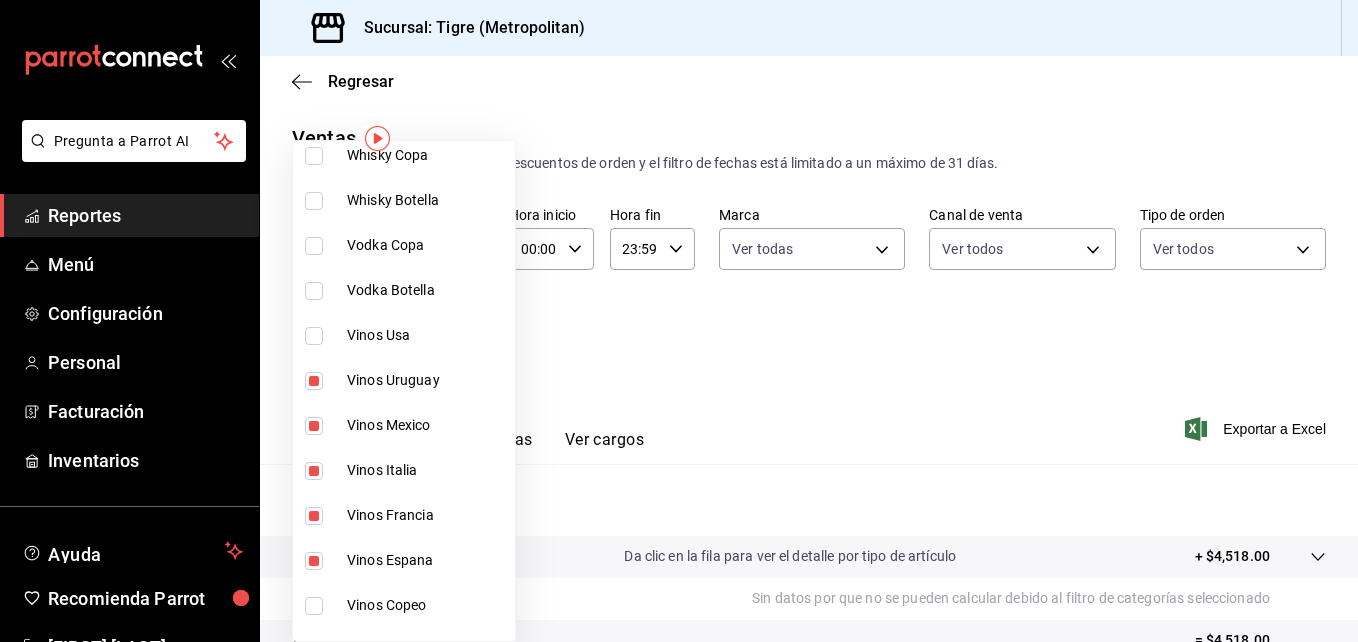 click at bounding box center (314, 336) 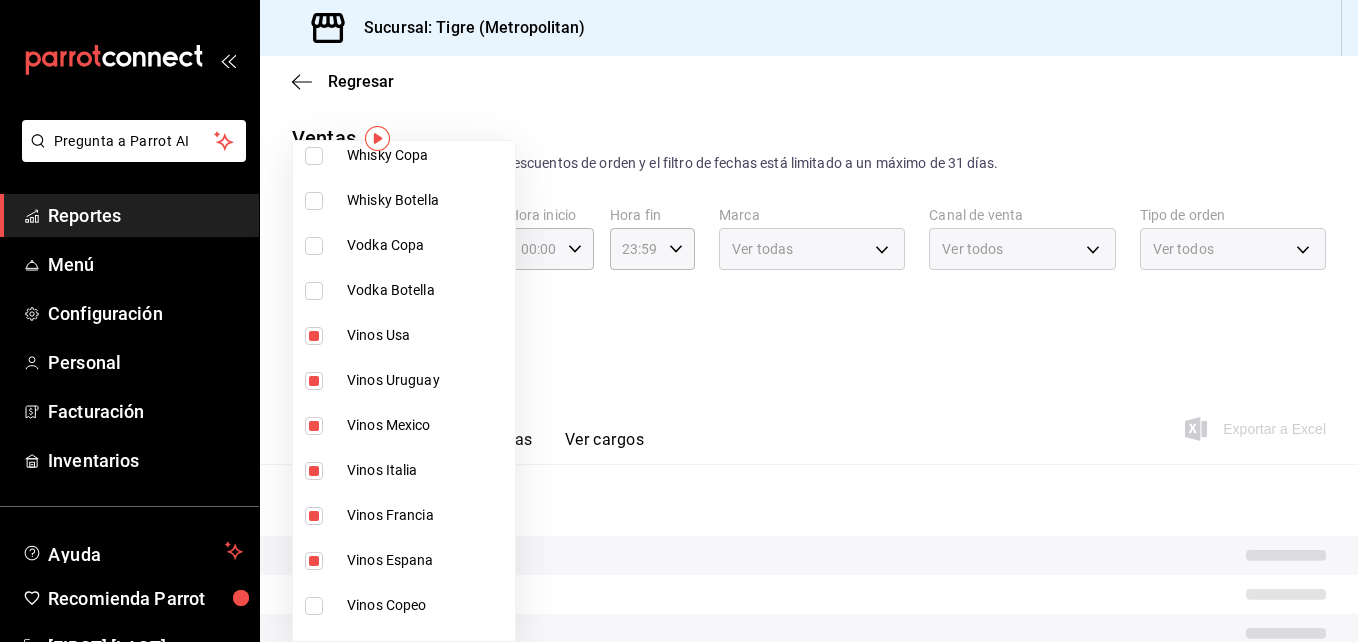 click at bounding box center [679, 321] 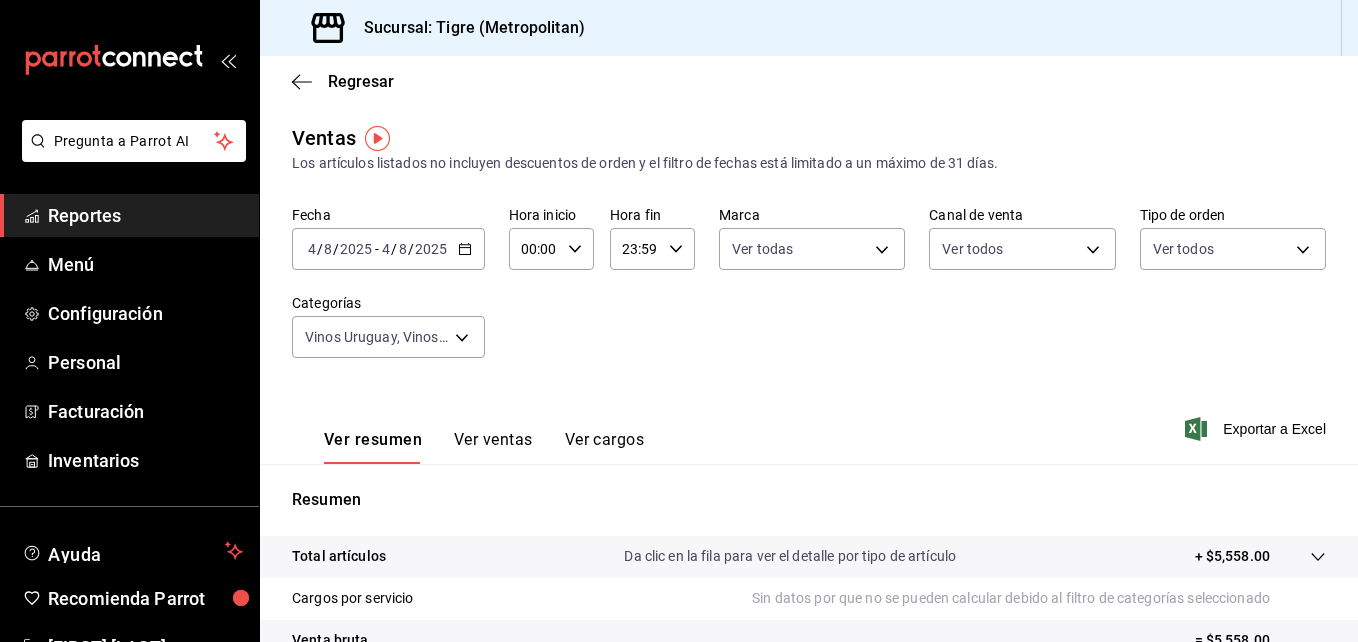 click on "Ver ventas" at bounding box center (493, 447) 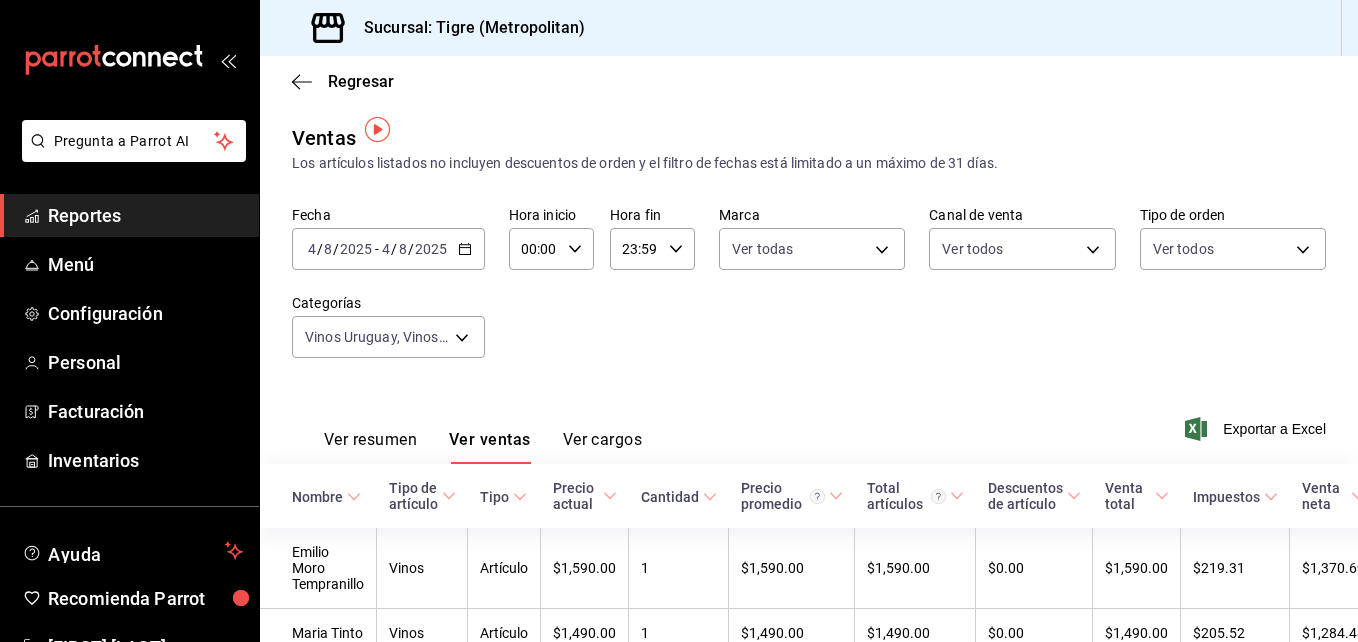scroll, scrollTop: 327, scrollLeft: 0, axis: vertical 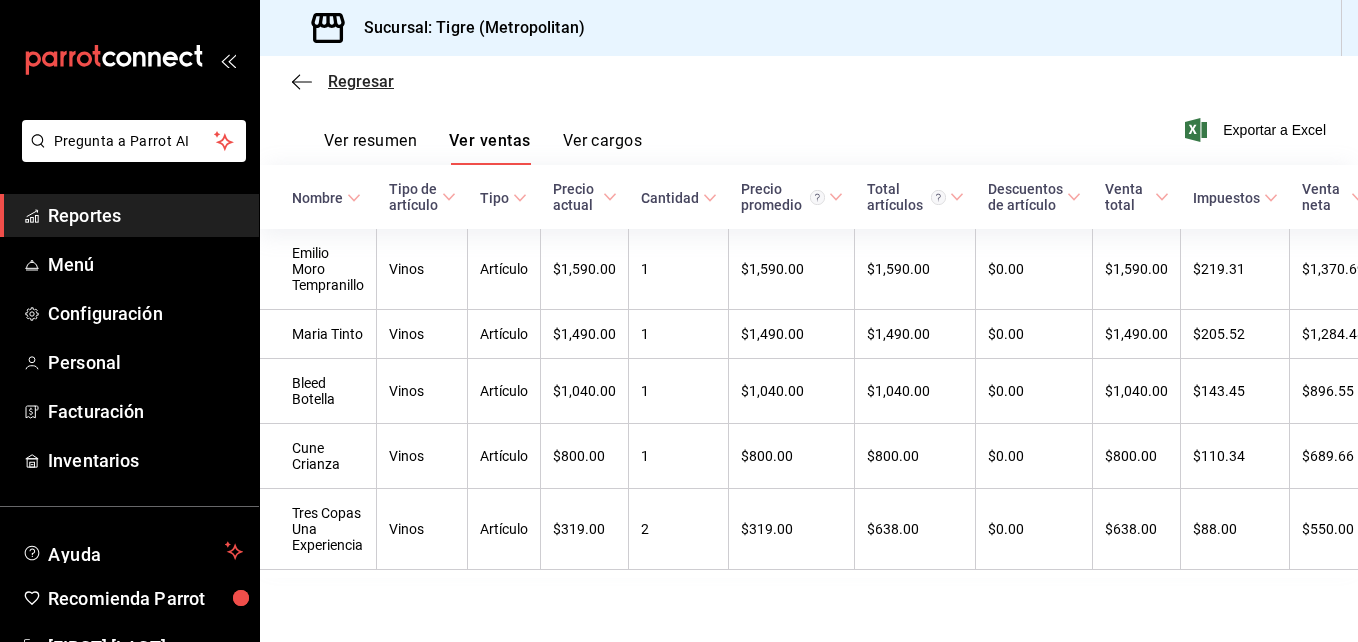 click 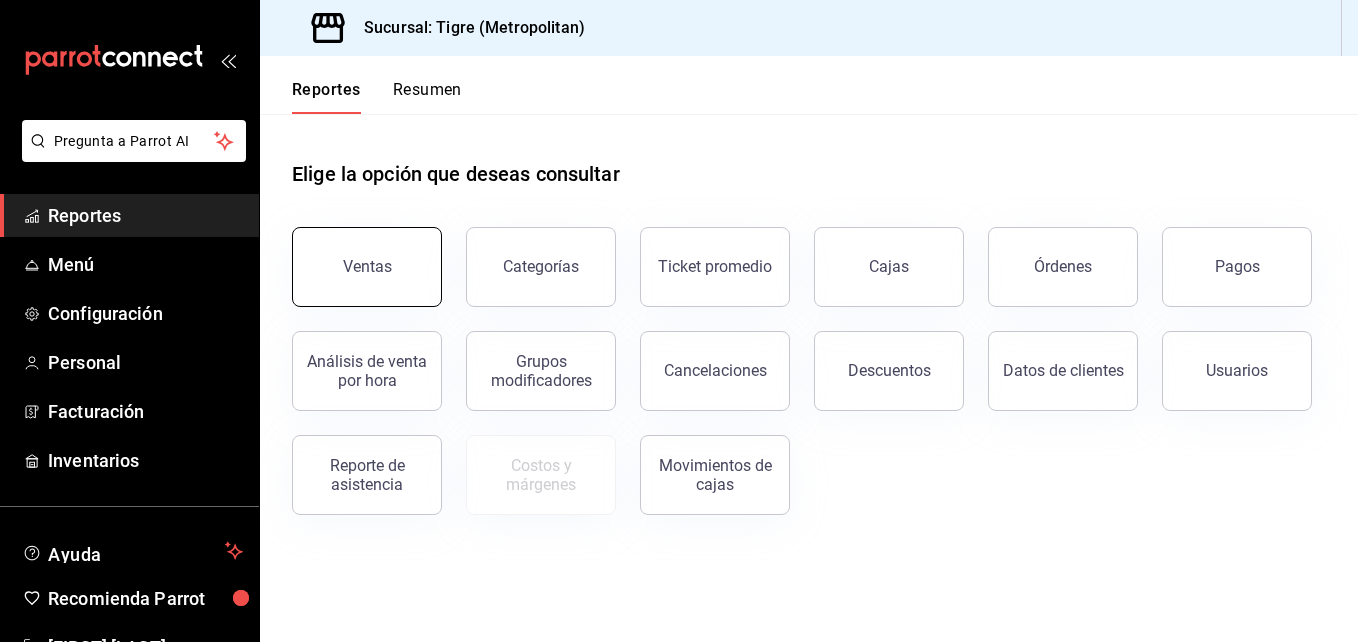 click on "Ventas" at bounding box center (367, 266) 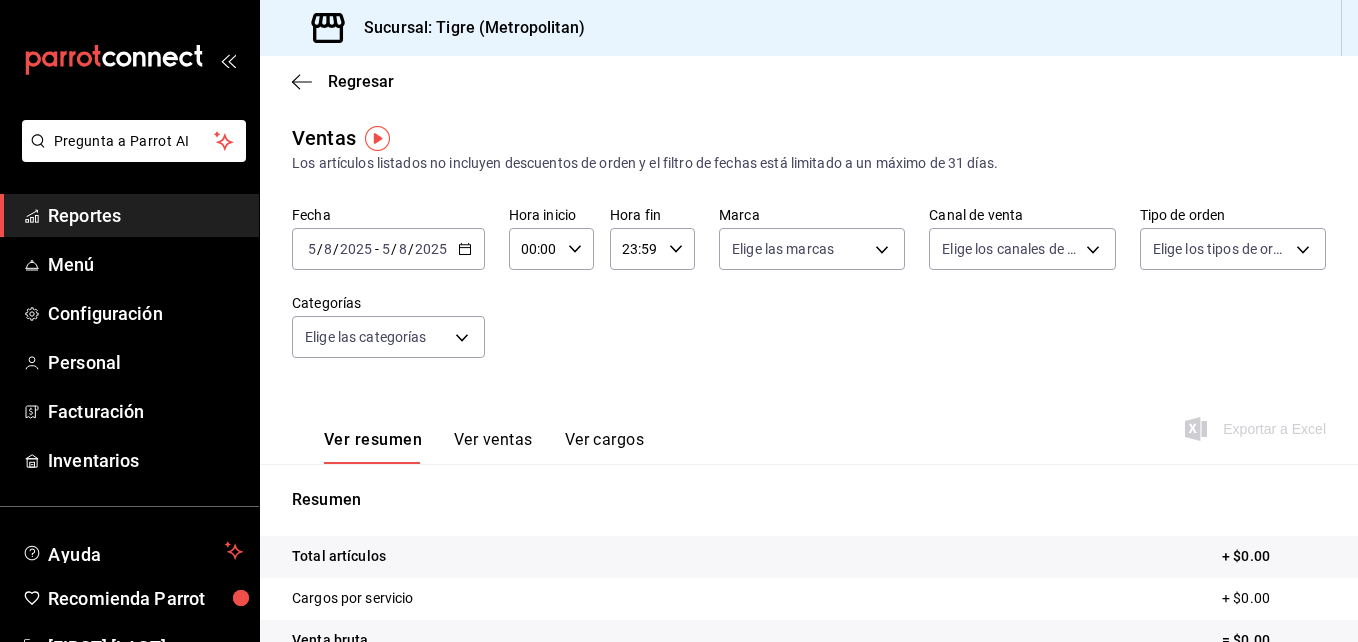 click 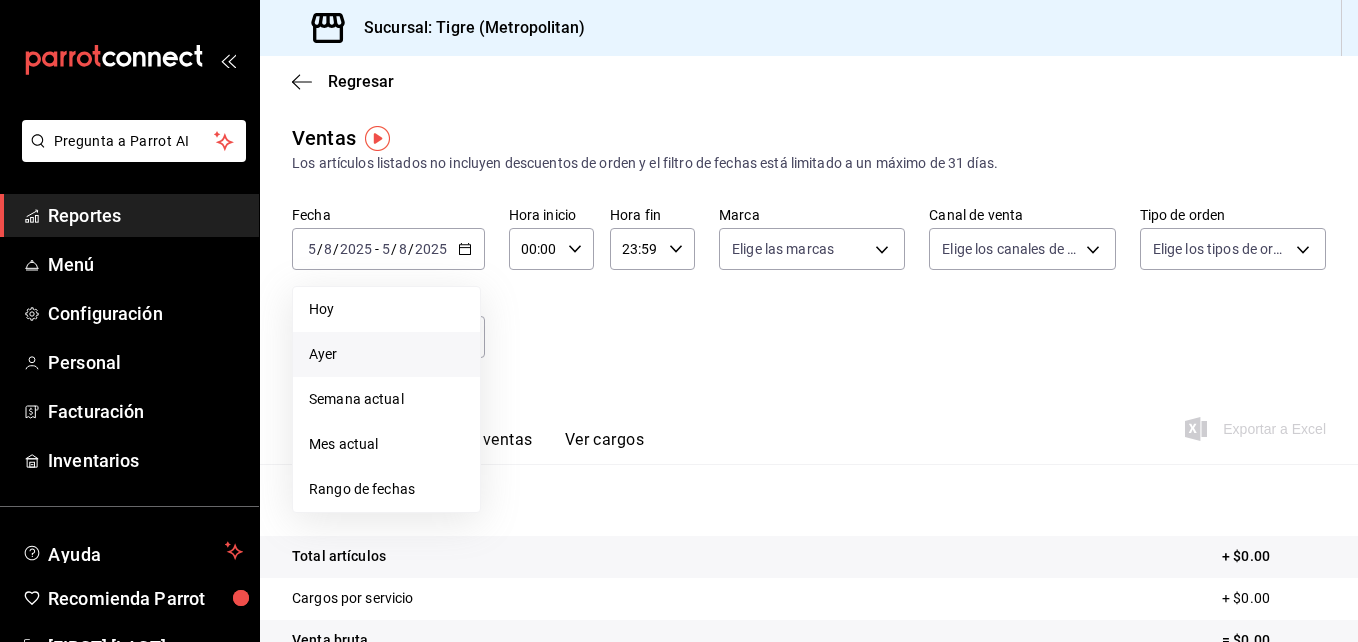 click on "Ayer" at bounding box center [386, 354] 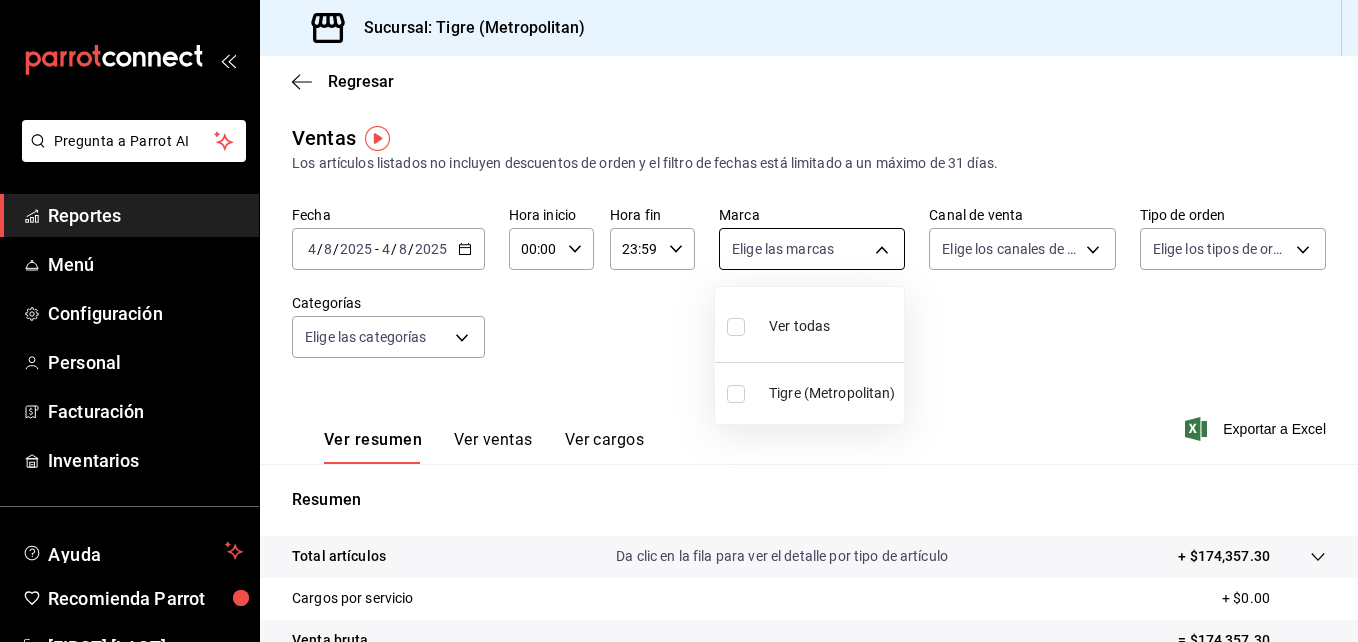 click on "Pregunta a Parrot AI Reportes   Menú   Configuración   Personal   Facturación   Inventarios   Ayuda Recomienda Parrot   [FIRST] [LAST]   Sugerir nueva función   Sucursal: Tigre (Metropolitan) Regresar Ventas Los artículos listados no incluyen descuentos de orden y el filtro de fechas está limitado a un máximo de 31 días. Fecha [DATE] [DATE] / [DATE] / [DATE] - [DATE] / [DATE] / [DATE] Hora inicio 00:00 Hora inicio Hora fin 23:59 Hora fin Marca Elige las marcas Canal de venta Elige los canales de venta Tipo de orden Elige los tipos de orden Categorías Elige las categorías Ver resumen Ver ventas Ver cargos Exportar a Excel Resumen Total artículos Da clic en la fila para ver el detalle por tipo de artículo + $174,357.30 Cargos por servicio + $0.00 Venta bruta = $174,357.30 Descuentos totales - $2,500.80 Certificados de regalo - $8,527.00 Venta total = $163,329.50 Impuestos - $22,528.21 Venta neta = $140,801.29 Pregunta a Parrot AI Reportes   Menú   Configuración   Personal   Facturación   Inventarios" at bounding box center [679, 321] 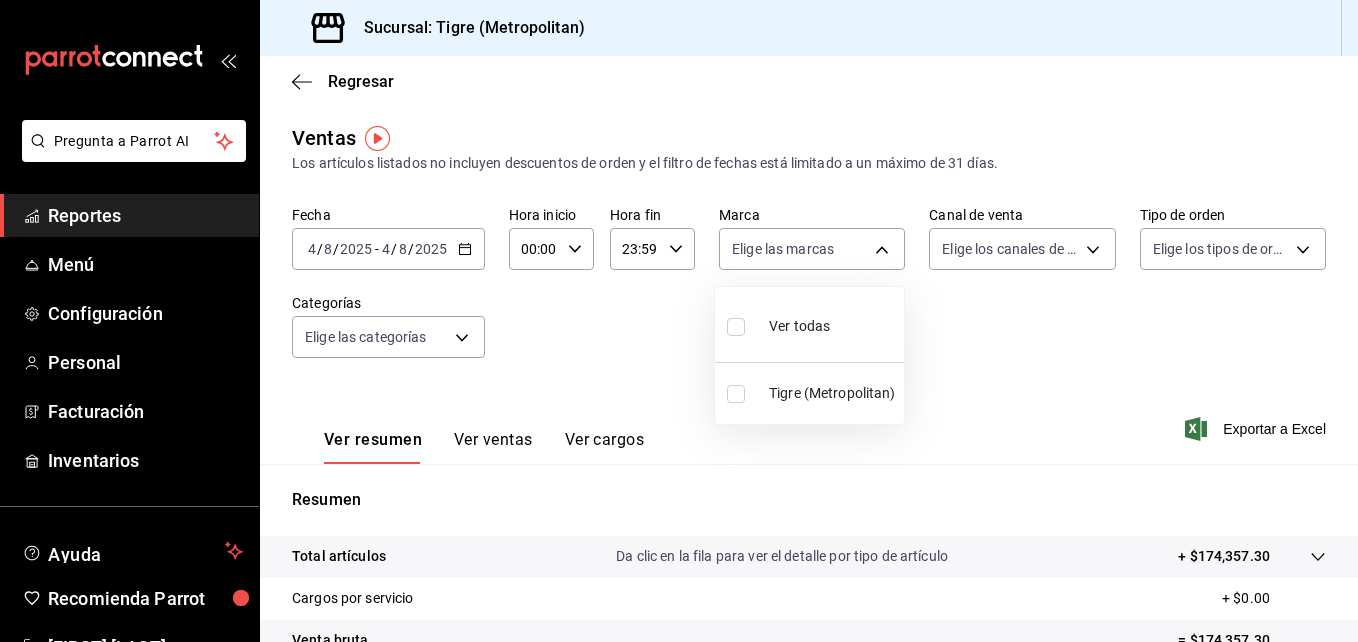 click on "Ver todas" at bounding box center (799, 326) 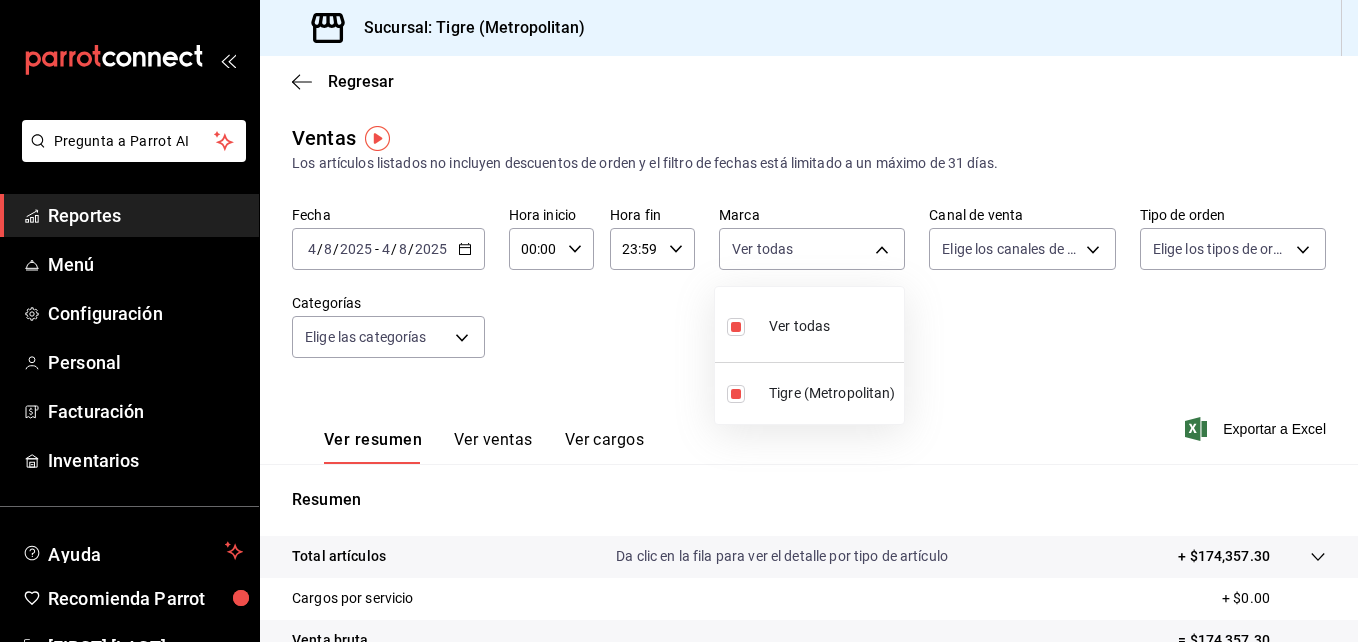 click at bounding box center [679, 321] 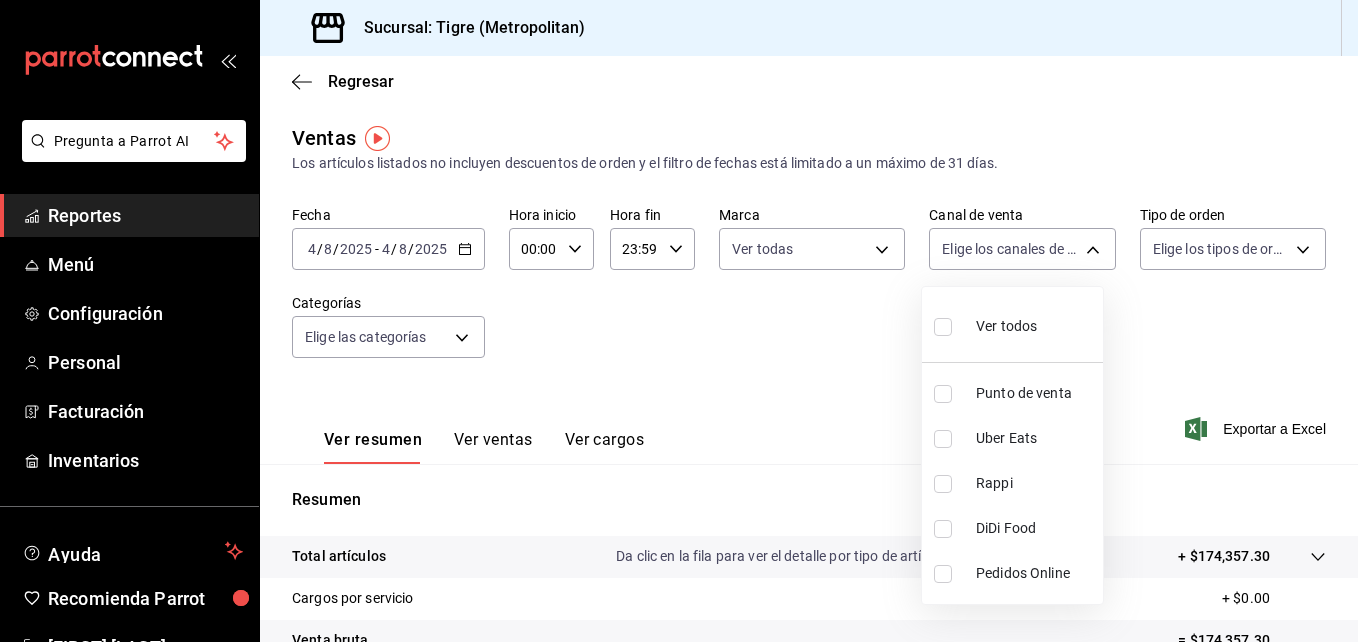 click on "Pregunta a Parrot AI Reportes   Menú   Configuración   Personal   Facturación   Inventarios   Ayuda Recomienda Parrot   [FIRST] [LAST]   Sugerir nueva función   Sucursal: Tigre (Metropolitan) Regresar Ventas Los artículos listados no incluyen descuentos de orden y el filtro de fechas está limitado a un máximo de 31 días. Fecha [DATE] [DATE] / [DATE] / [DATE] - [DATE] / [DATE] / [DATE] Hora inicio 00:00 Hora inicio Hora fin 23:59 Hora fin Marca Ver todas [UUID] Canal de venta Elige los canales de venta Tipo de orden Elige los tipos de orden Categorías Elige las categorías Ver resumen Ver ventas Ver cargos Exportar a Excel Resumen Total artículos Da clic en la fila para ver el detalle por tipo de artículo + $174,357.30 Cargos por servicio + $0.00 Venta bruta = $174,357.30 Descuentos totales - $2,500.80 Certificados de regalo - $8,527.00 Venta total = $163,329.50 Impuestos - $22,528.21 Venta neta = $140,801.29 Pregunta a Parrot AI Reportes   Menú   Configuración   Personal" at bounding box center (679, 321) 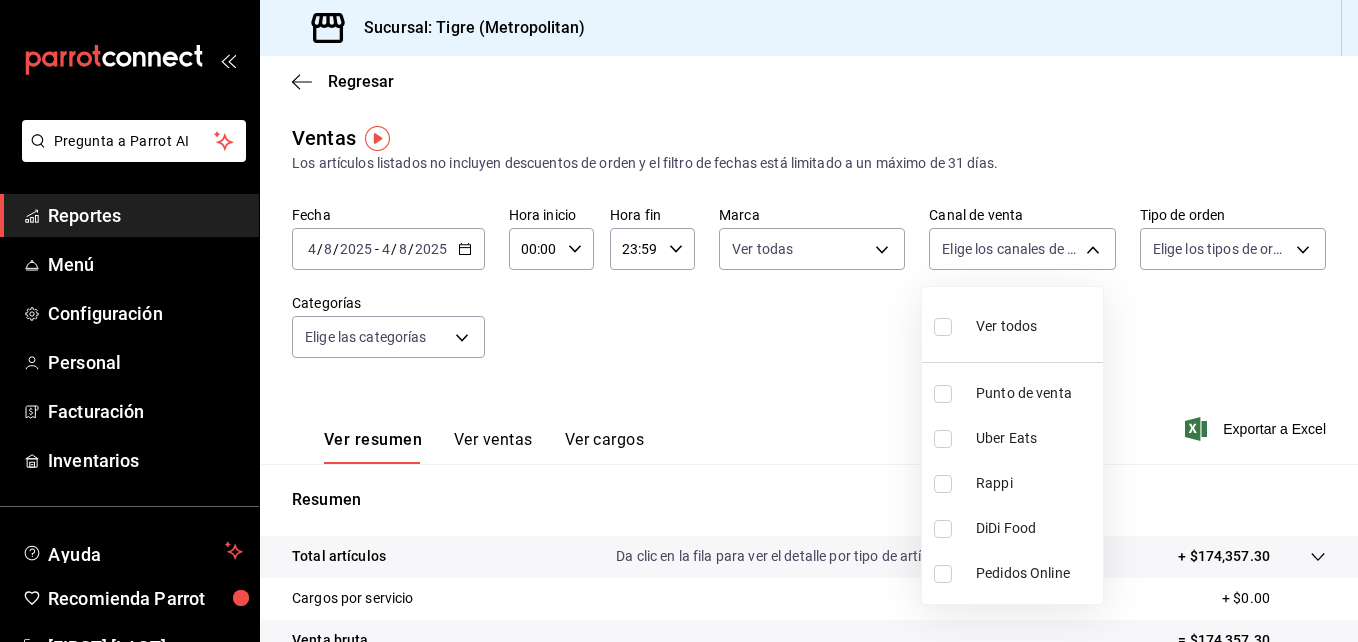 click at bounding box center [943, 327] 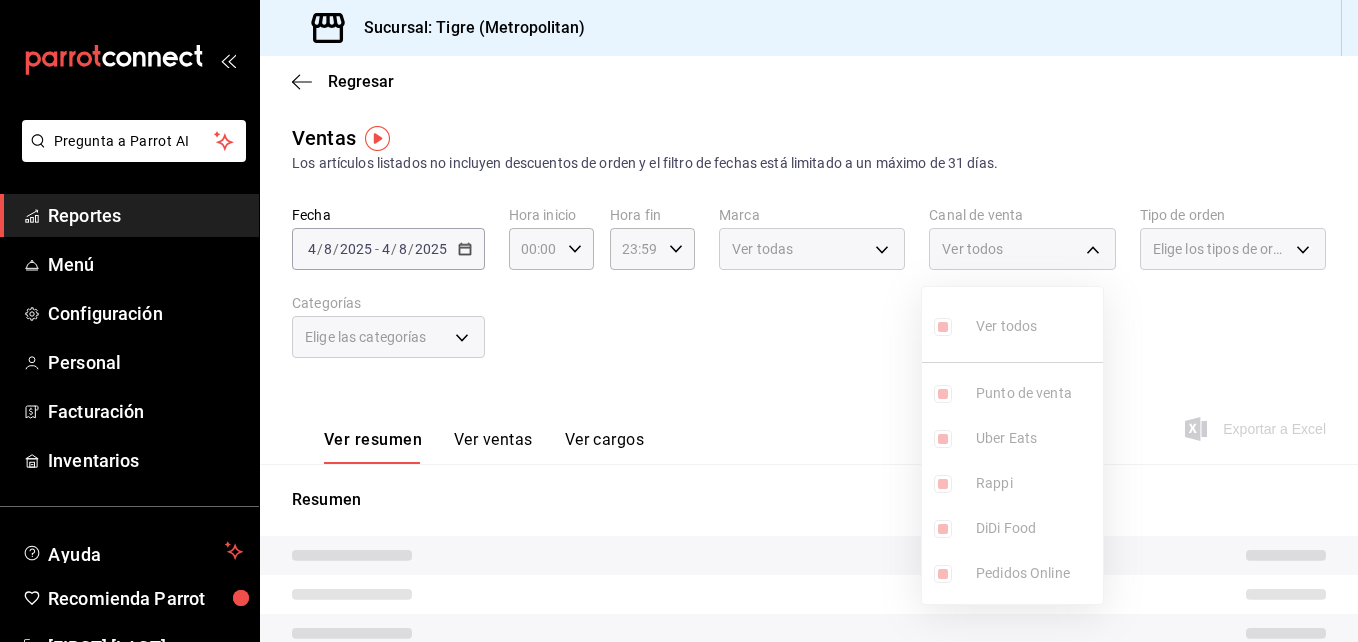 click at bounding box center (679, 321) 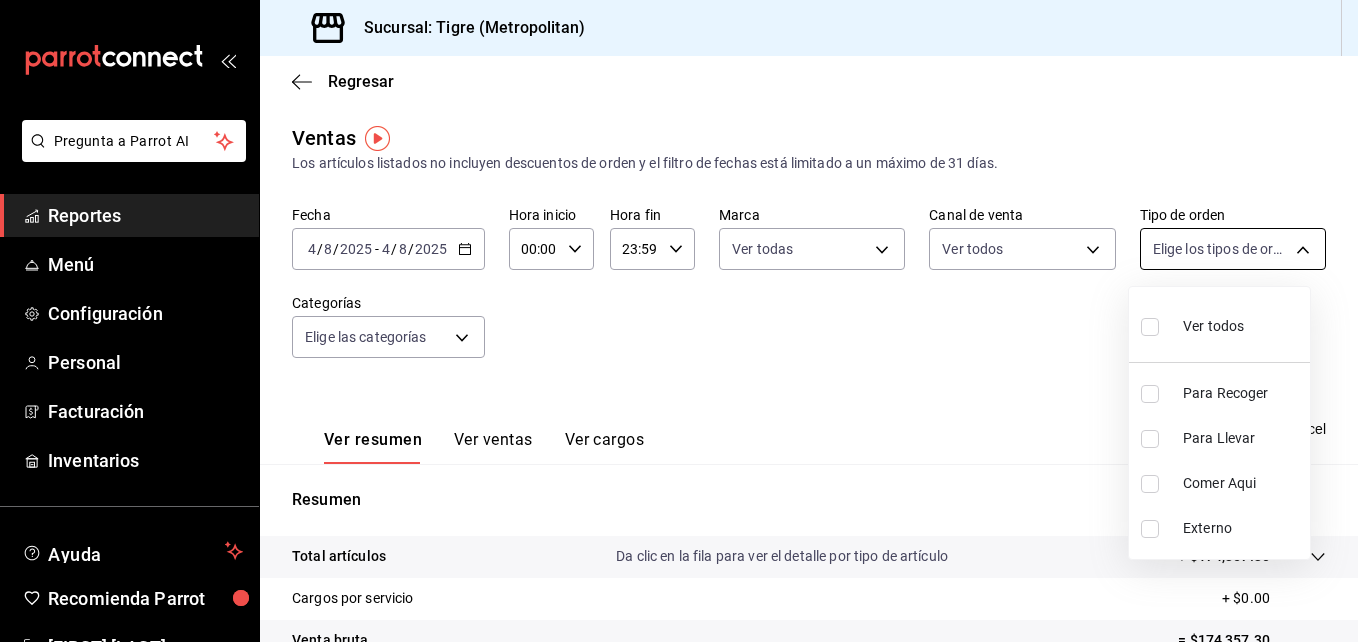 click on "Pregunta a Parrot AI Reportes   Menú   Configuración   Personal   Facturación   Inventarios   Ayuda Recomienda Parrot   [FIRST] [LAST]   Sugerir nueva función   Sucursal: Tigre (Metropolitan) Regresar Ventas Los artículos listados no incluyen descuentos de orden y el filtro de fechas está limitado a un máximo de 31 días. Fecha [DATE] [DATE] / [DATE] / [DATE] - [DATE] / [DATE] / [DATE] Hora inicio 00:00 Hora inicio Hora fin 23:59 Hora fin Marca Ver todas [UUID] Canal de venta Ver todos PARROT,UBER_EATS,RAPPI,DIDI_FOOD,ONLINE Tipo de orden Elige los tipos de orden Categorías Elige las categorías Ver resumen Ver ventas Ver cargos Exportar a Excel Resumen Total artículos Da clic en la fila para ver el detalle por tipo de artículo + $174,357.30 Cargos por servicio + $0.00 Venta bruta = $174,357.30 Descuentos totales - $2,500.80 Certificados de regalo - $8,527.00 Venta total = $163,329.50 Impuestos - $22,528.21 Venta neta = $140,801.29 Pregunta a Parrot AI Reportes   Menú" at bounding box center (679, 321) 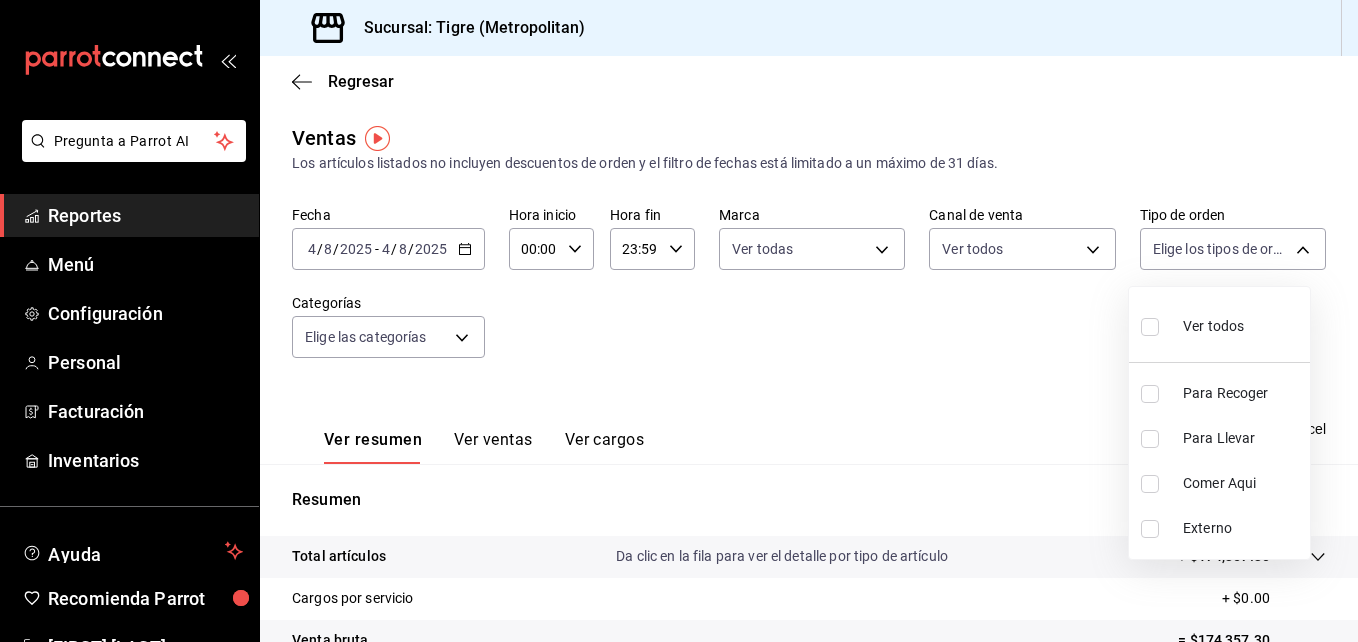 drag, startPoint x: 1161, startPoint y: 336, endPoint x: 1150, endPoint y: 327, distance: 14.21267 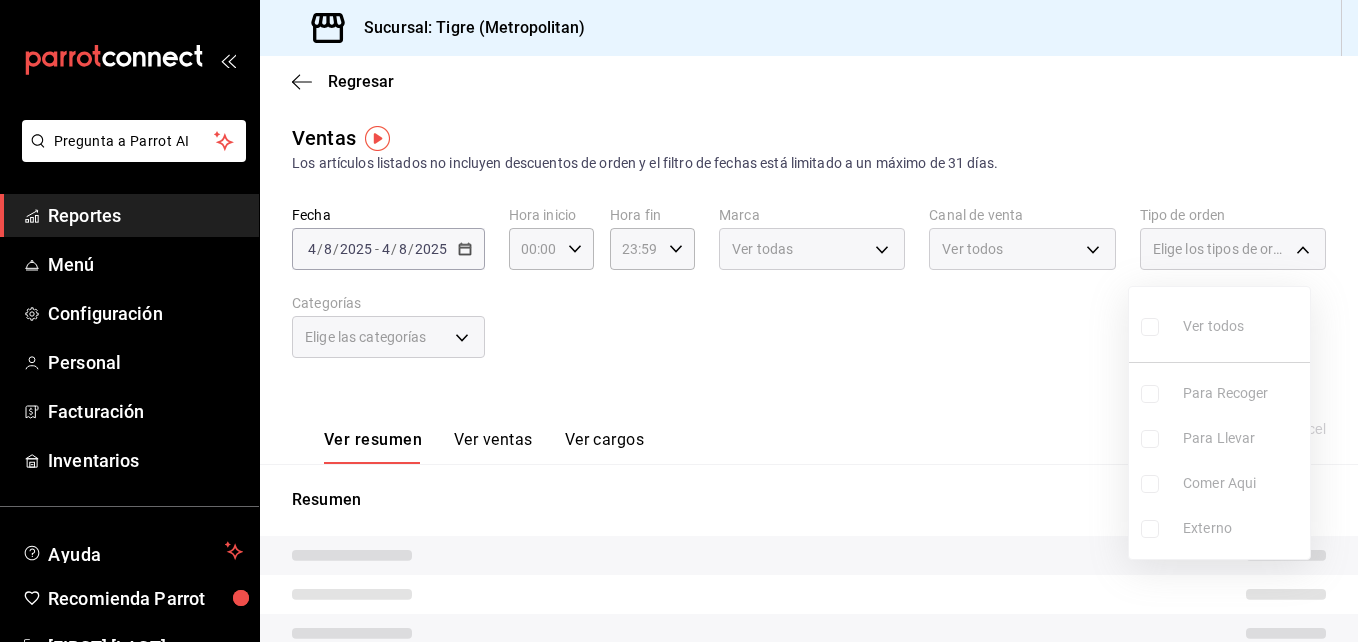 type 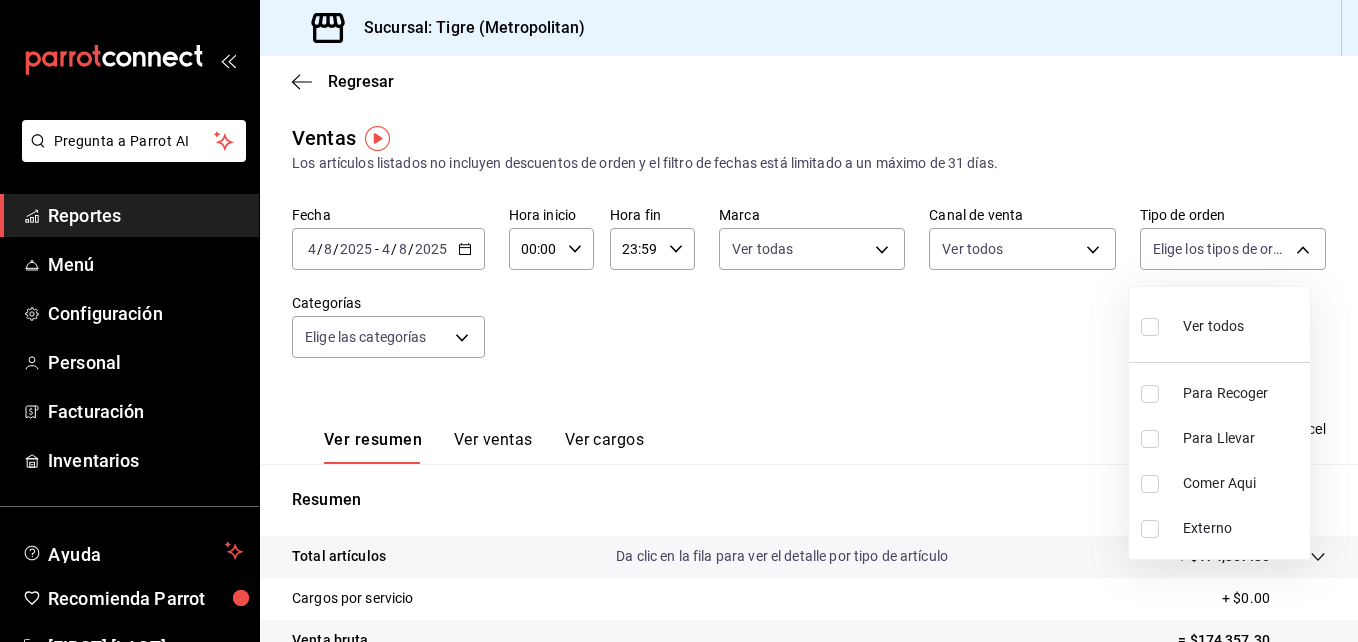 click at bounding box center [1150, 327] 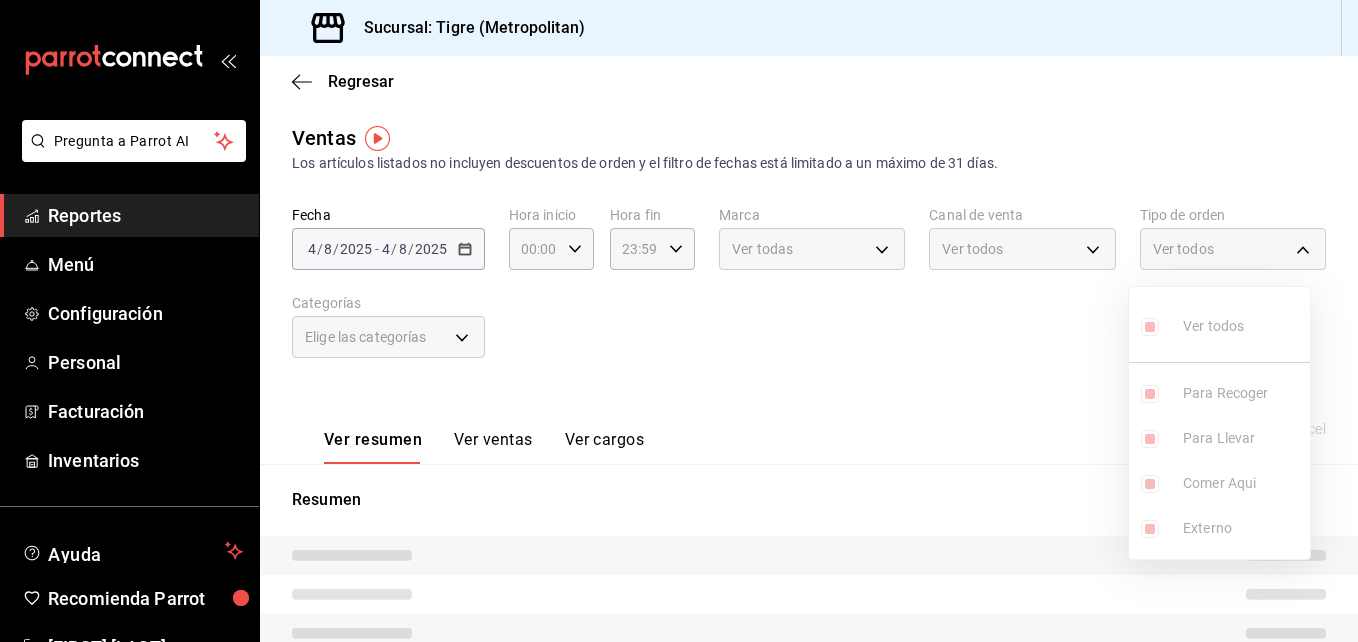 click at bounding box center (679, 321) 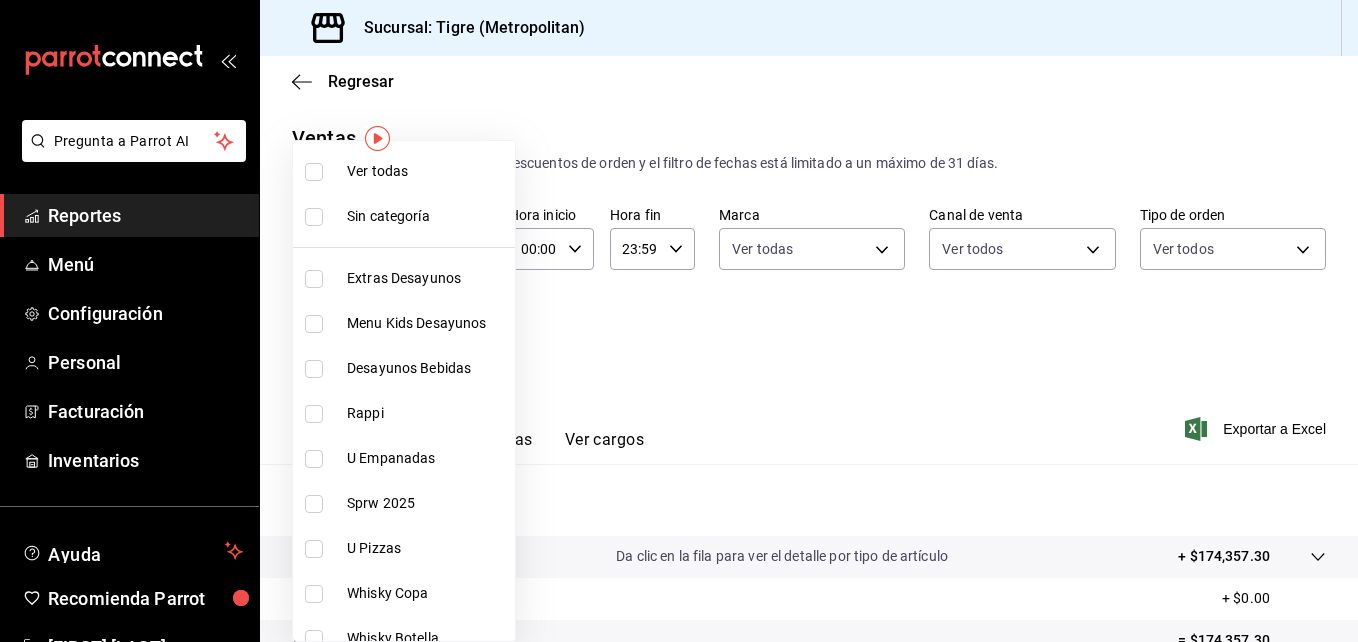 click on "Pregunta a Parrot AI Reportes   Menú   Configuración   Personal   Facturación   Inventarios   Ayuda Recomienda Parrot   [FIRST] [LAST]   Sugerir nueva función   Sucursal: Tigre (Metropolitan) Regresar Ventas Los artículos listados no incluyen descuentos de orden y el filtro de fechas está limitado a un máximo de 31 días. Fecha [DATE] [DATE] / [DATE] / [DATE] - [DATE] / [DATE] / [DATE] Hora inicio 00:00 Hora inicio Hora fin 23:59 Hora fin Marca Ver todas [UUID] Canal de venta Ver todos PARROT,UBER_EATS,RAPPI,DIDI_FOOD,ONLINE Tipo de orden Ver todos [UUID],[UUID],[UUID],EXTERNAL Categorías Elige las categorías Ver resumen Ver ventas Ver cargos Exportar a Excel Resumen Total artículos Da clic en la fila para ver el detalle por tipo de artículo + $174,357.30 Cargos por servicio + $0.00 Venta bruta = $174,357.30 Descuentos totales - $2,500.80 Certificados de regalo - $8,527.00 Venta total" at bounding box center [679, 321] 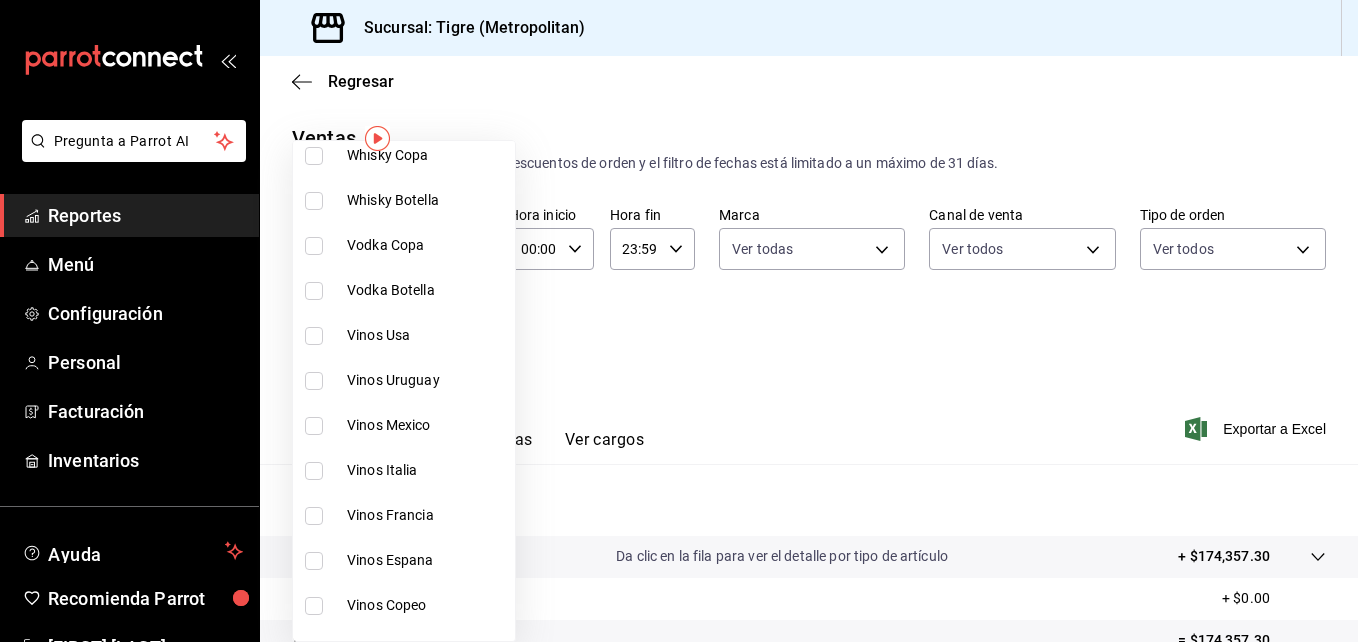 click at bounding box center [314, 606] 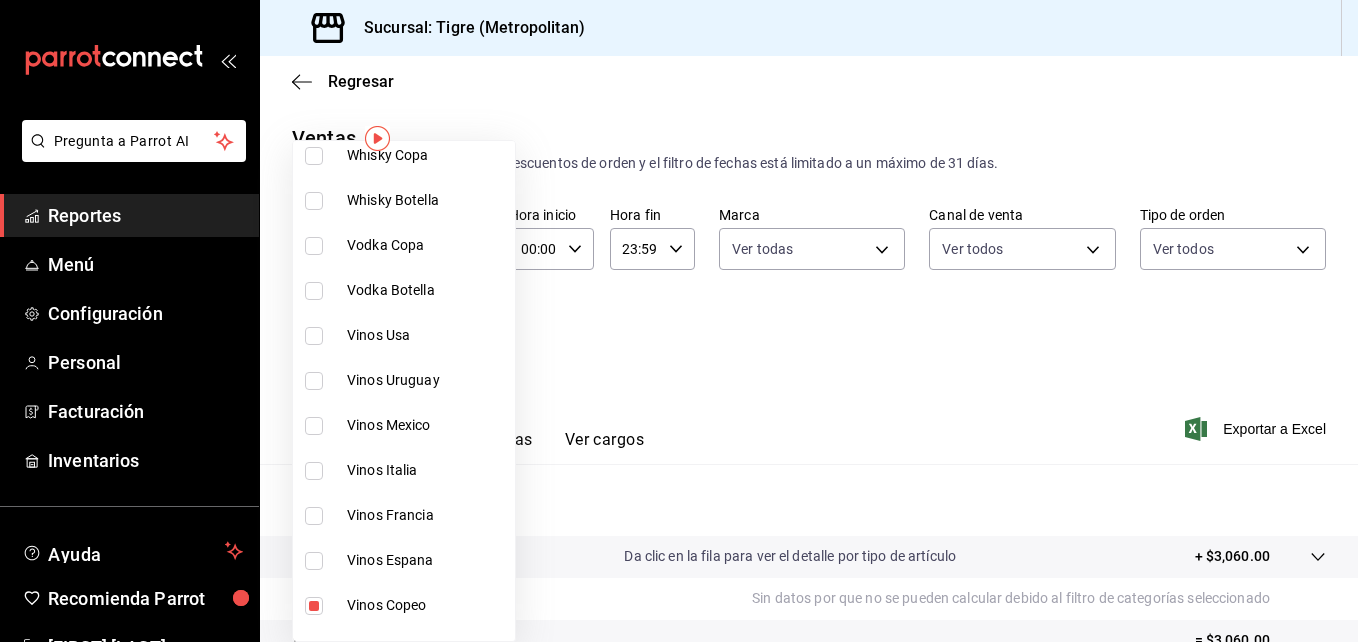 click at bounding box center [679, 321] 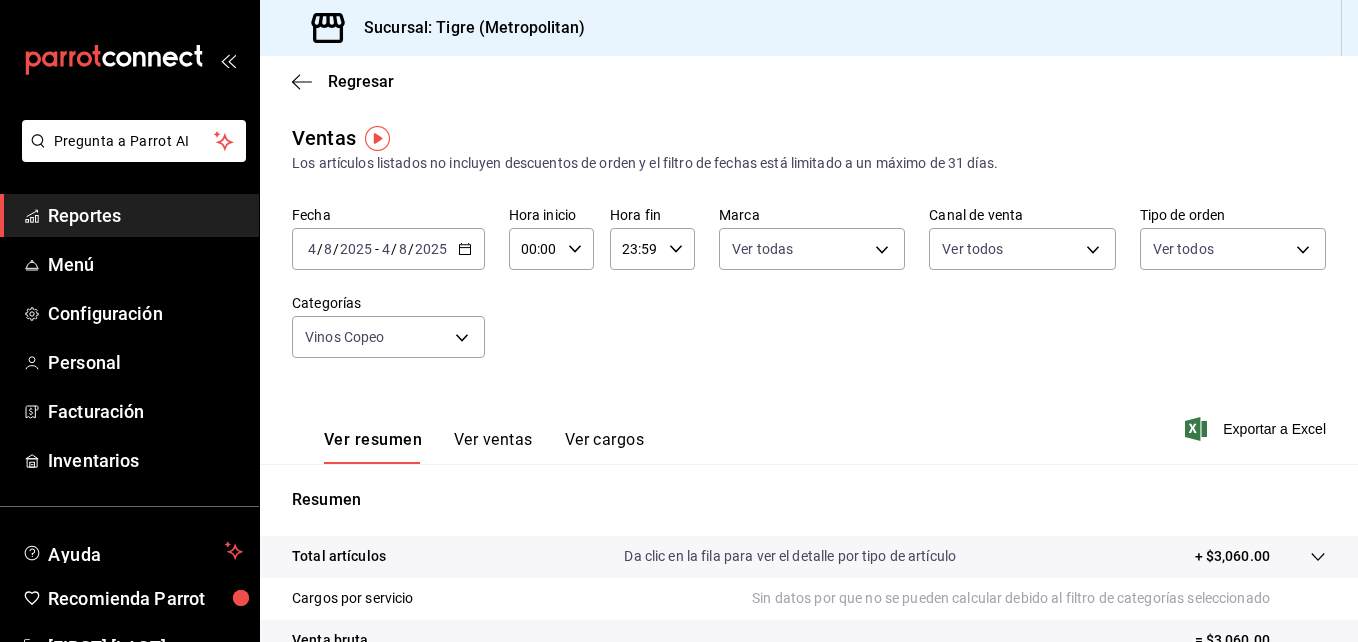 click on "Ver ventas" at bounding box center (493, 447) 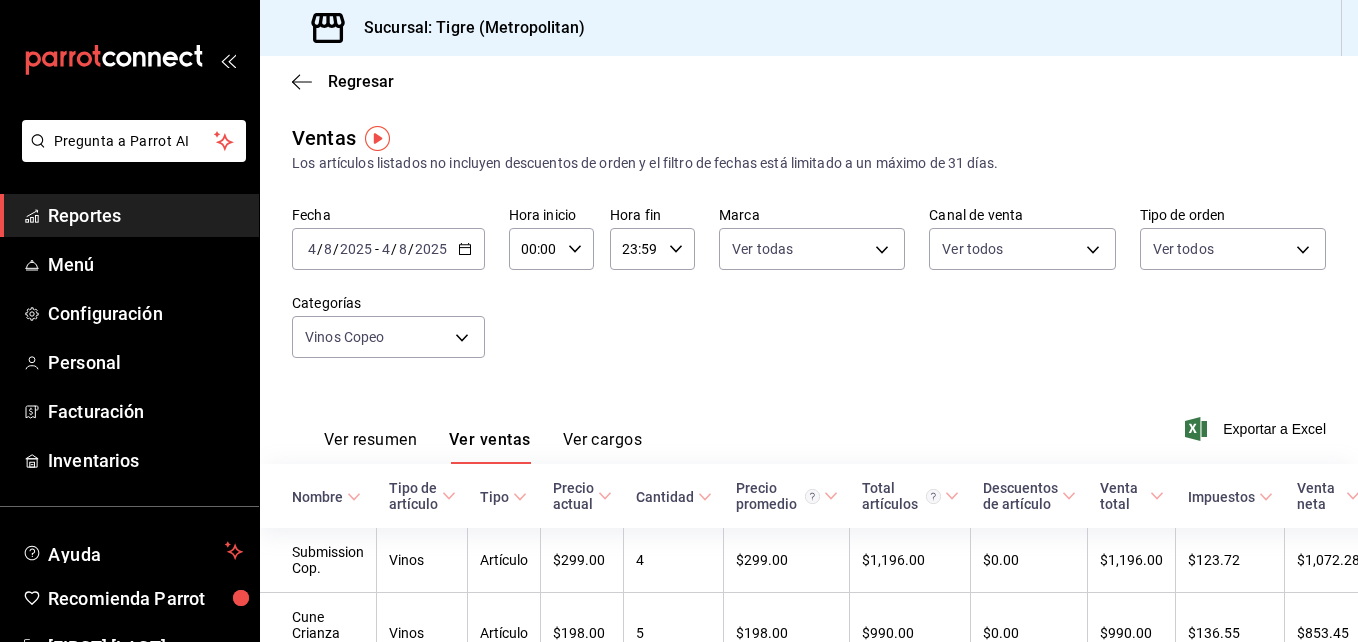 click on "Ver resumen Ver ventas Ver cargos Exportar a Excel" at bounding box center [809, 423] 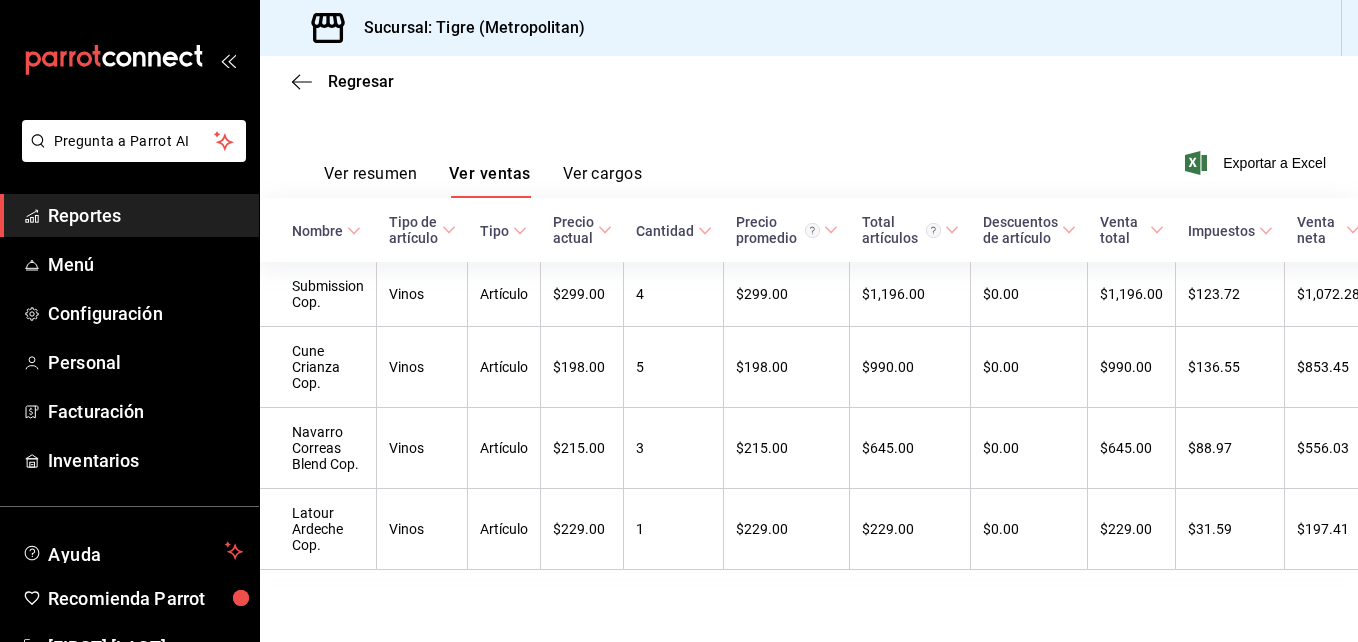 scroll, scrollTop: 294, scrollLeft: 0, axis: vertical 